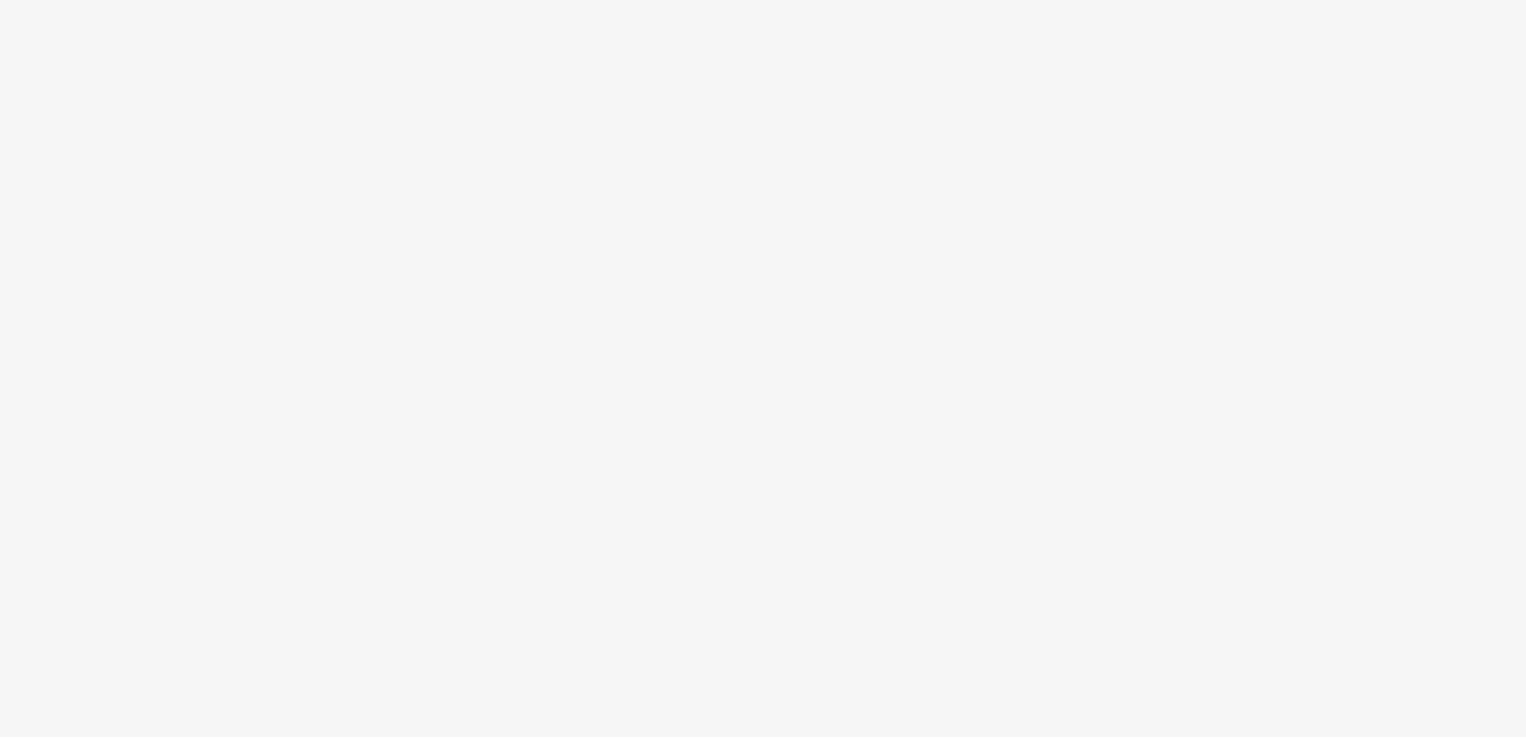 scroll, scrollTop: 0, scrollLeft: 0, axis: both 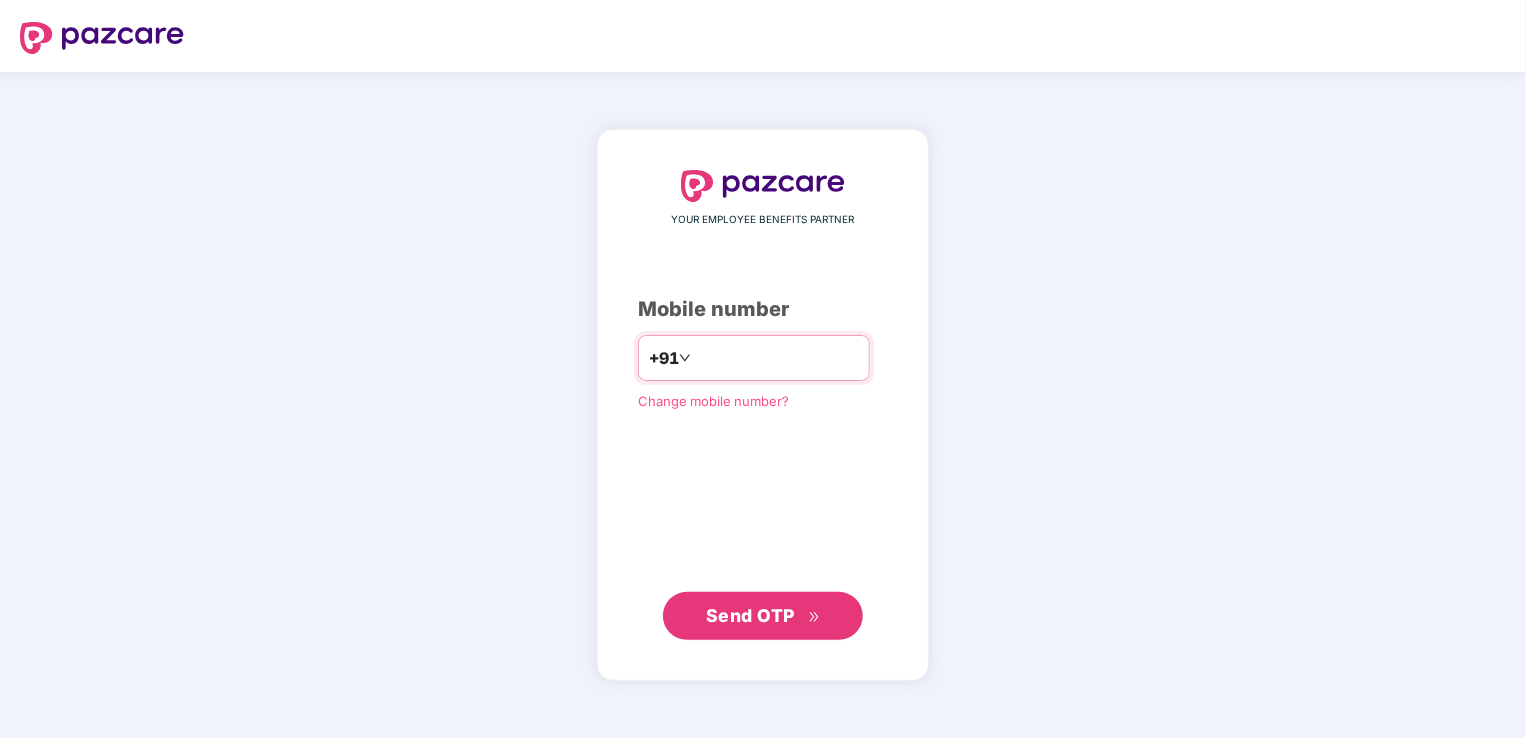 click at bounding box center [777, 358] 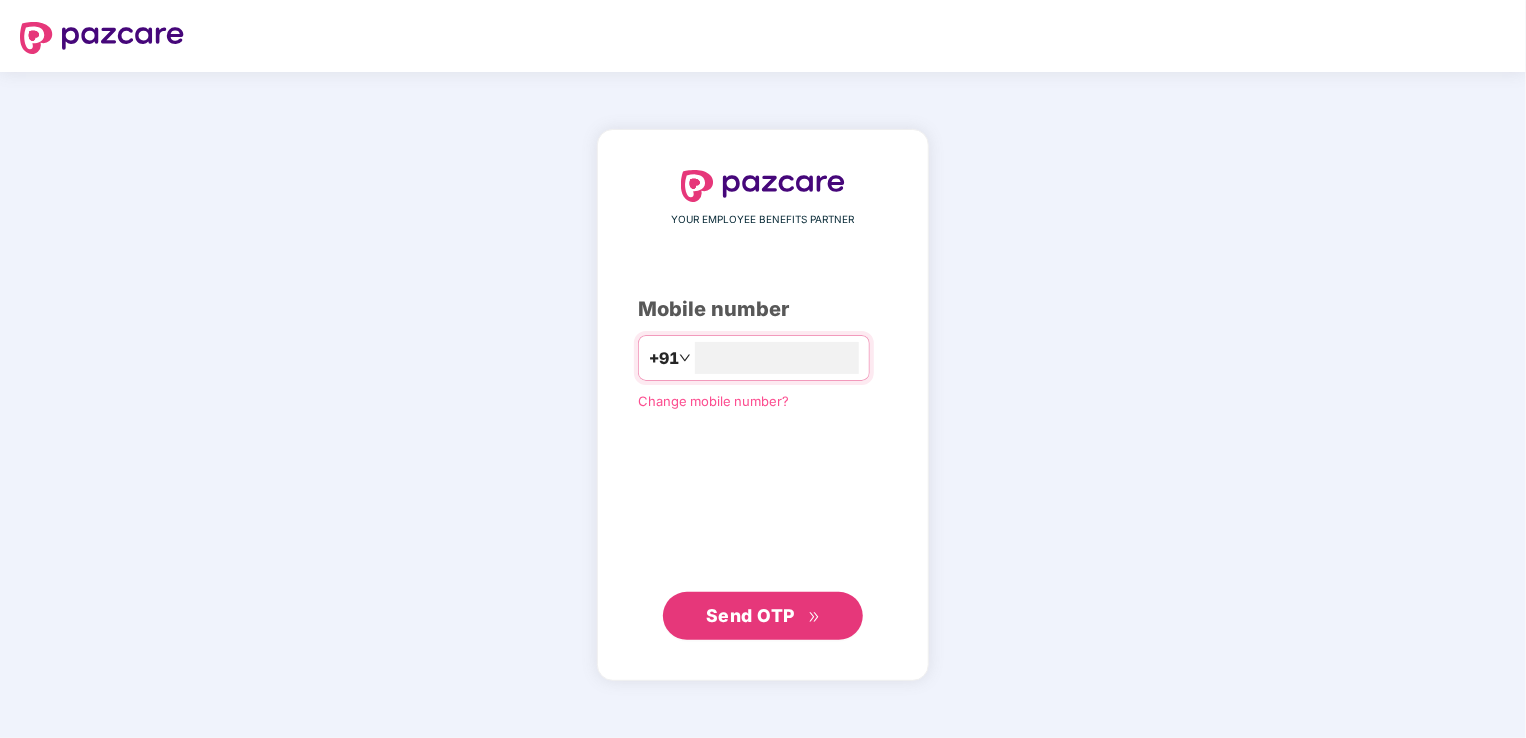 click on "Send OTP" at bounding box center [750, 615] 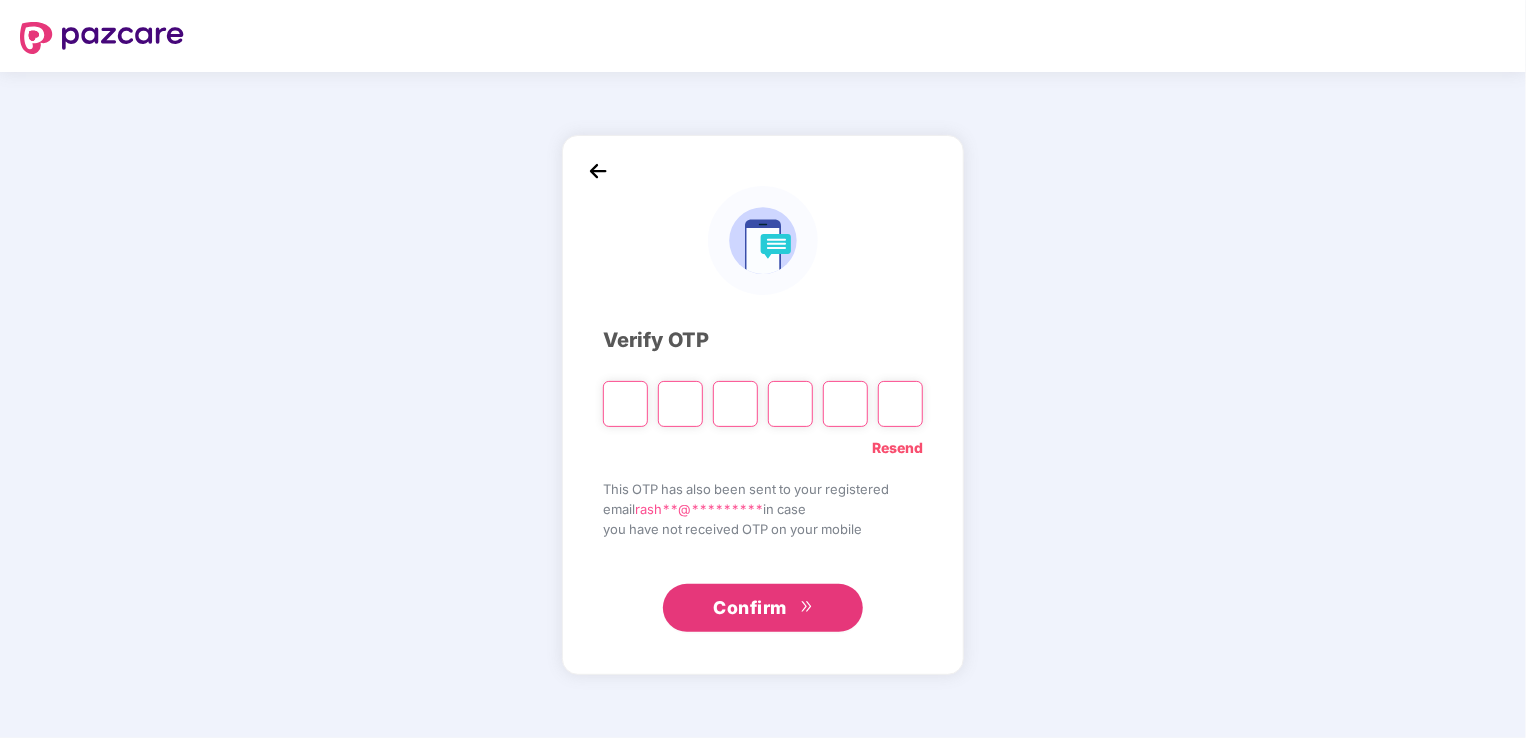 type on "*" 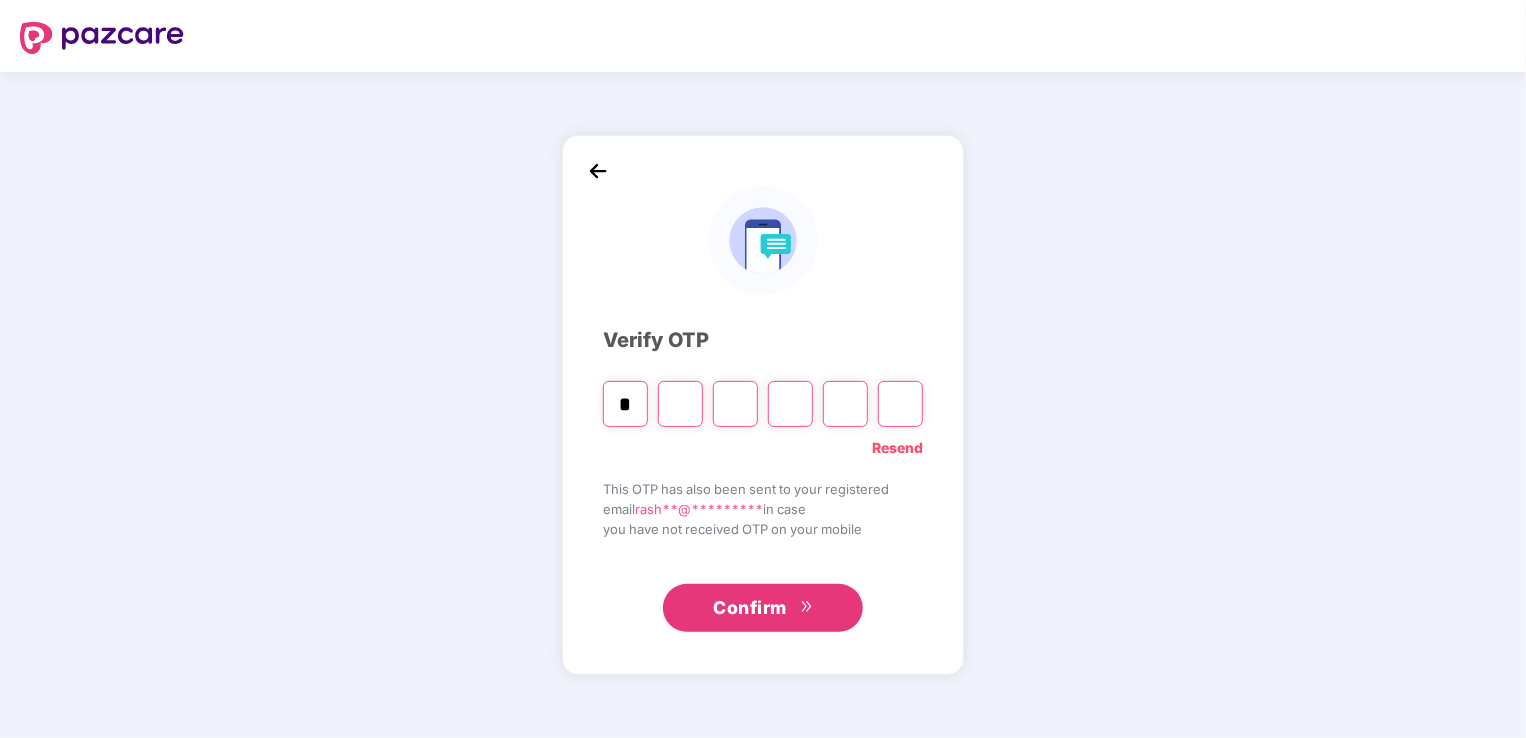 type on "*" 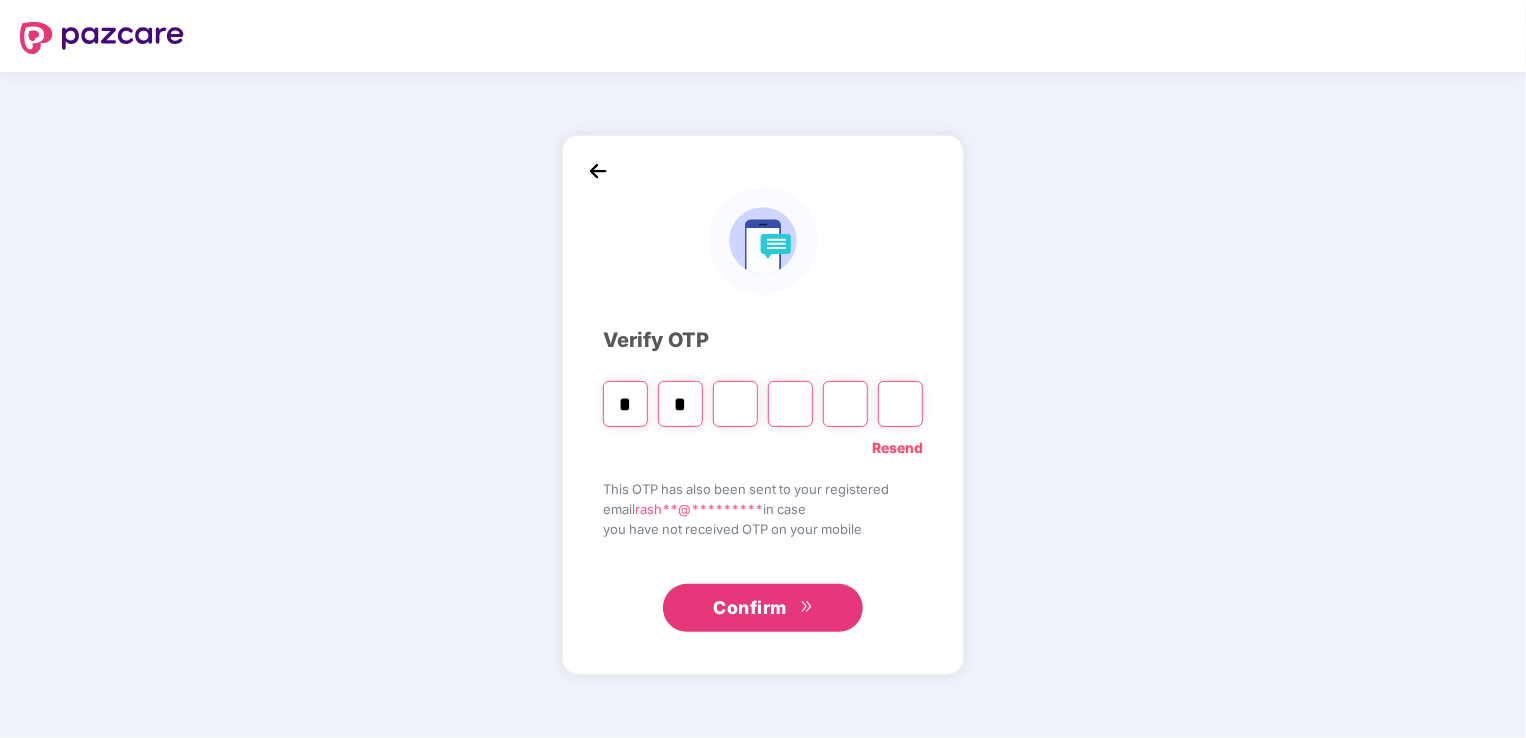 type on "*" 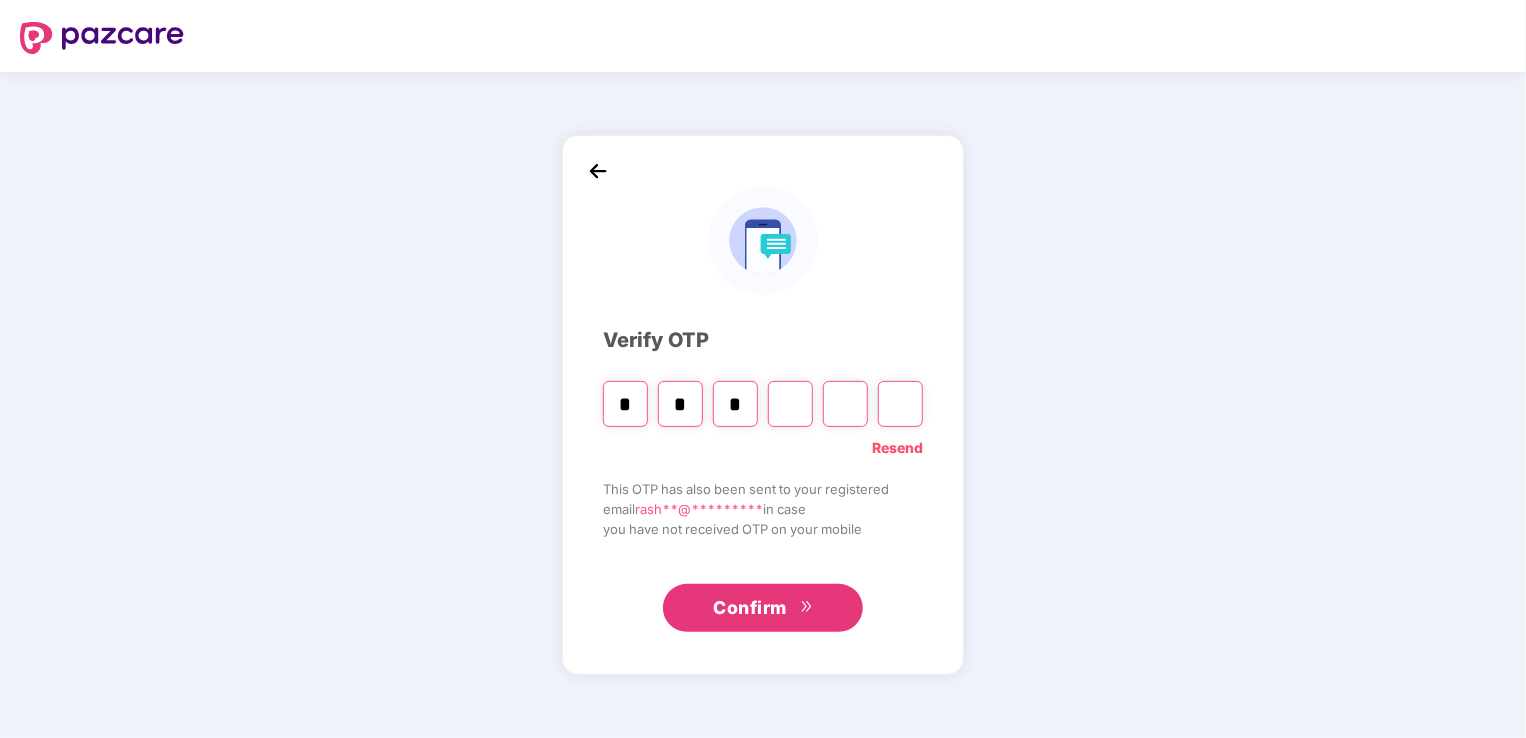 type on "*" 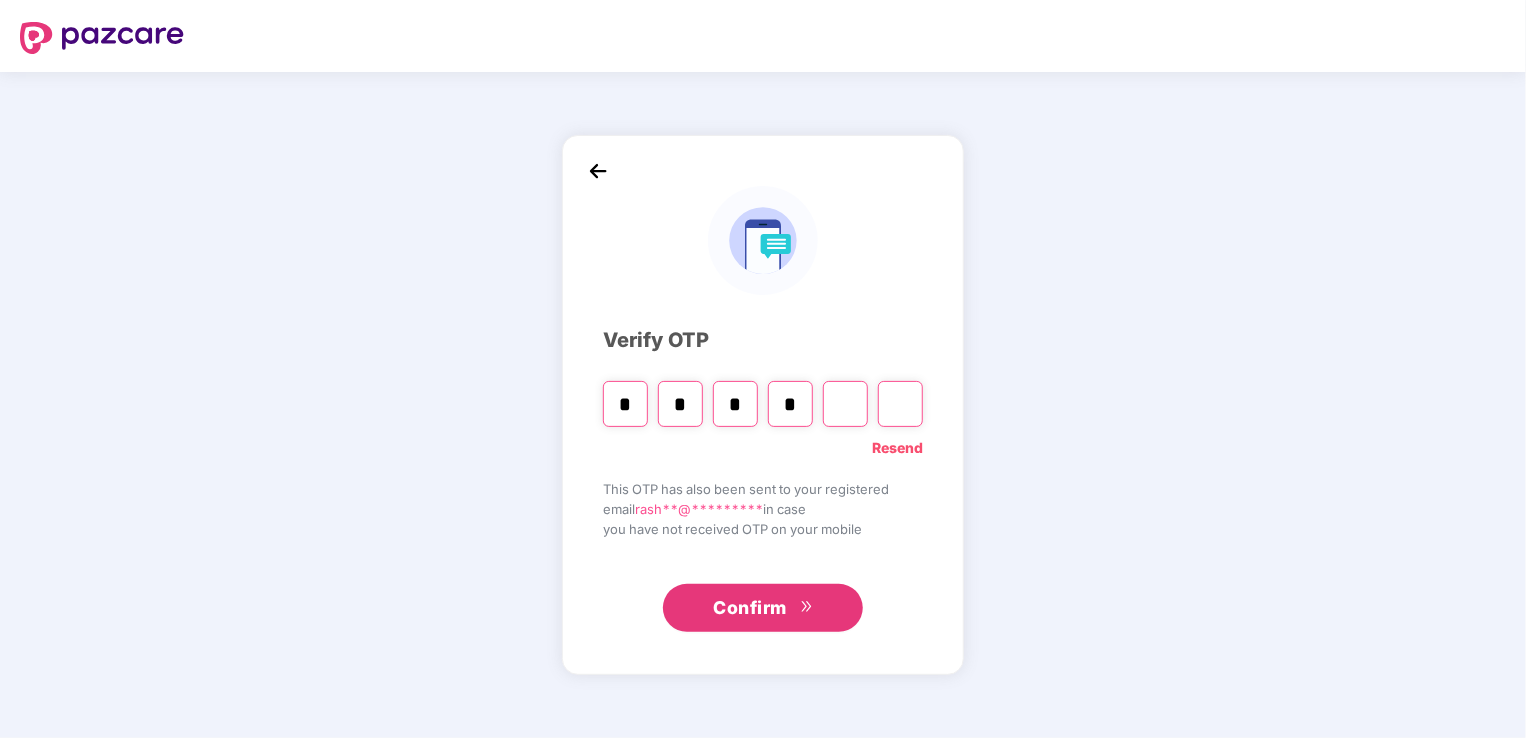 type on "*" 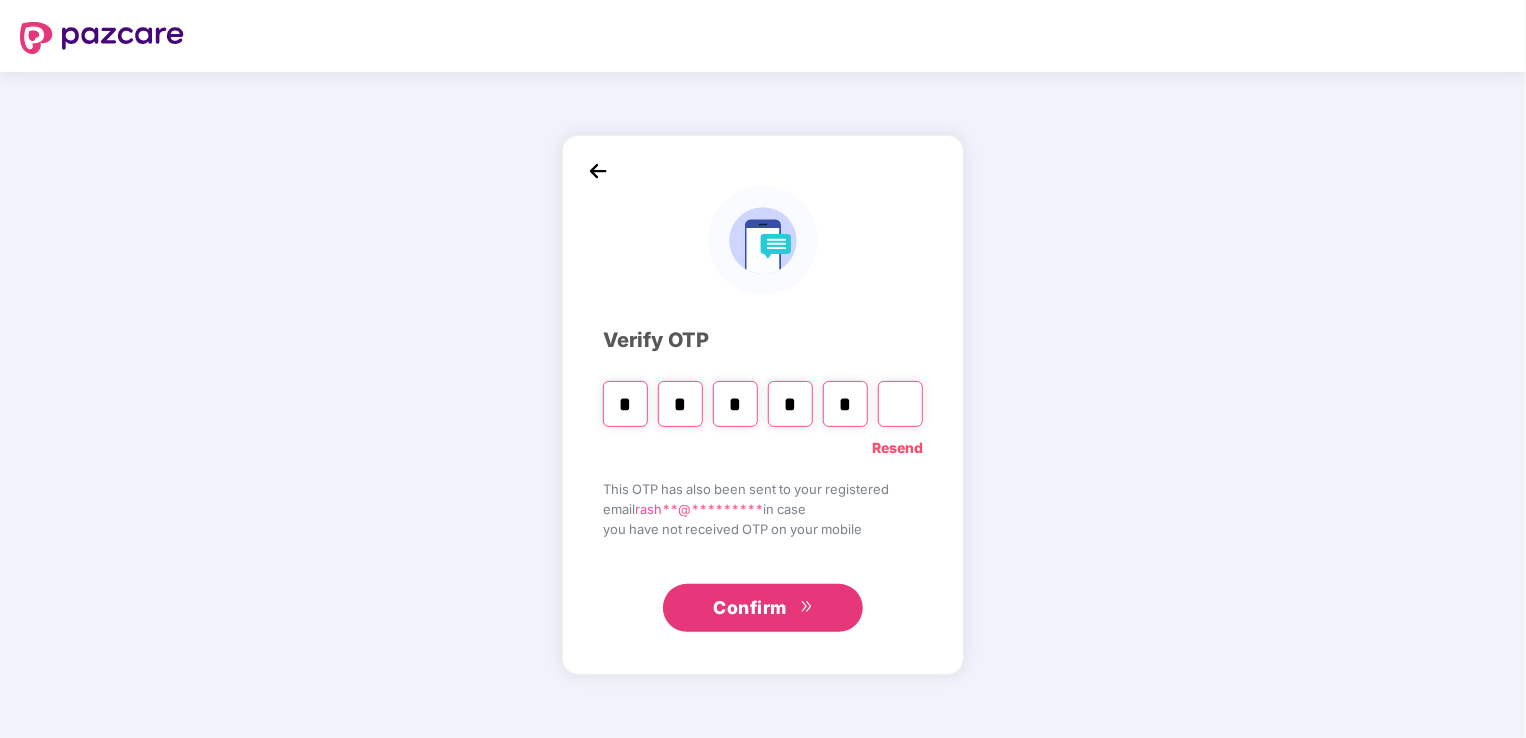 type on "*" 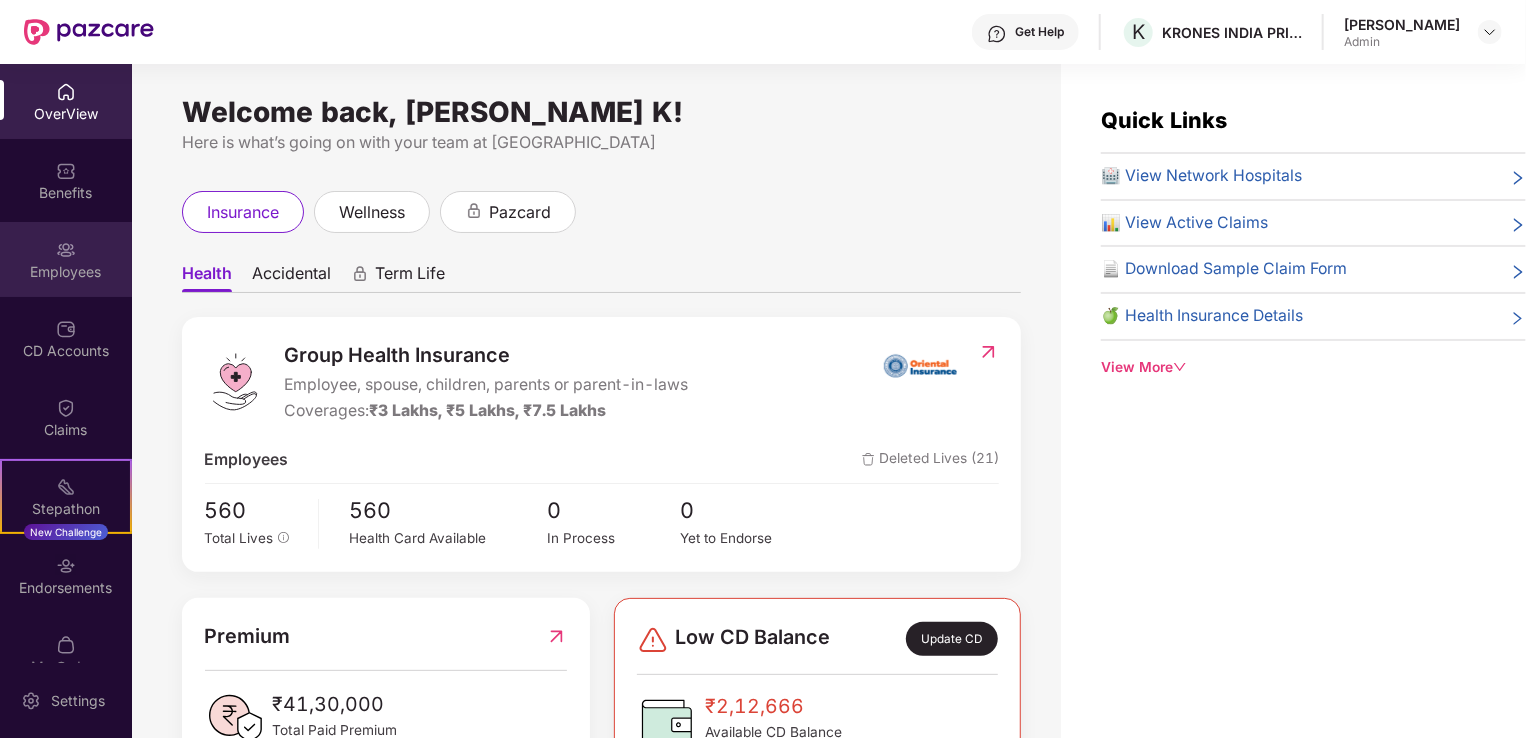 click at bounding box center (66, 250) 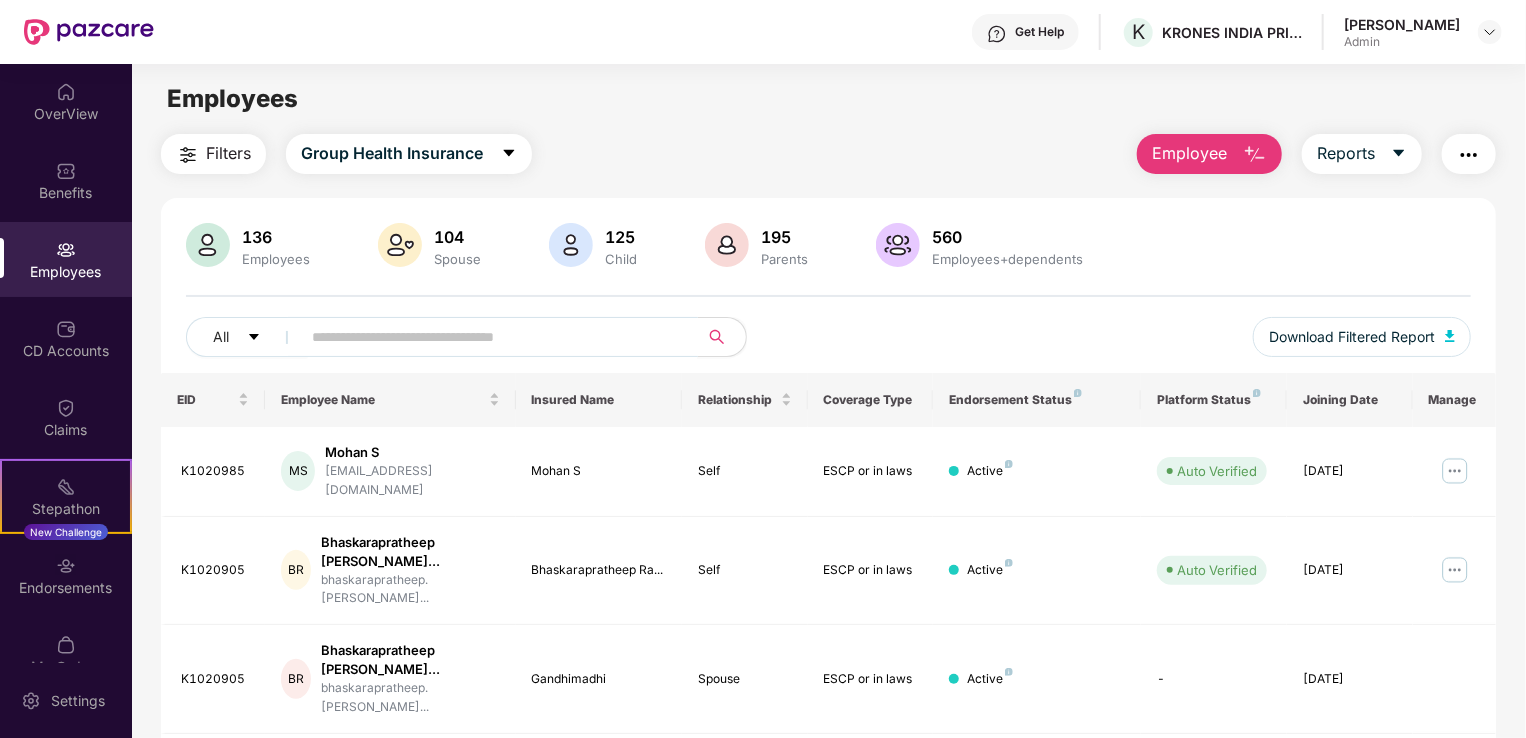 click at bounding box center [491, 337] 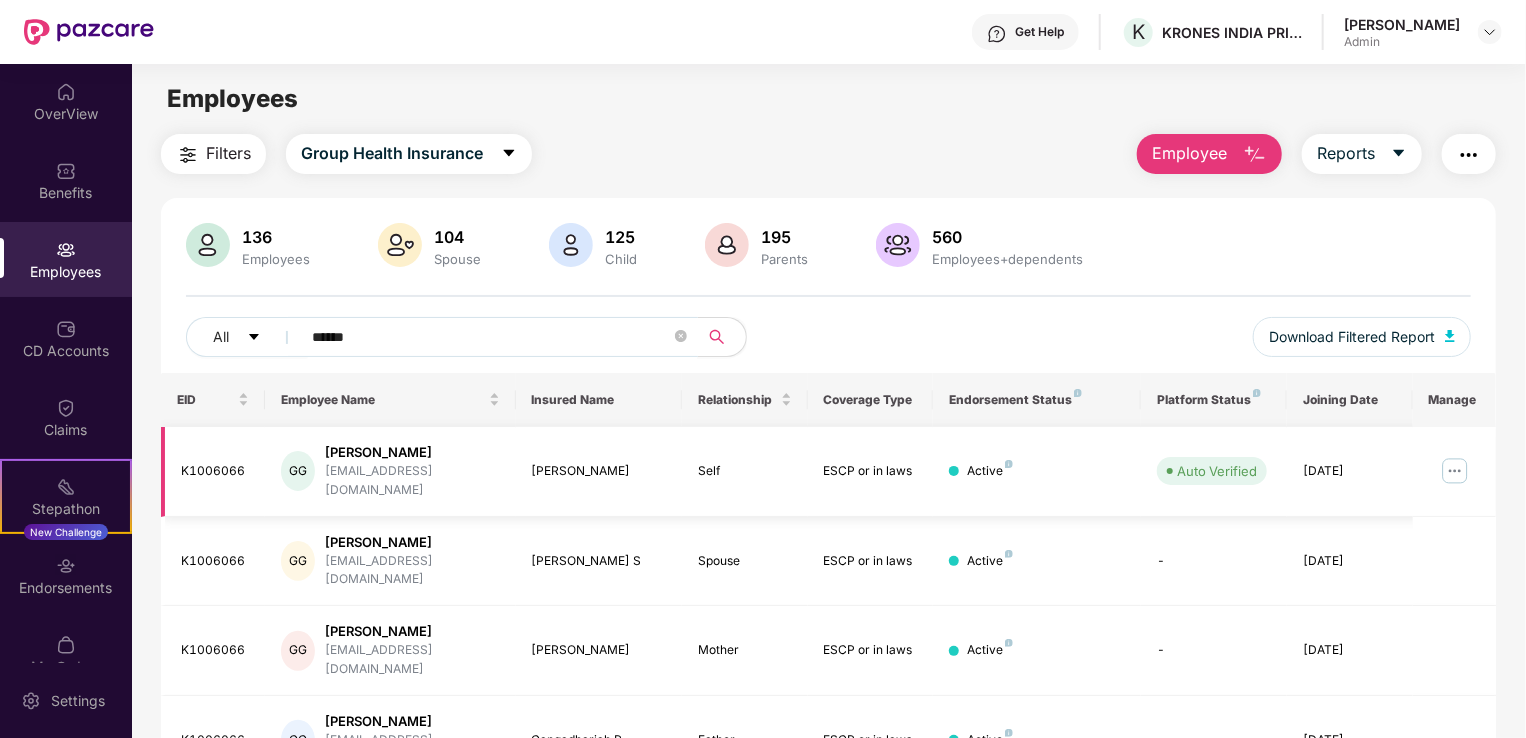 type on "******" 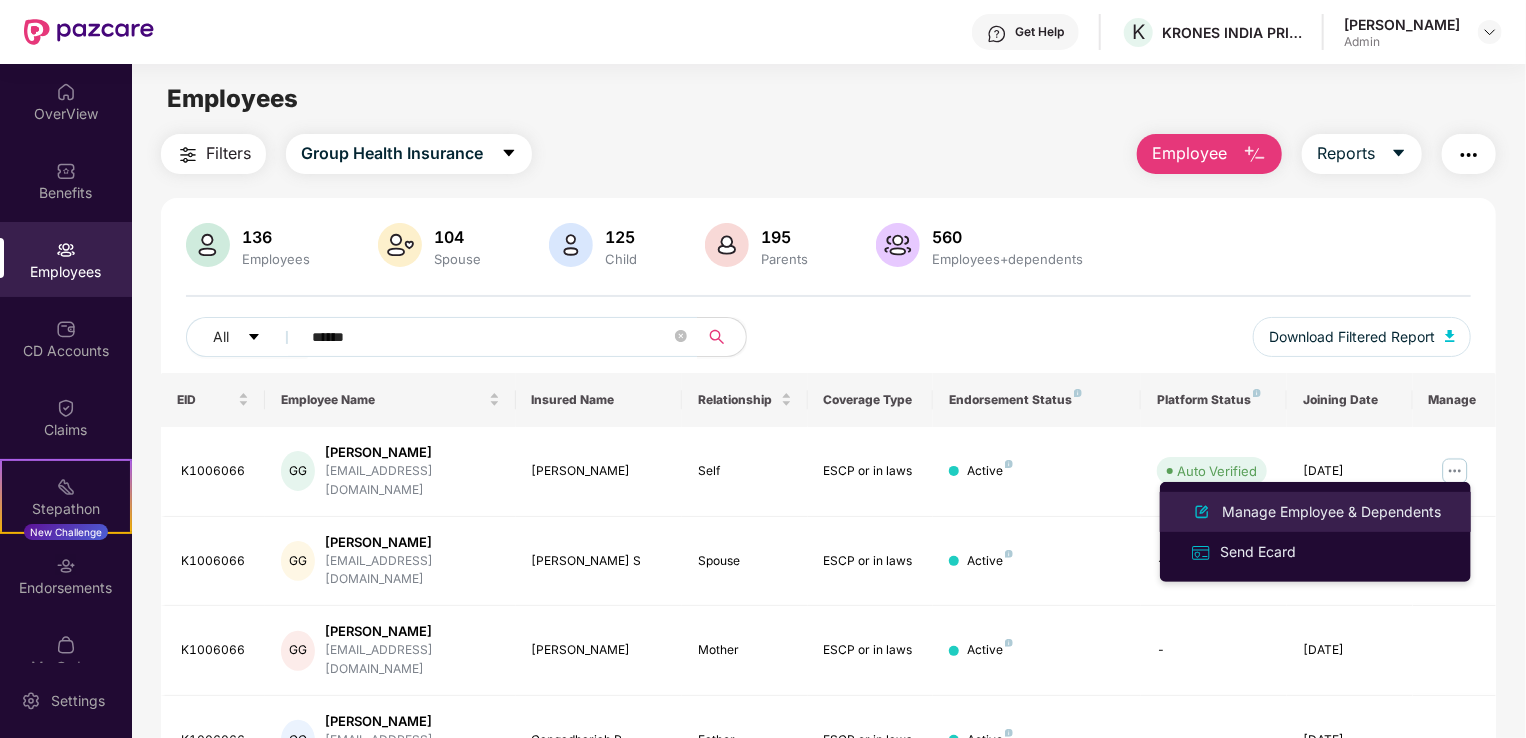 click on "Manage Employee & Dependents" at bounding box center [1331, 512] 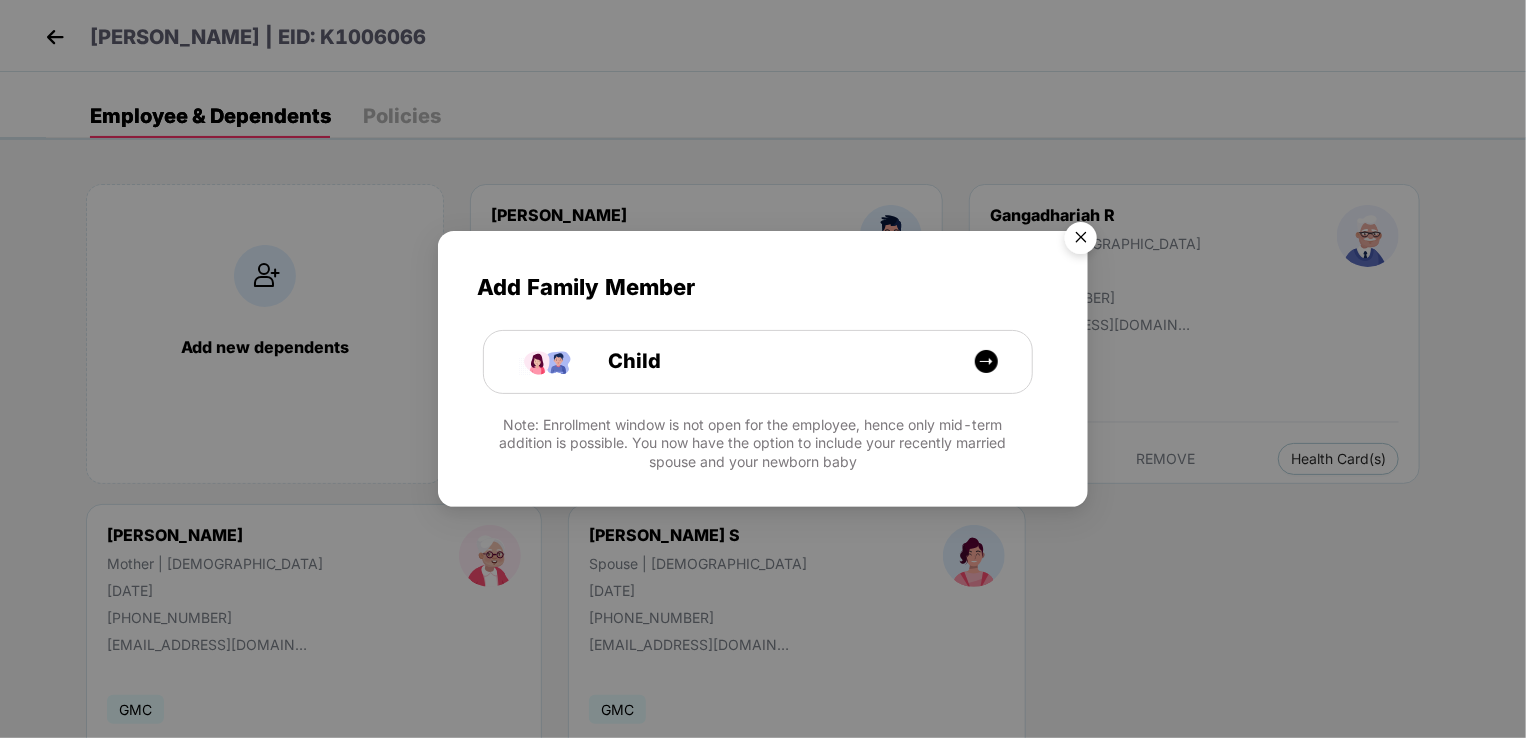click at bounding box center (1081, 241) 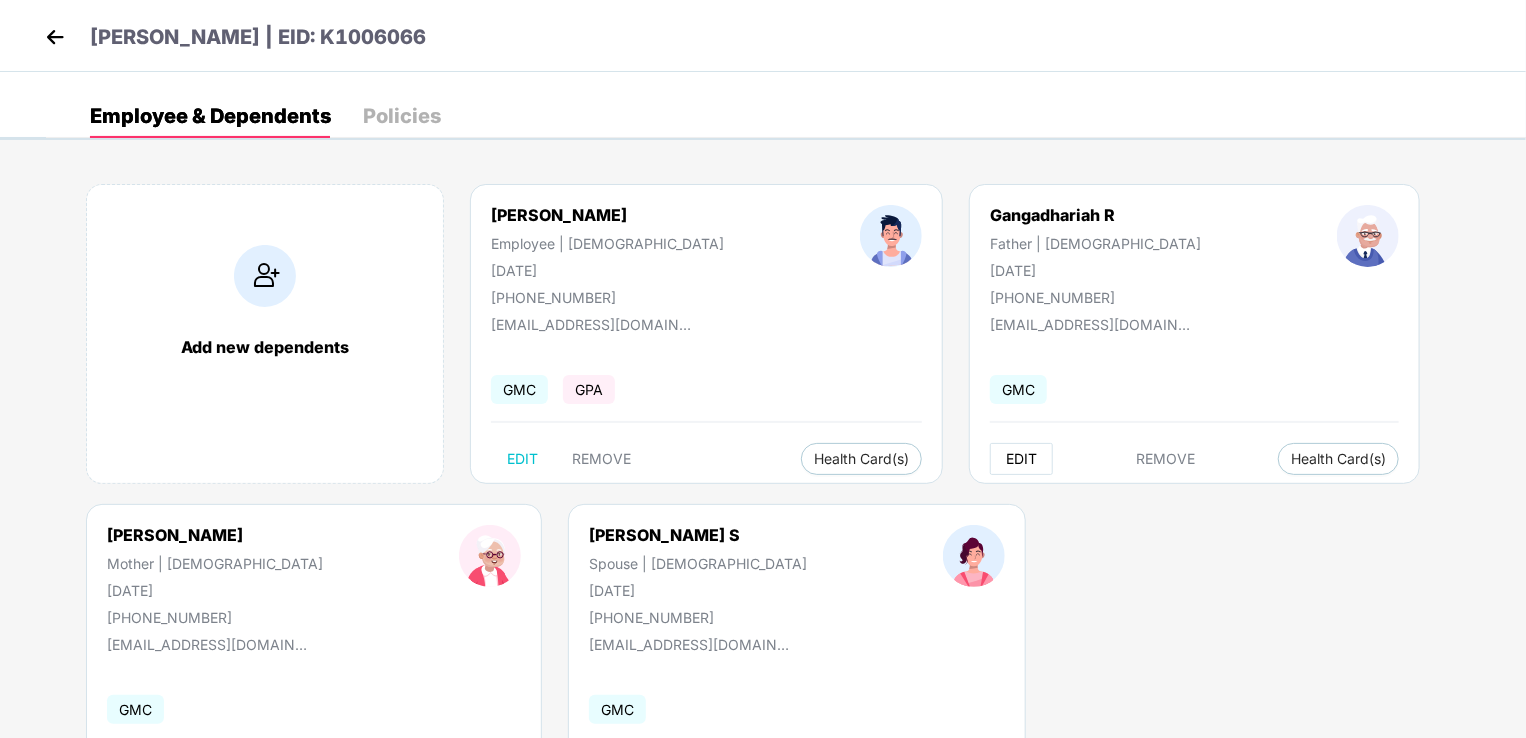 click on "EDIT" at bounding box center (1021, 459) 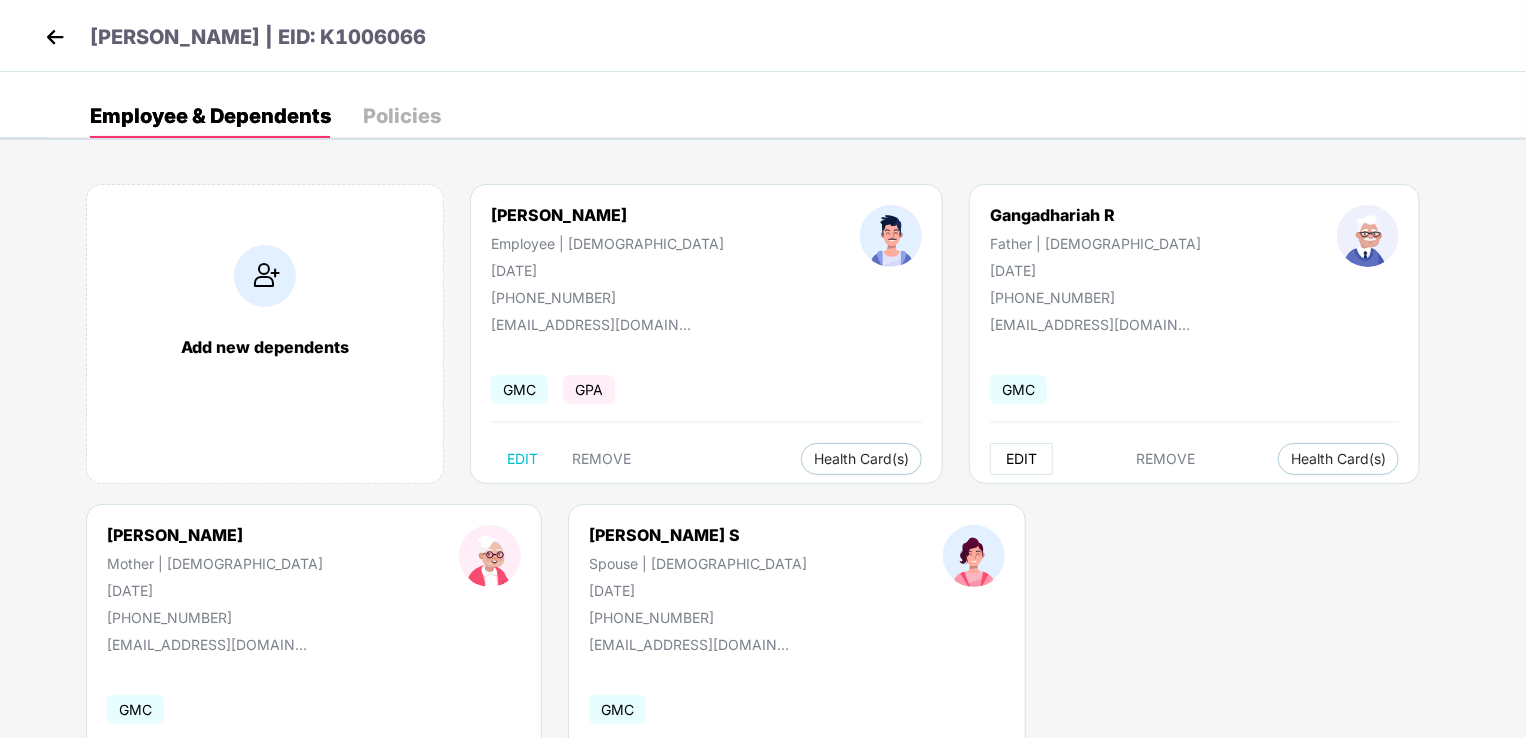 select on "******" 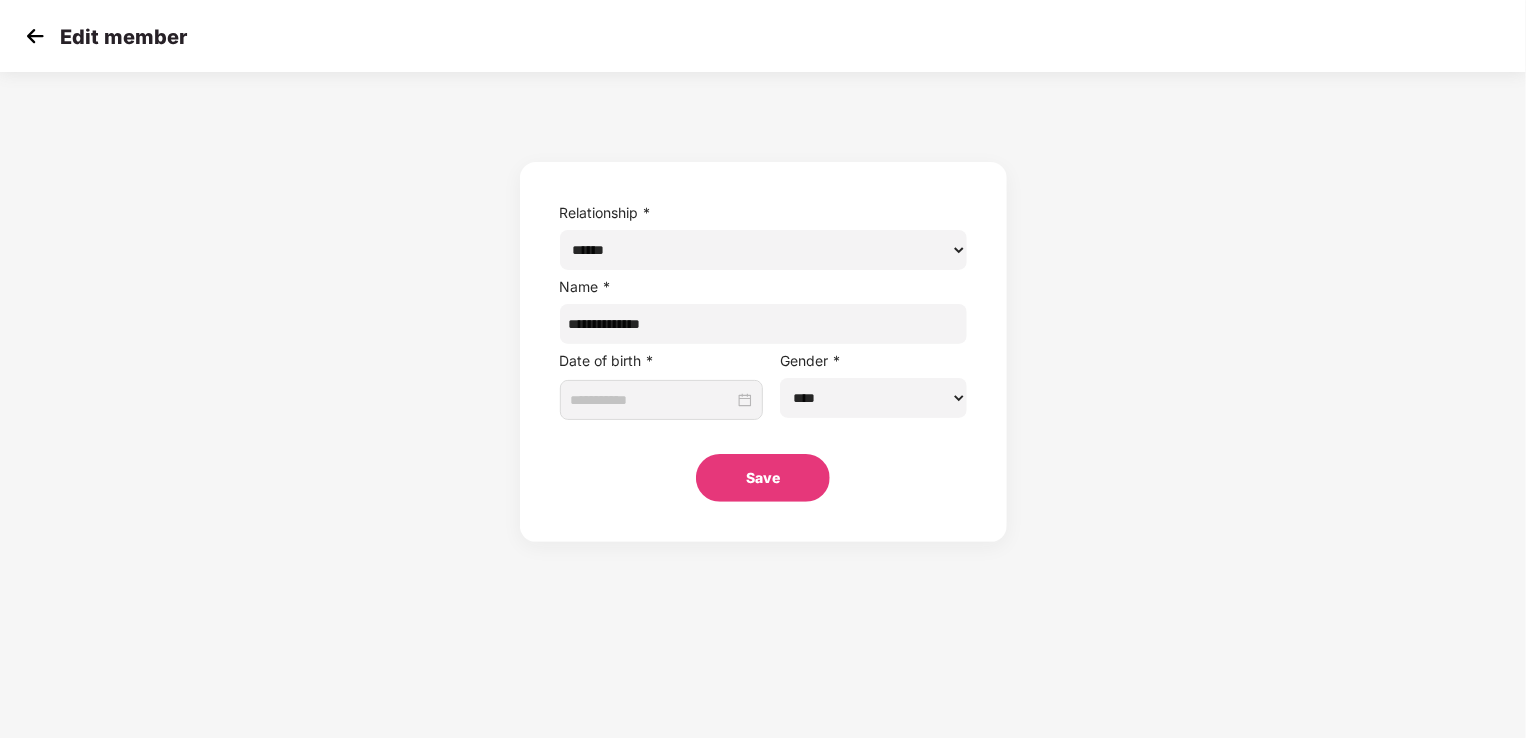 type on "**********" 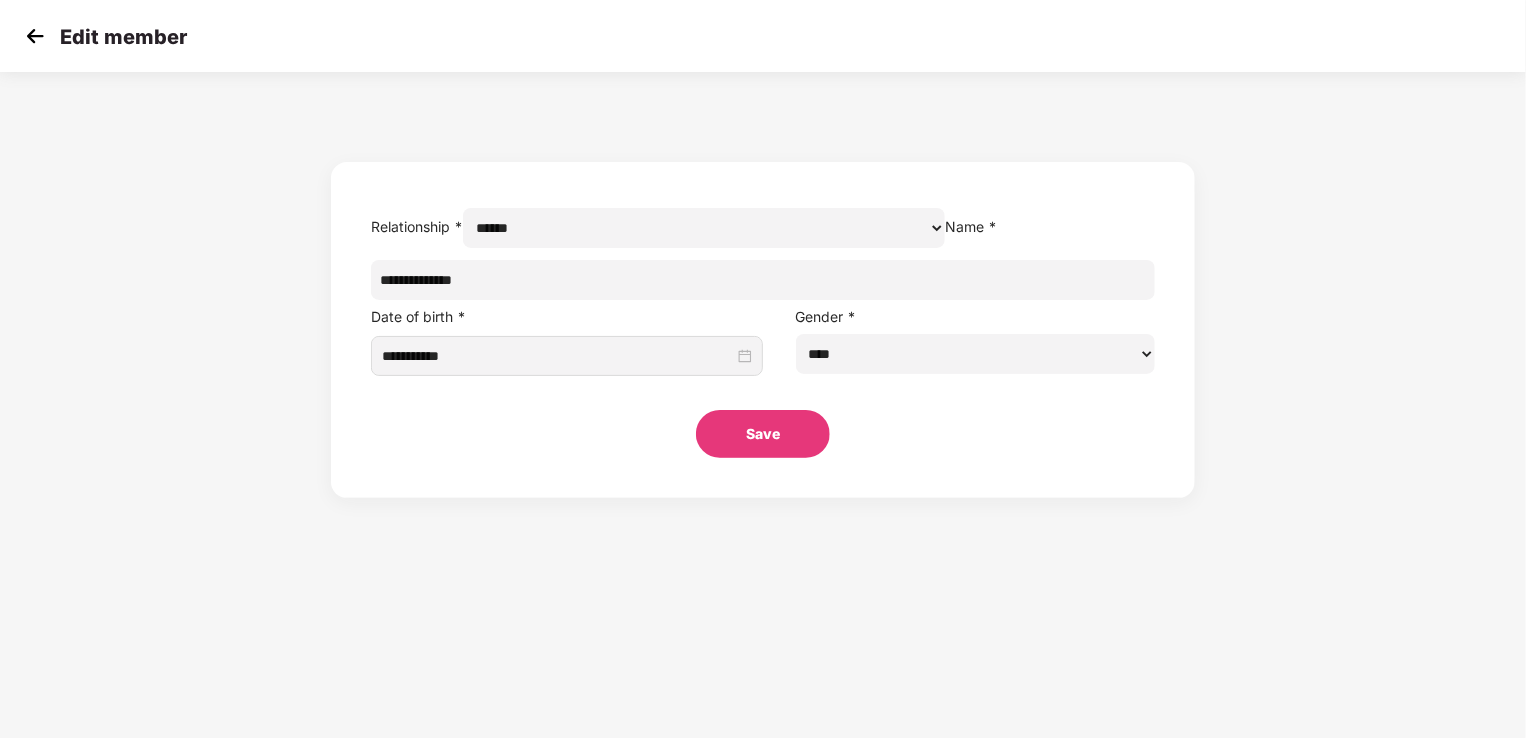 click on "**********" at bounding box center (763, 280) 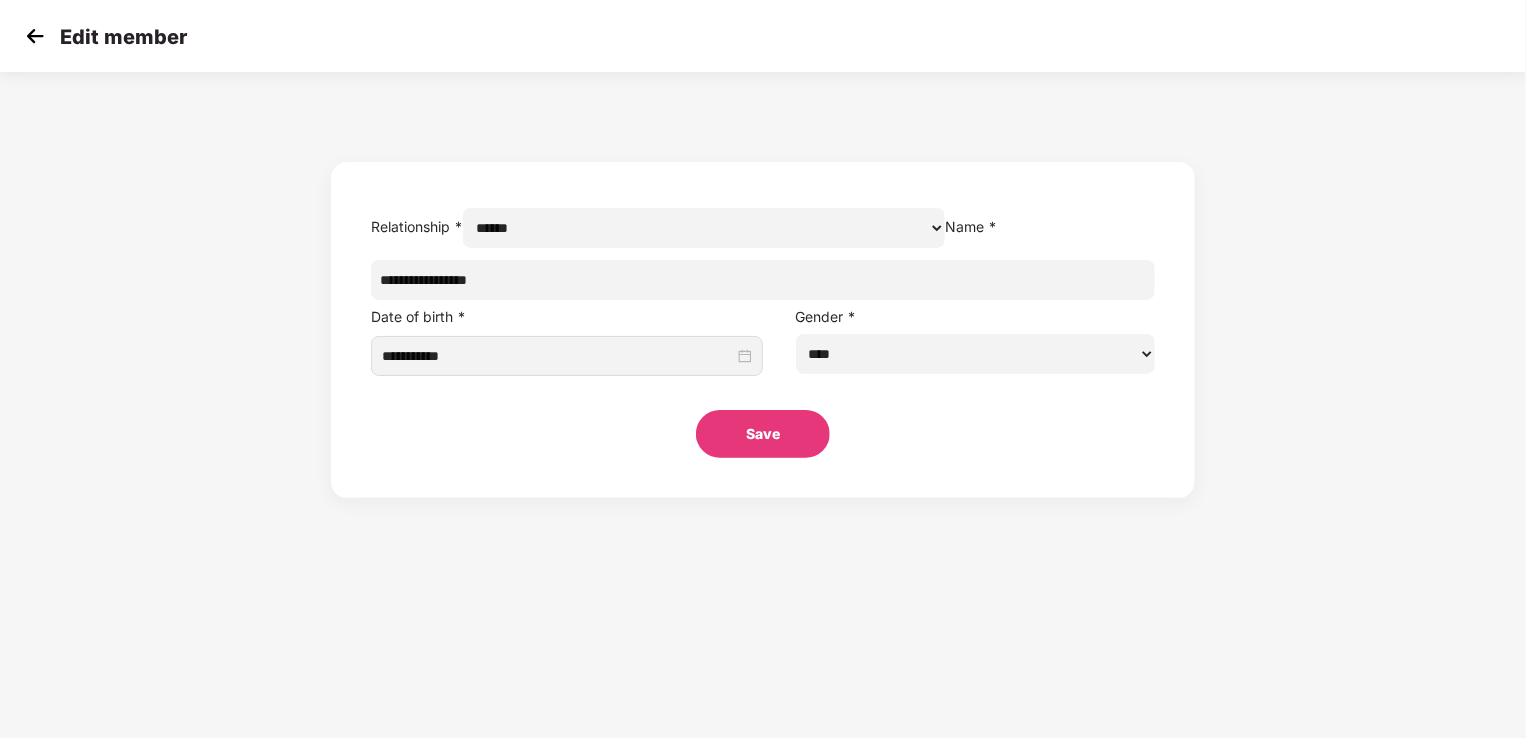 type on "**********" 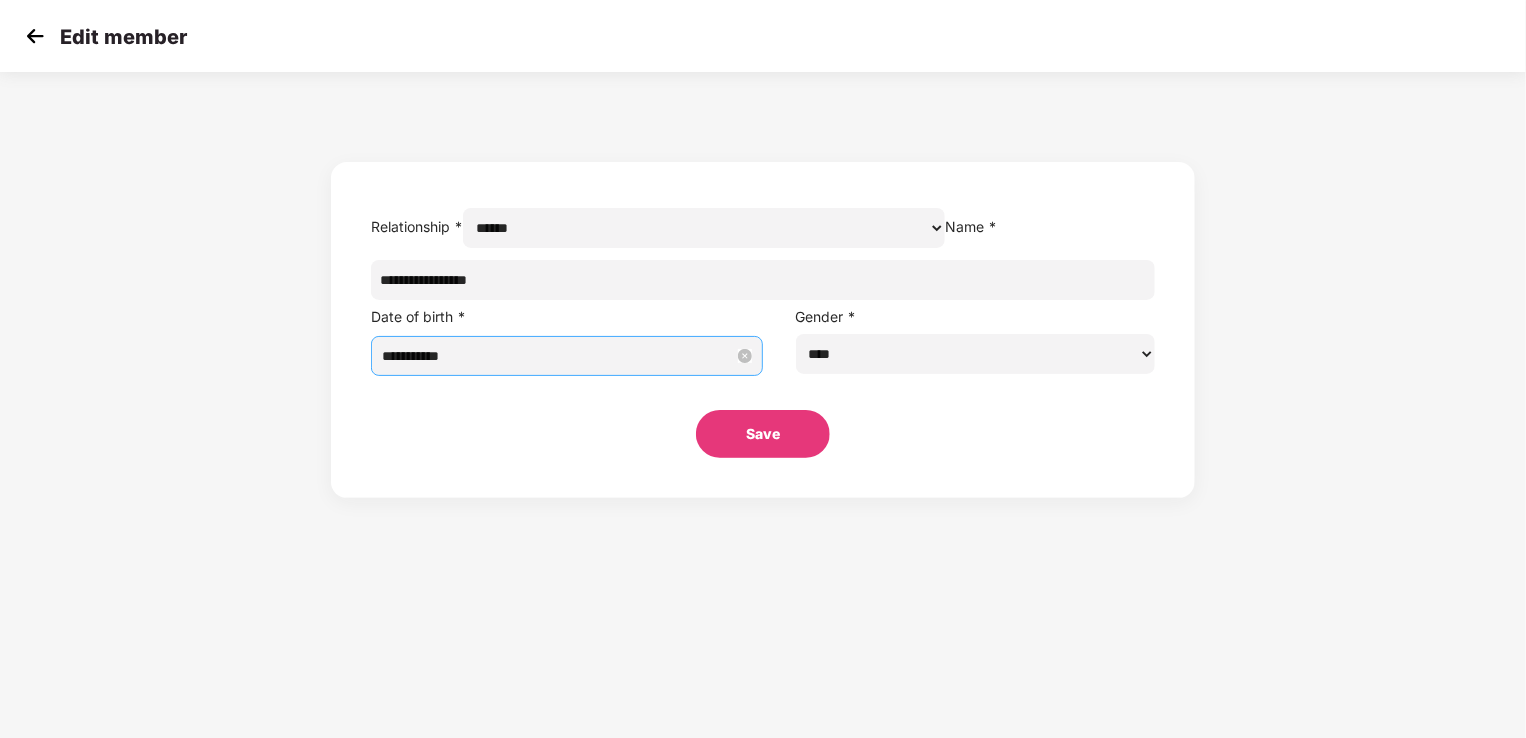 click on "**********" at bounding box center (558, 356) 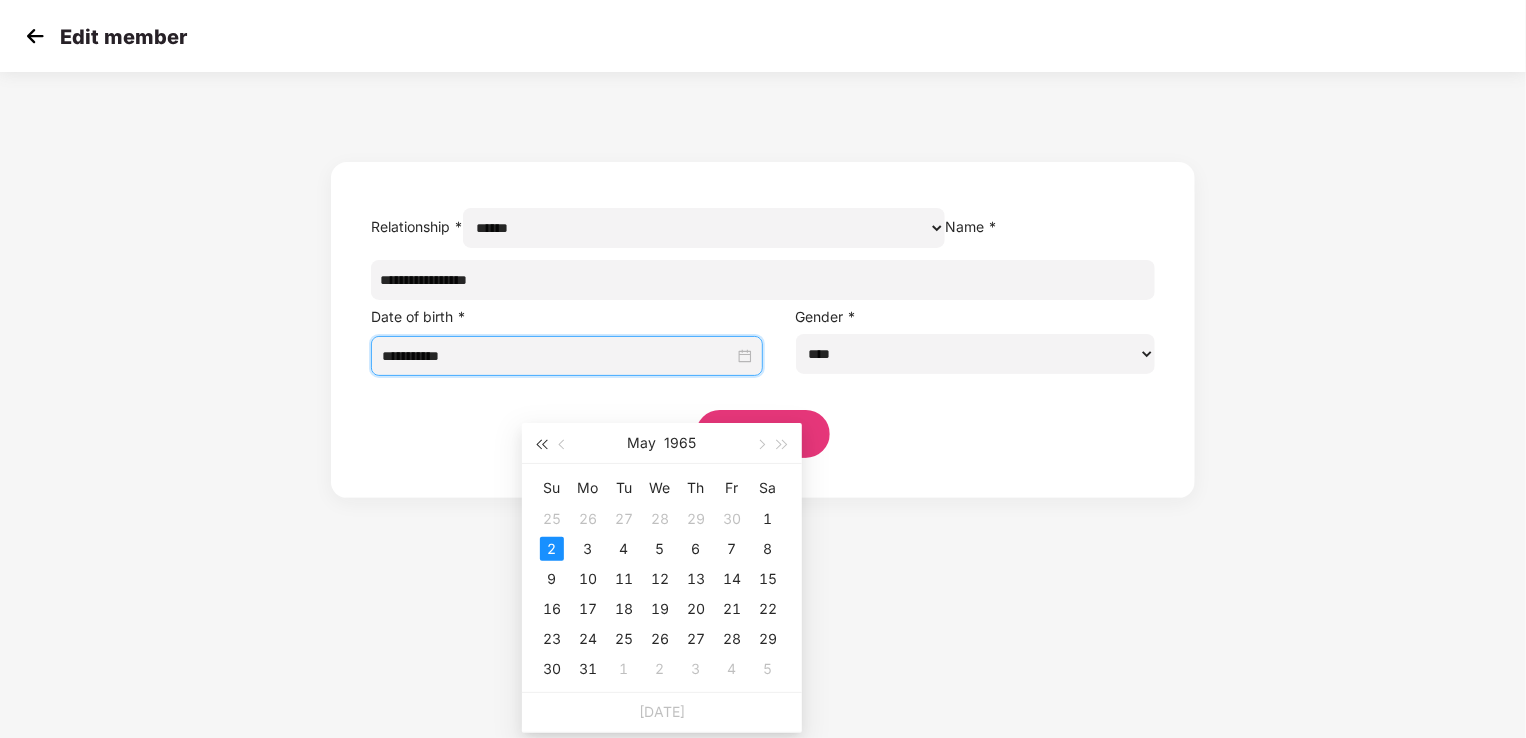 click at bounding box center [541, 445] 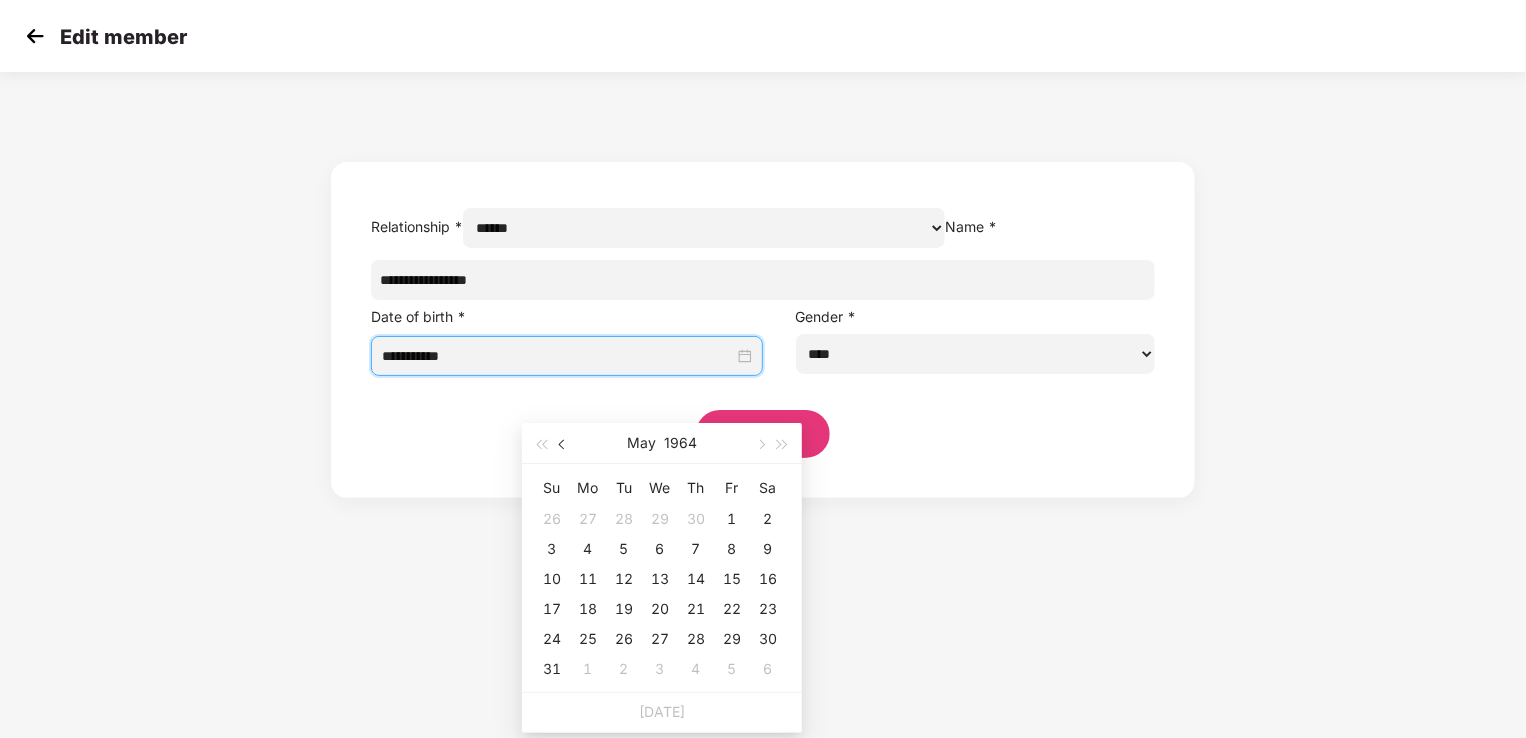 click at bounding box center [563, 443] 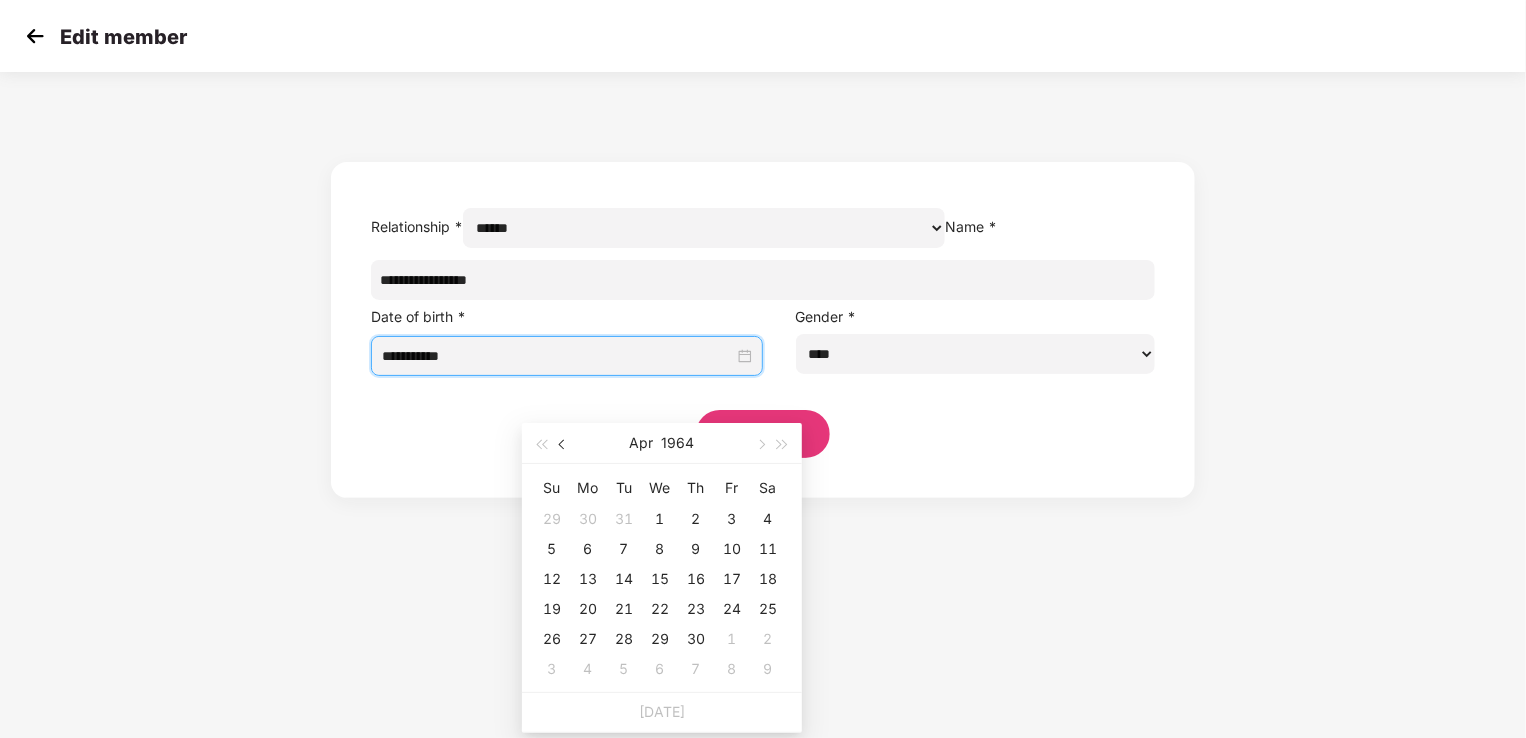 click at bounding box center [563, 443] 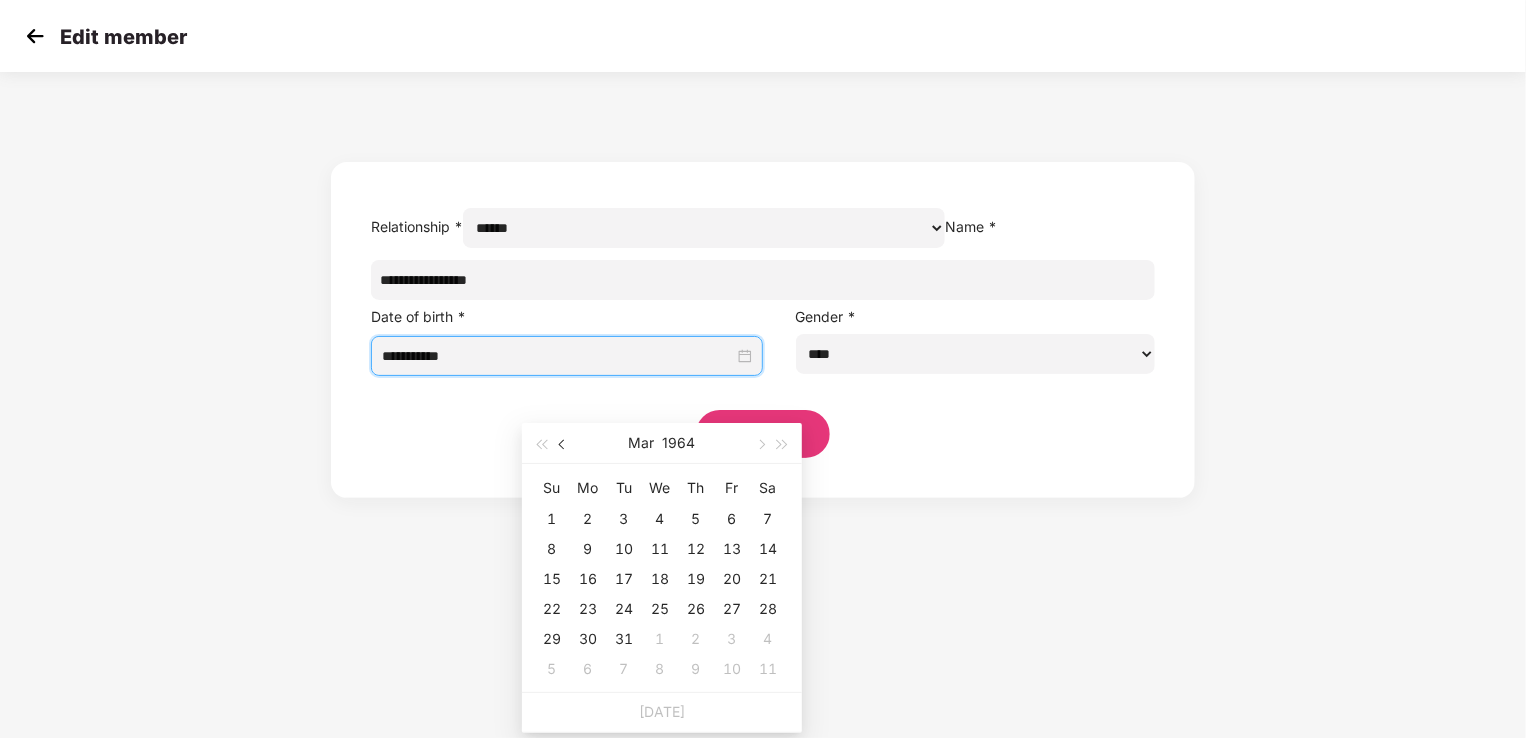 click at bounding box center [563, 443] 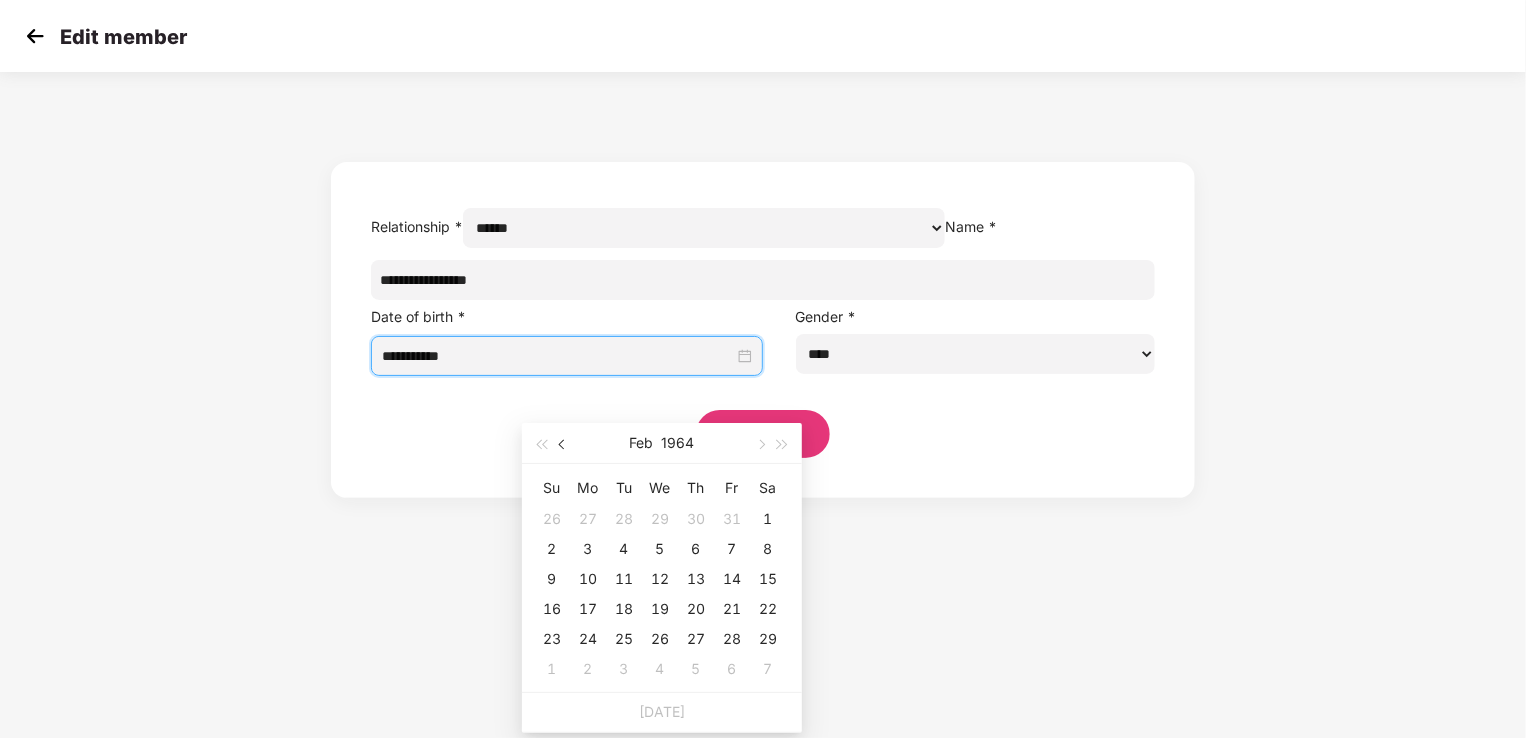 click at bounding box center [563, 443] 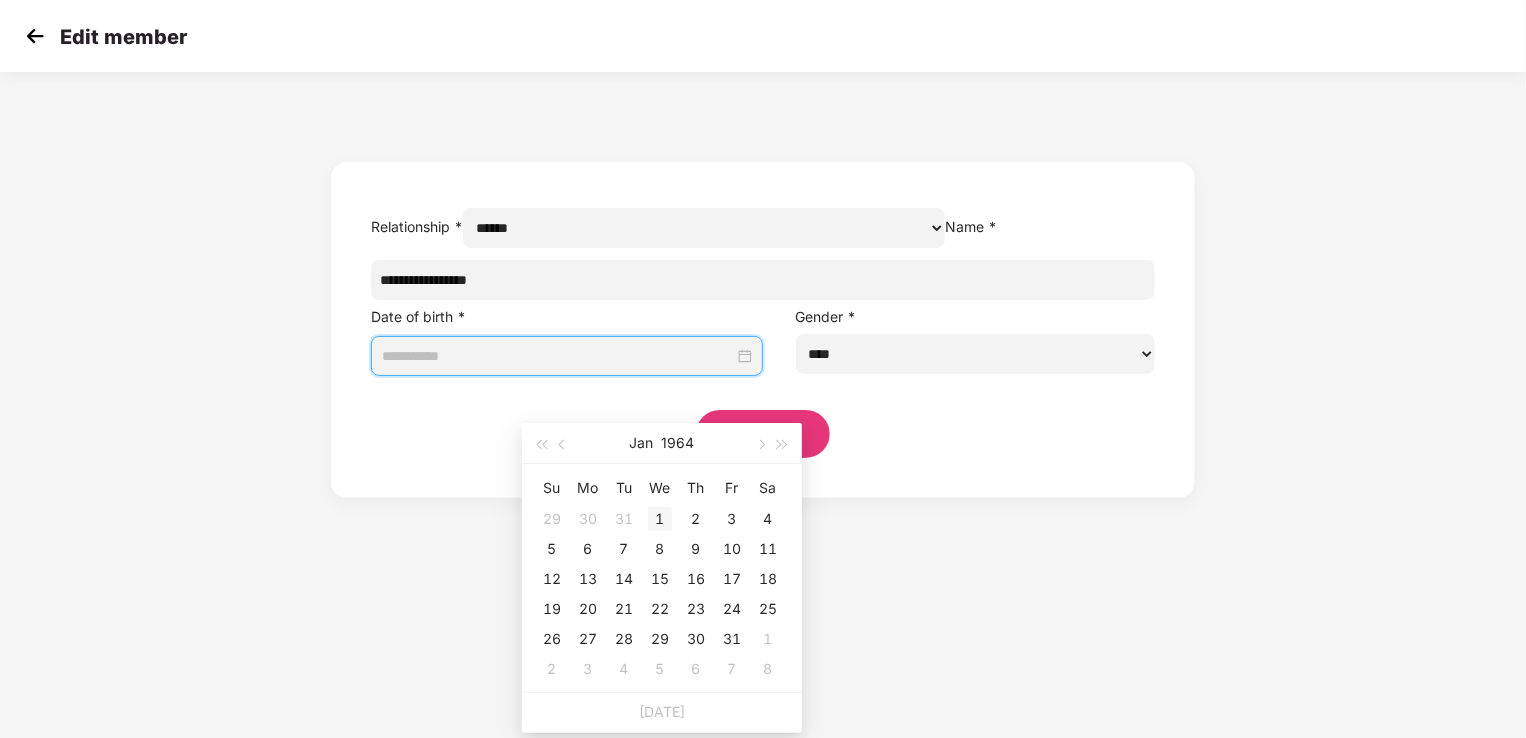 type on "**********" 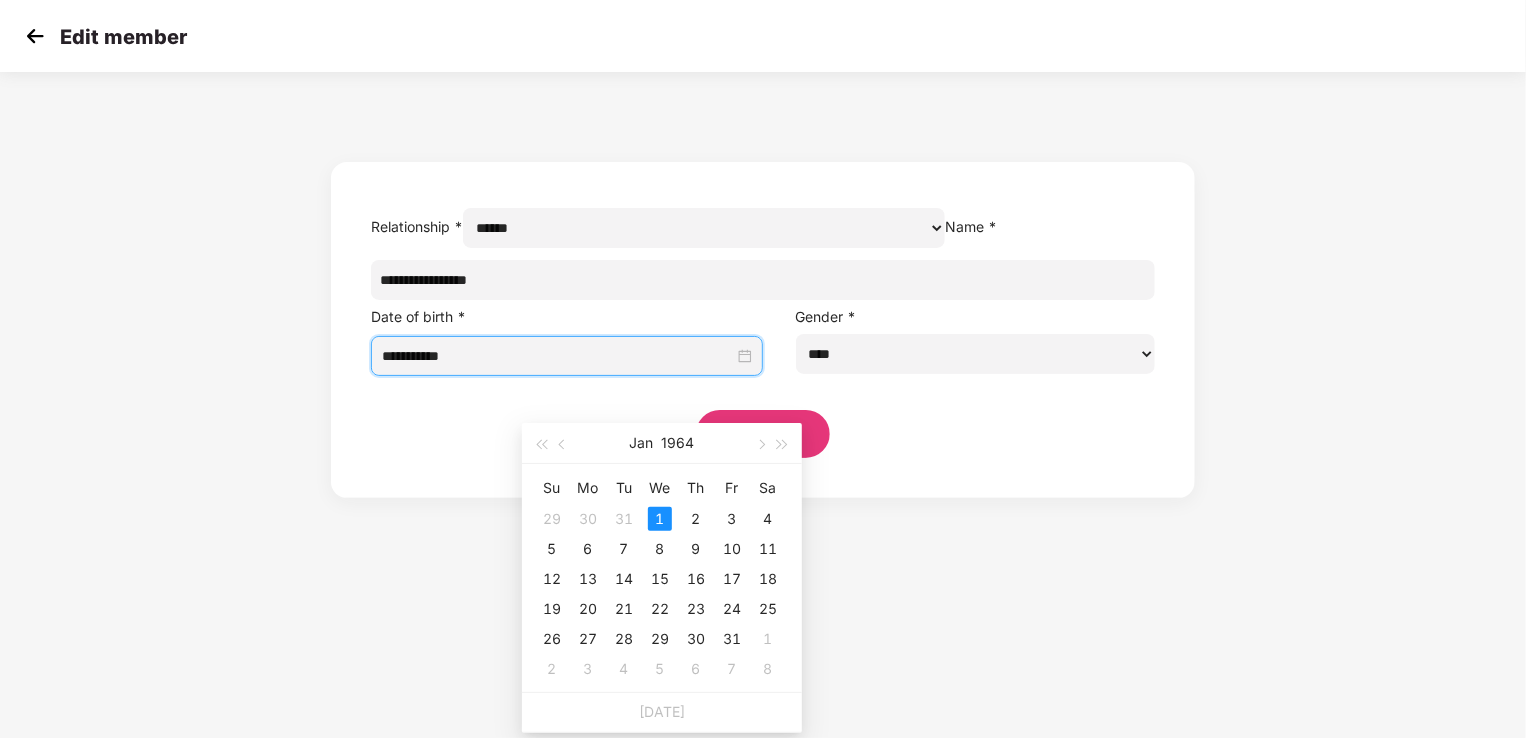 click on "Save" at bounding box center (763, 419) 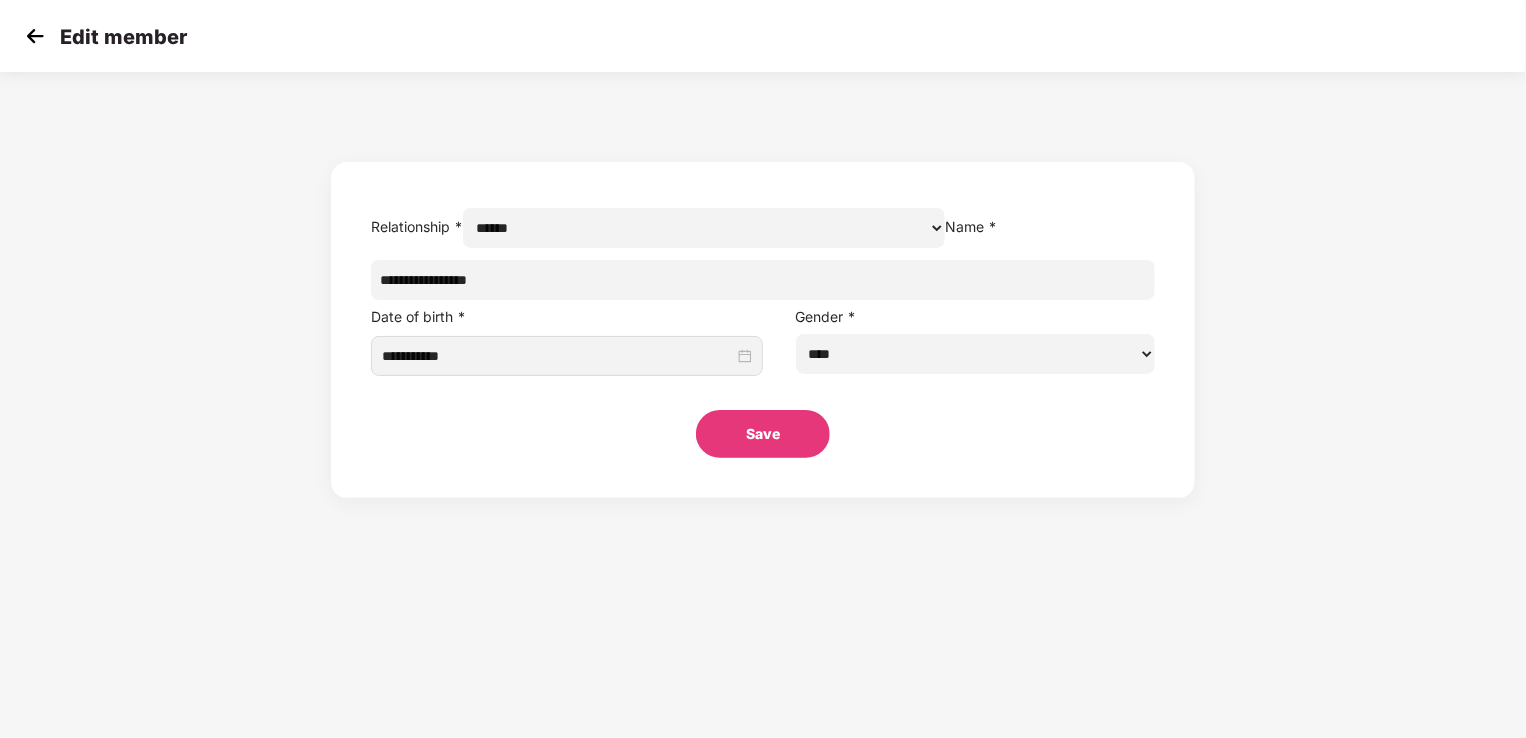 click on "Save" at bounding box center (763, 434) 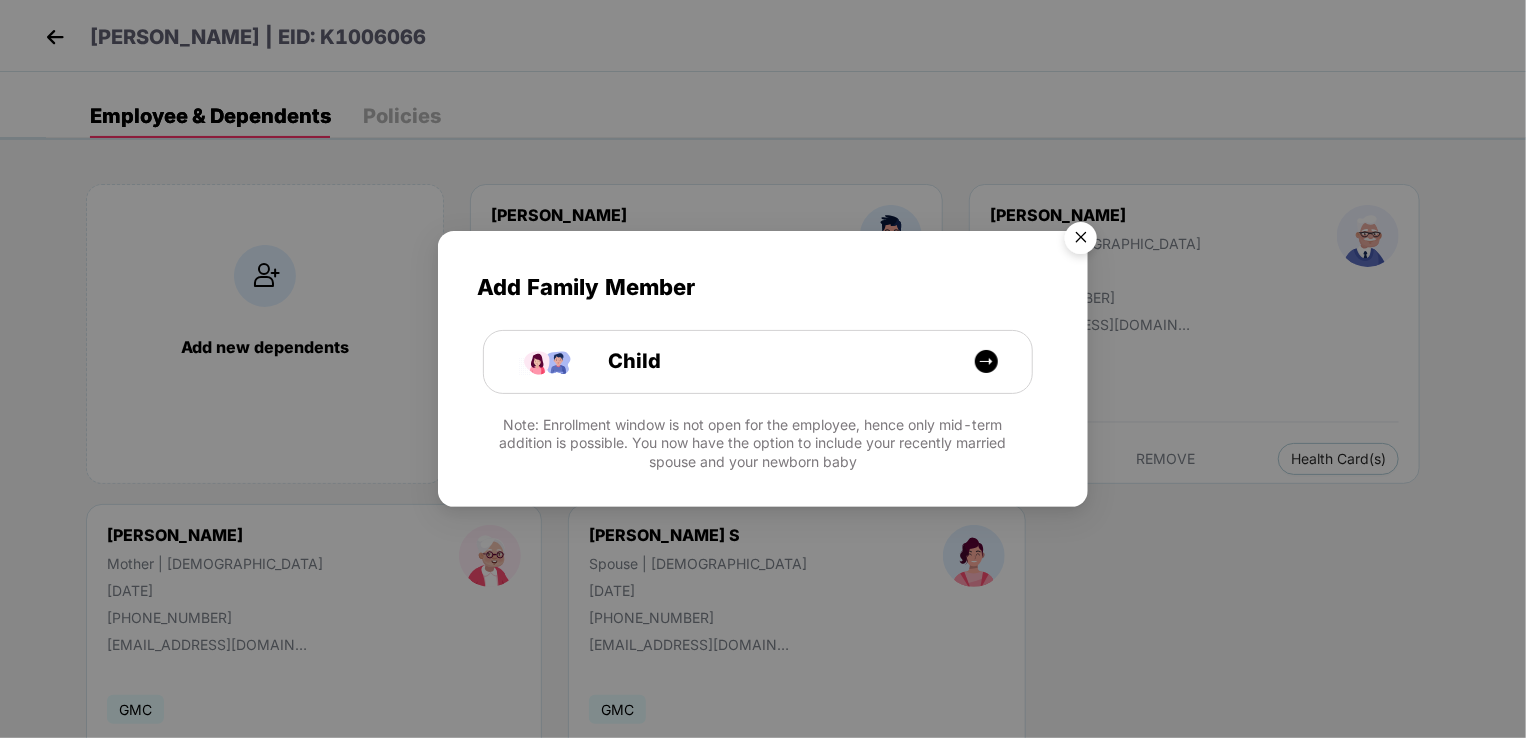 click at bounding box center [1081, 241] 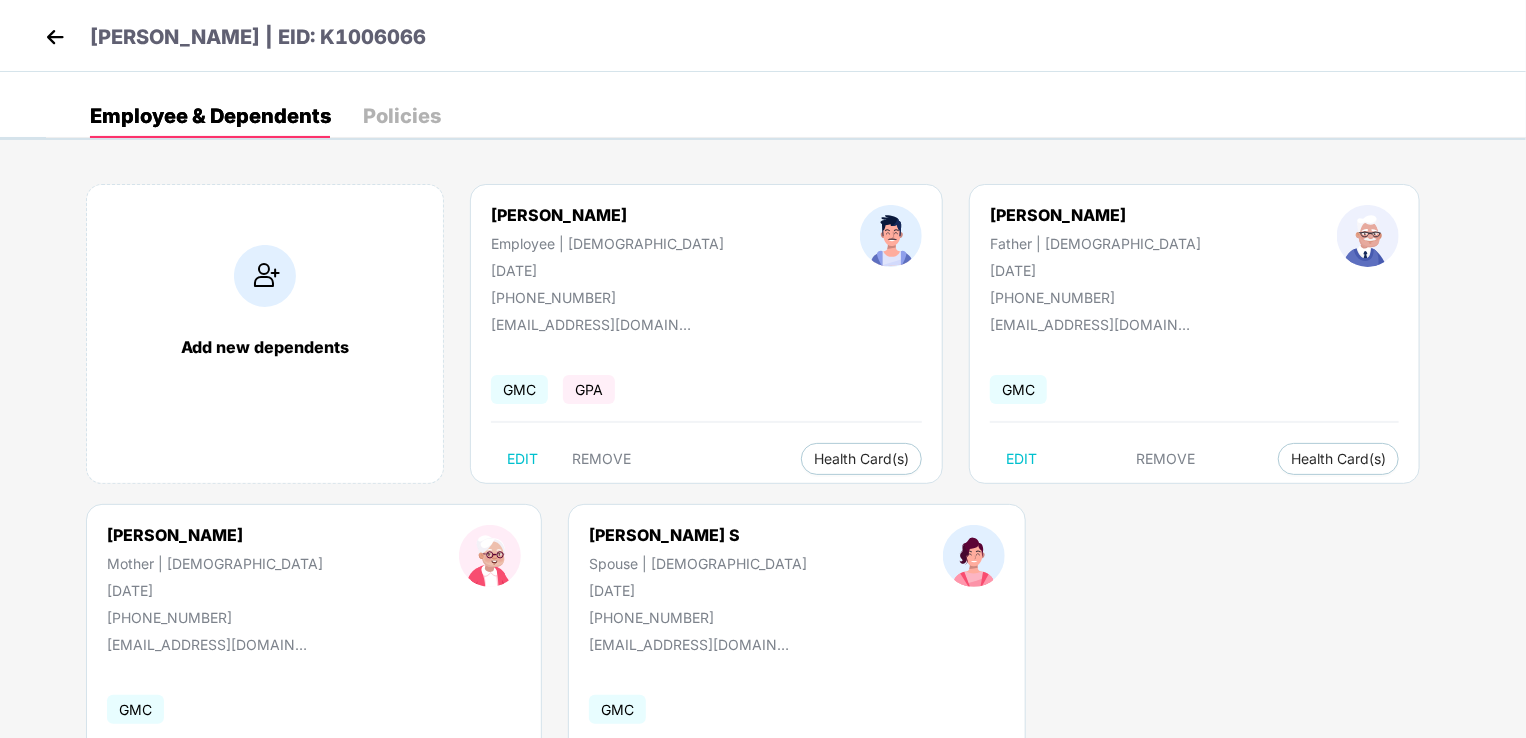 scroll, scrollTop: 116, scrollLeft: 0, axis: vertical 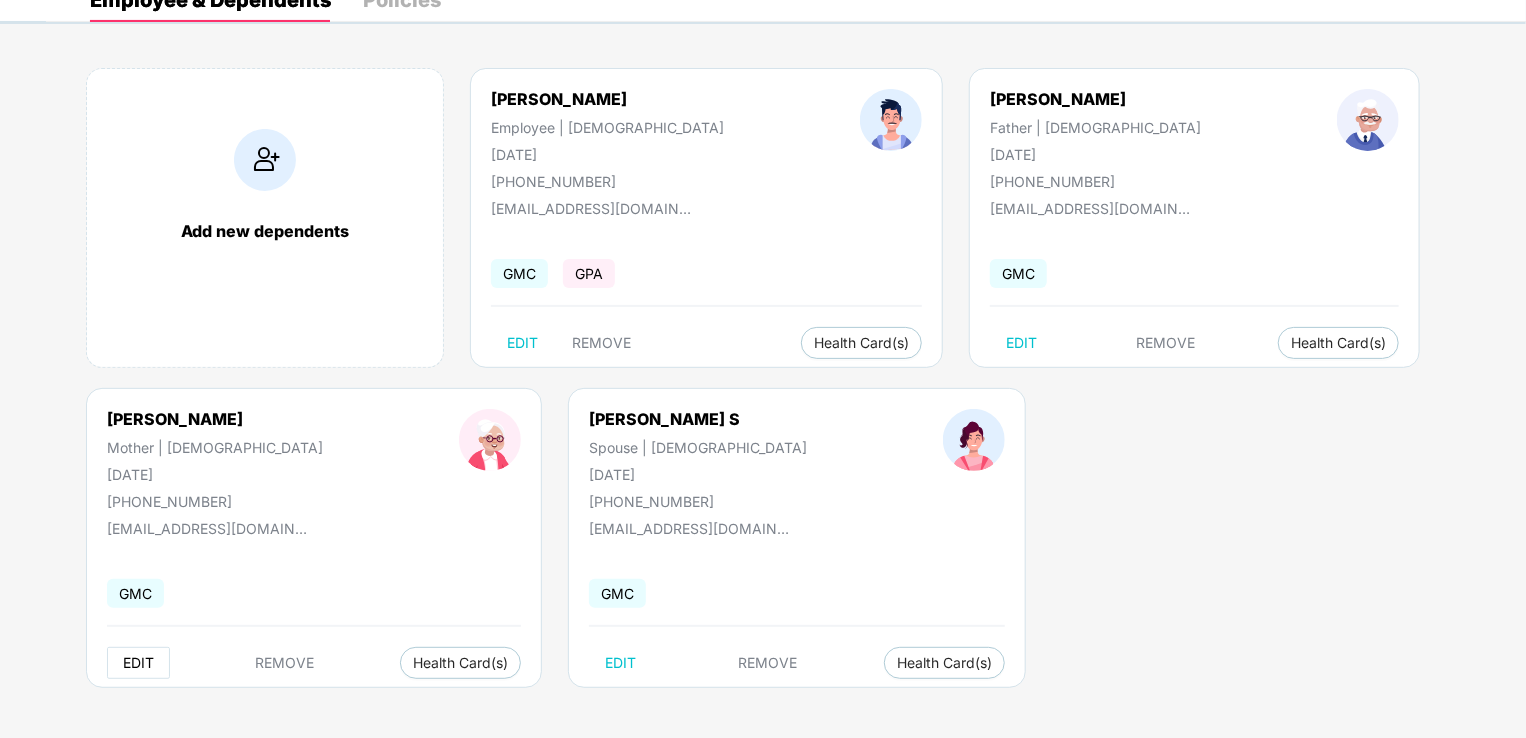 click on "EDIT" at bounding box center (138, 663) 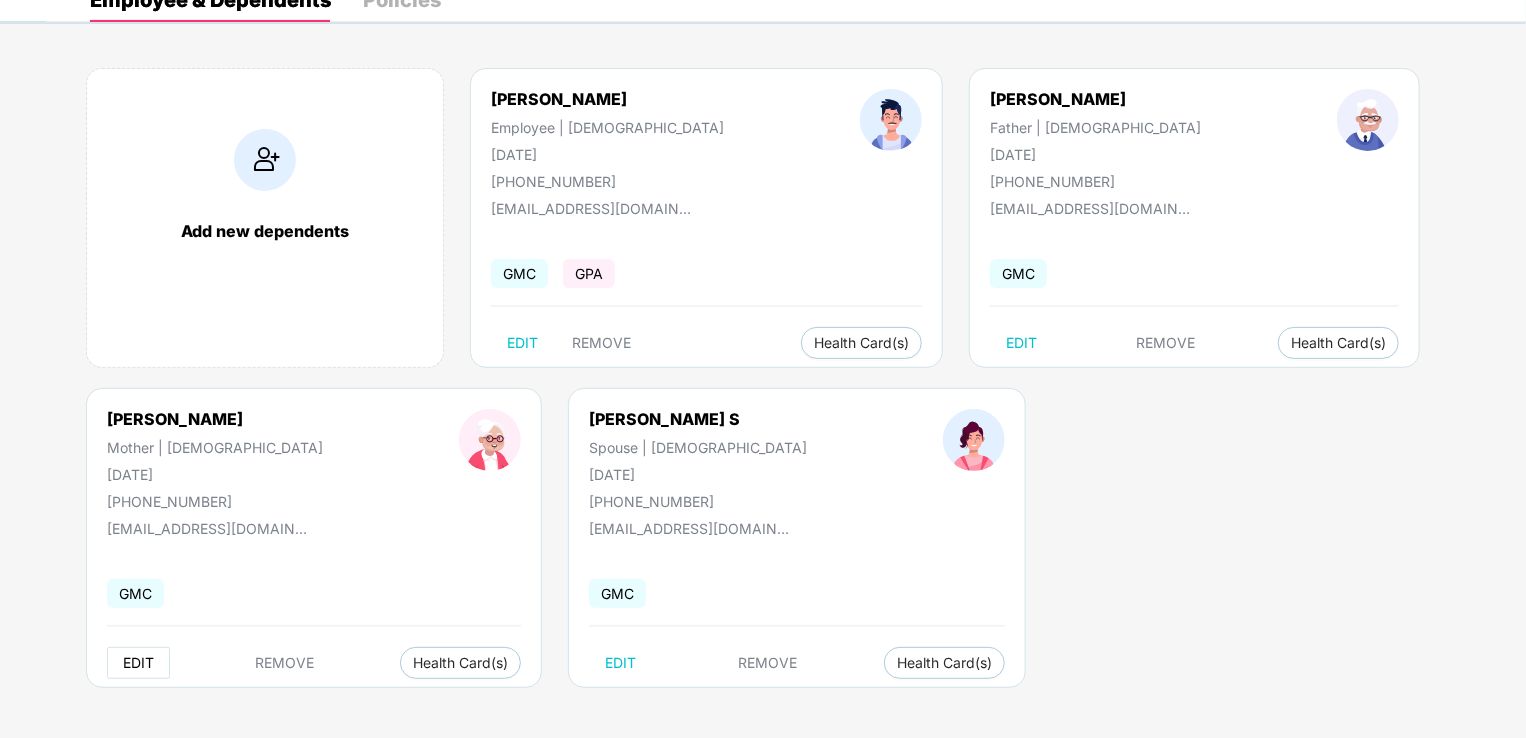 select on "******" 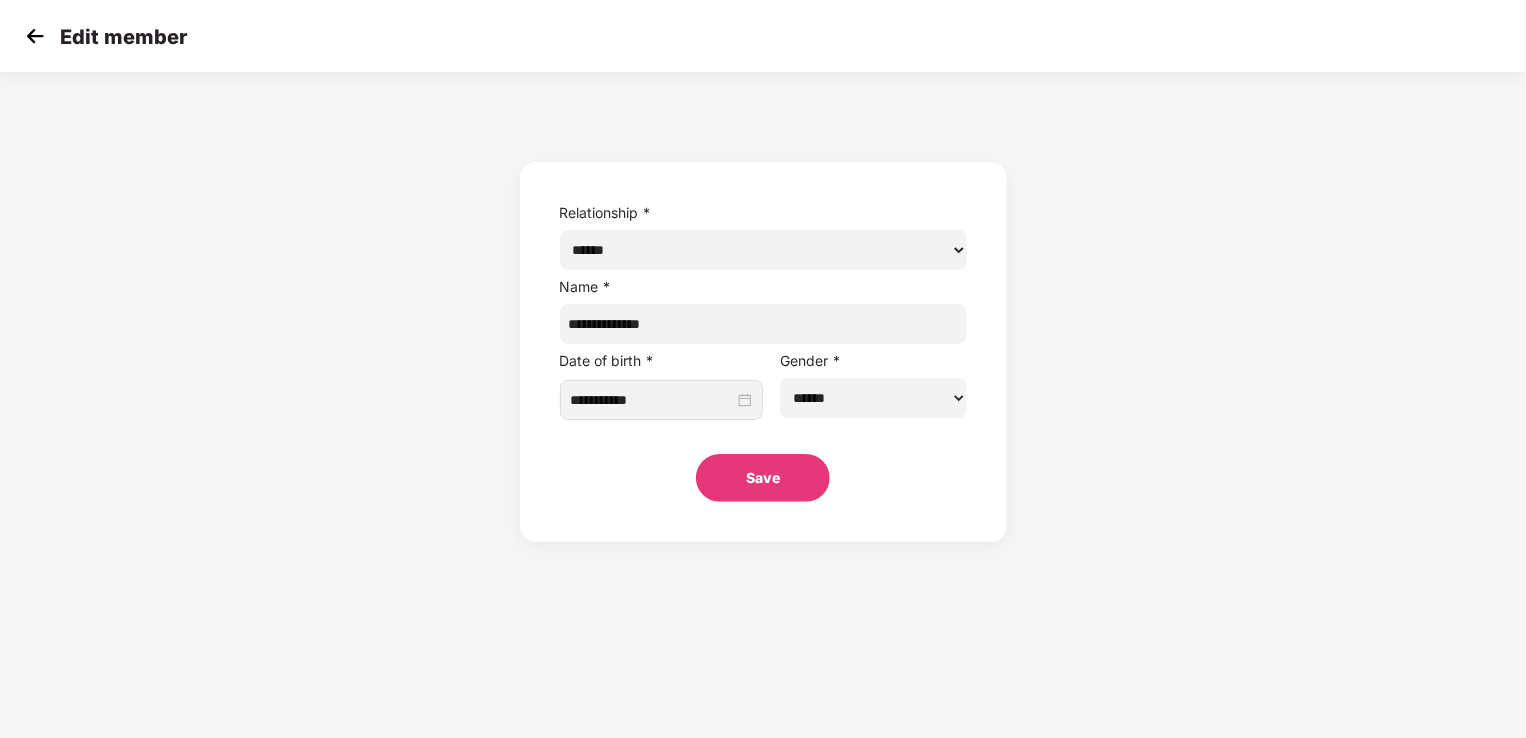 scroll, scrollTop: 0, scrollLeft: 0, axis: both 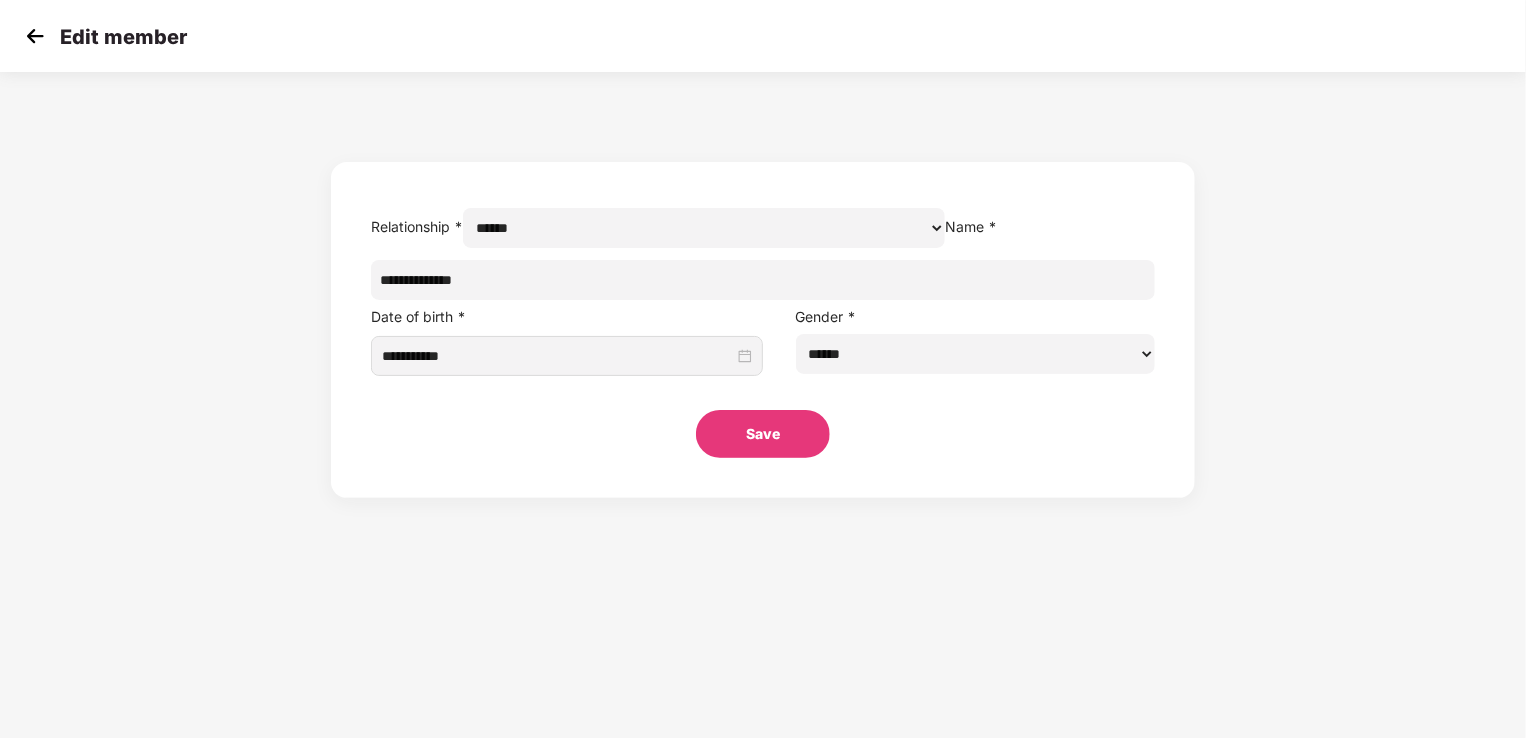 drag, startPoint x: 568, startPoint y: 325, endPoint x: 700, endPoint y: 320, distance: 132.09467 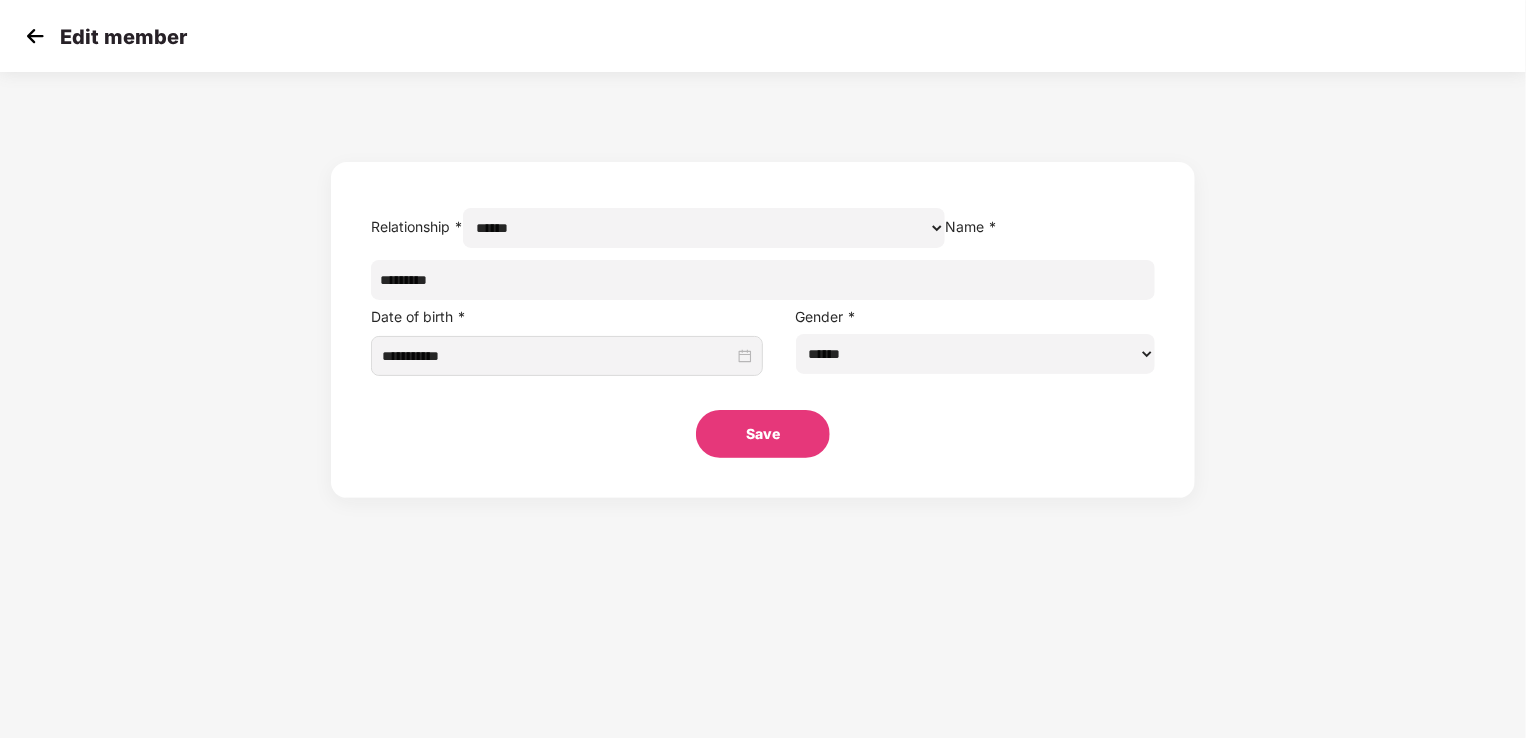 type on "*********" 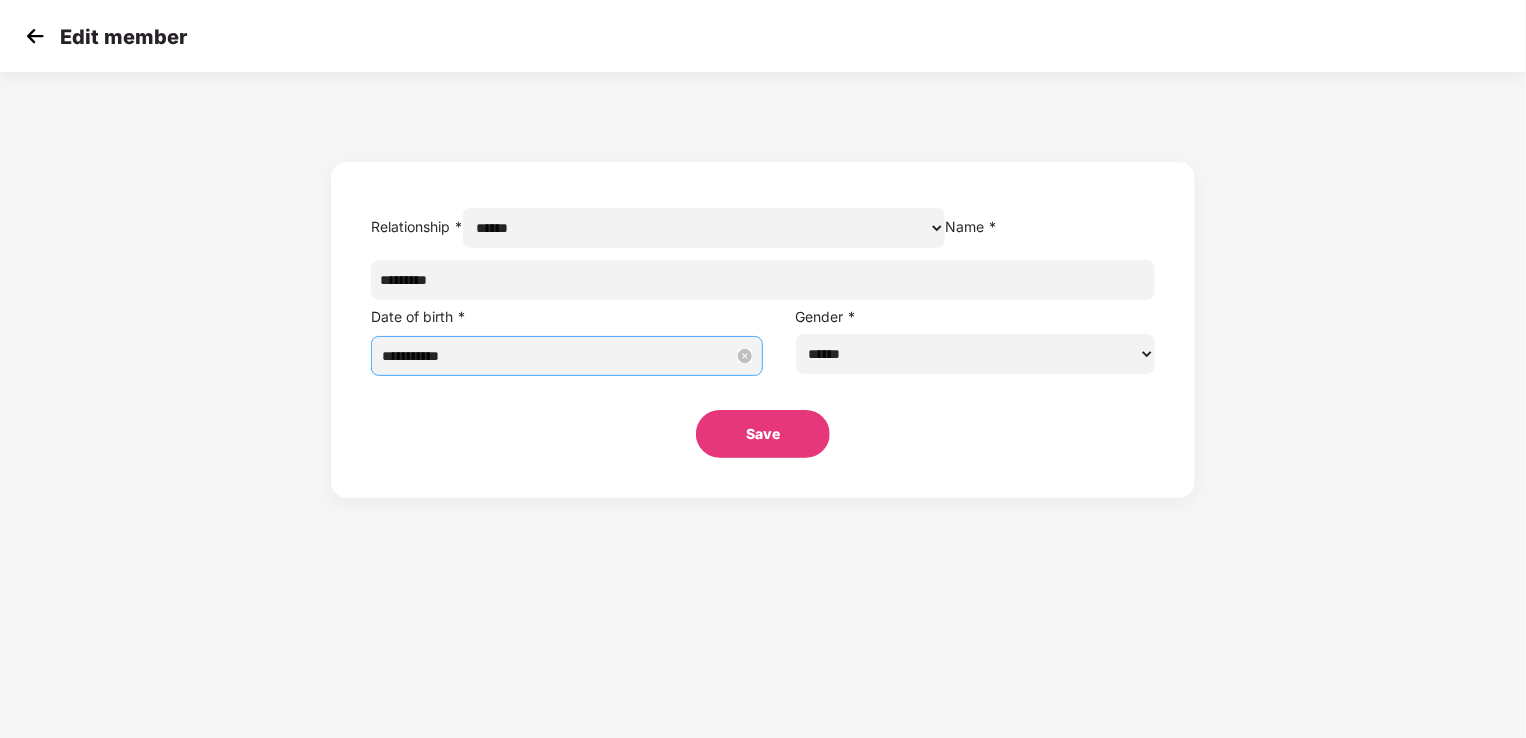 click on "**********" at bounding box center [558, 356] 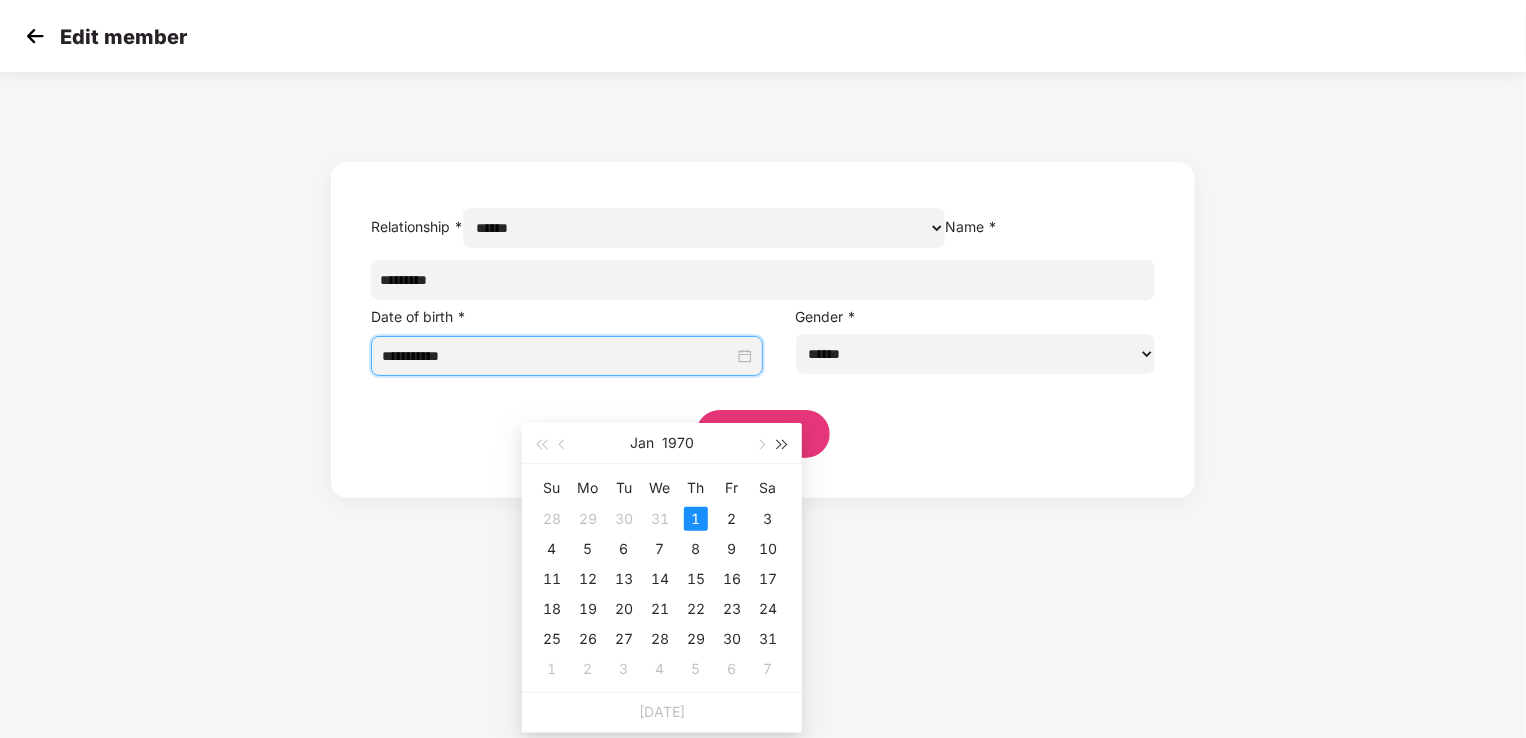 click at bounding box center [783, 445] 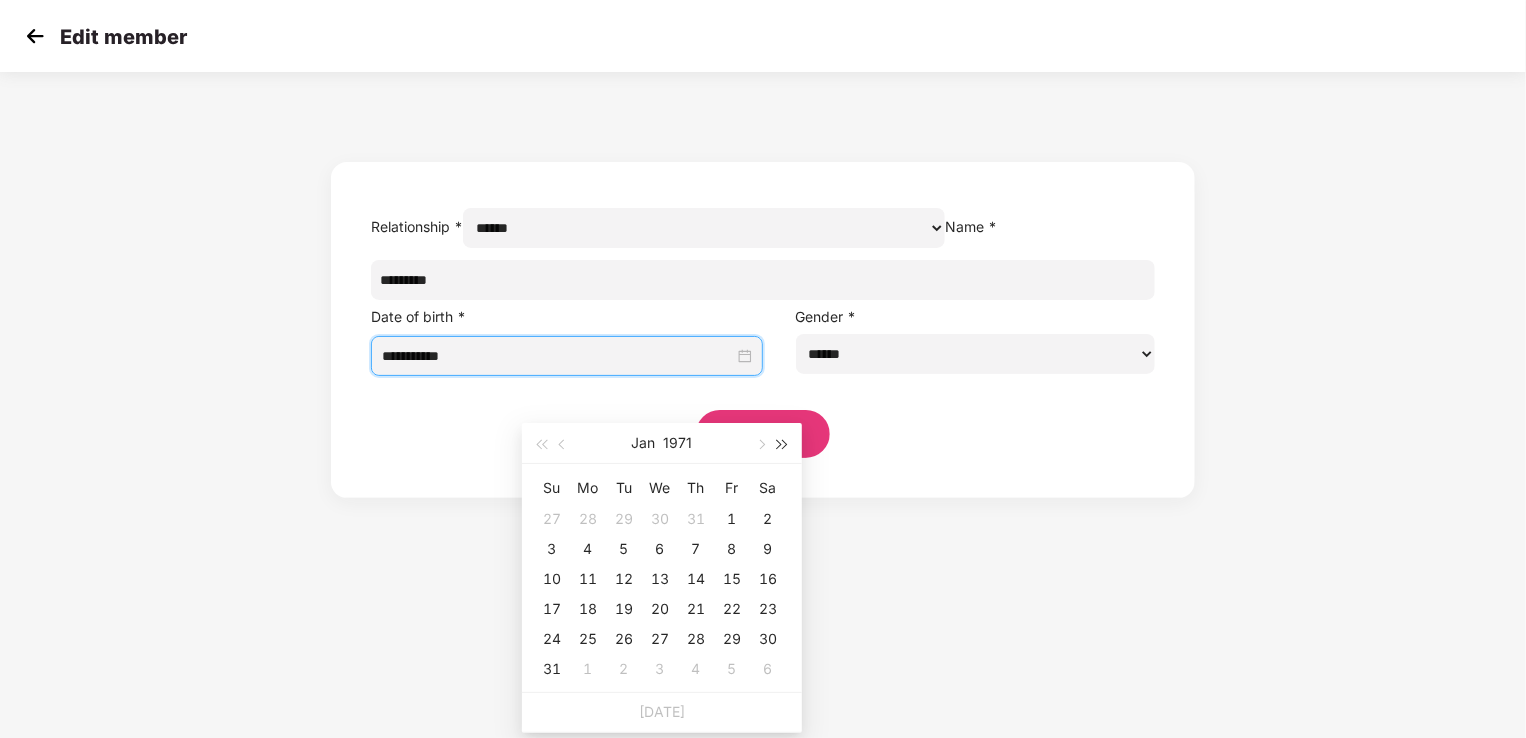 click at bounding box center [783, 445] 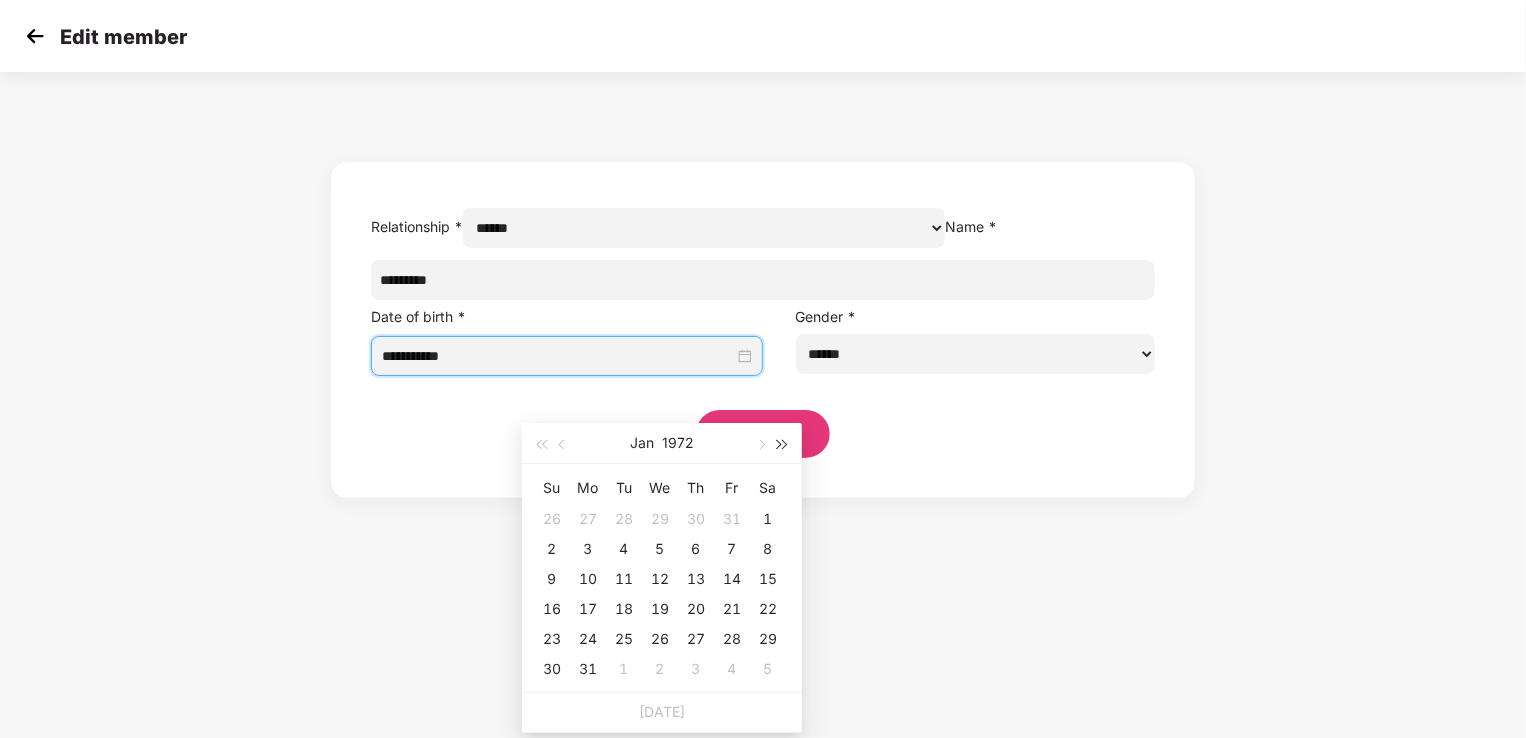click at bounding box center (783, 445) 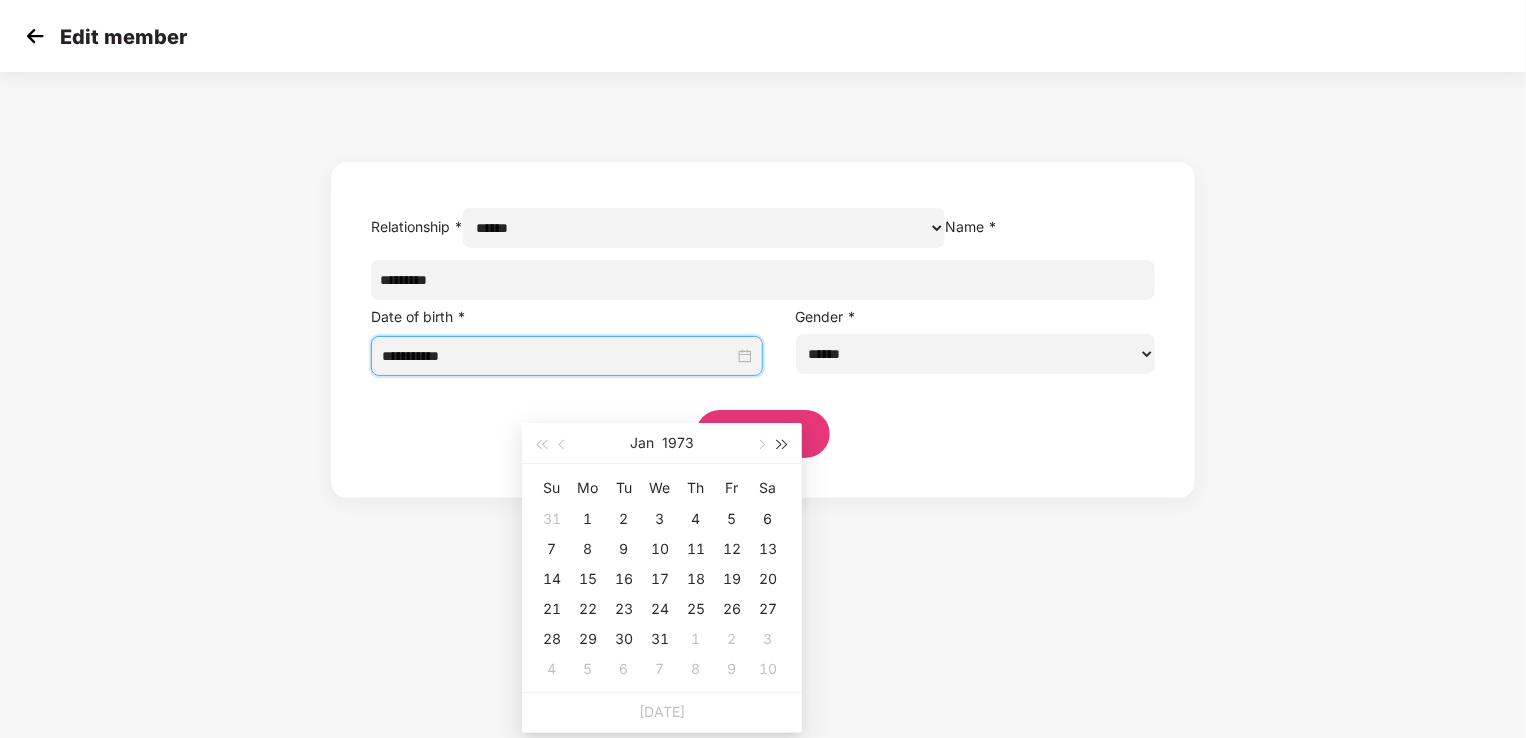 click at bounding box center (783, 445) 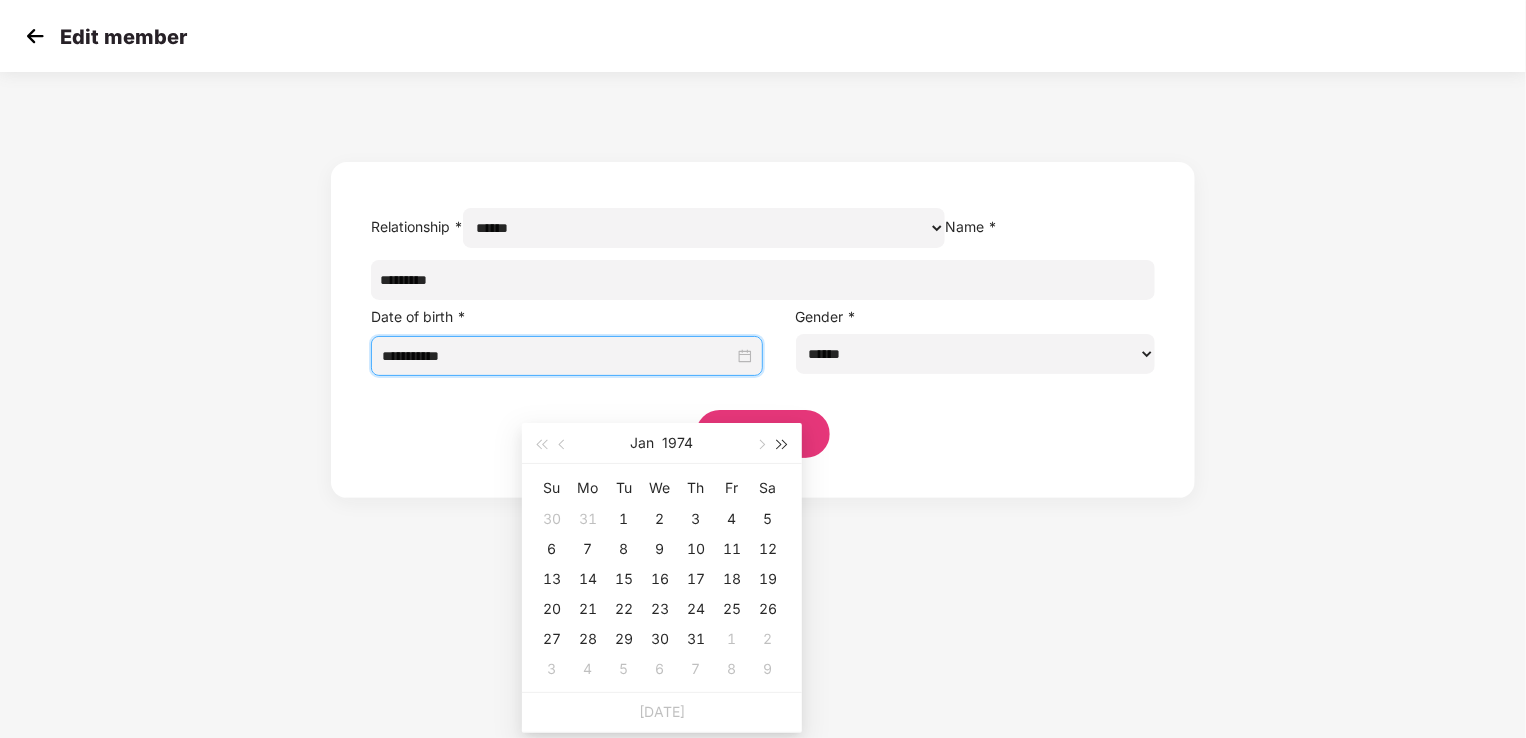 click at bounding box center (783, 445) 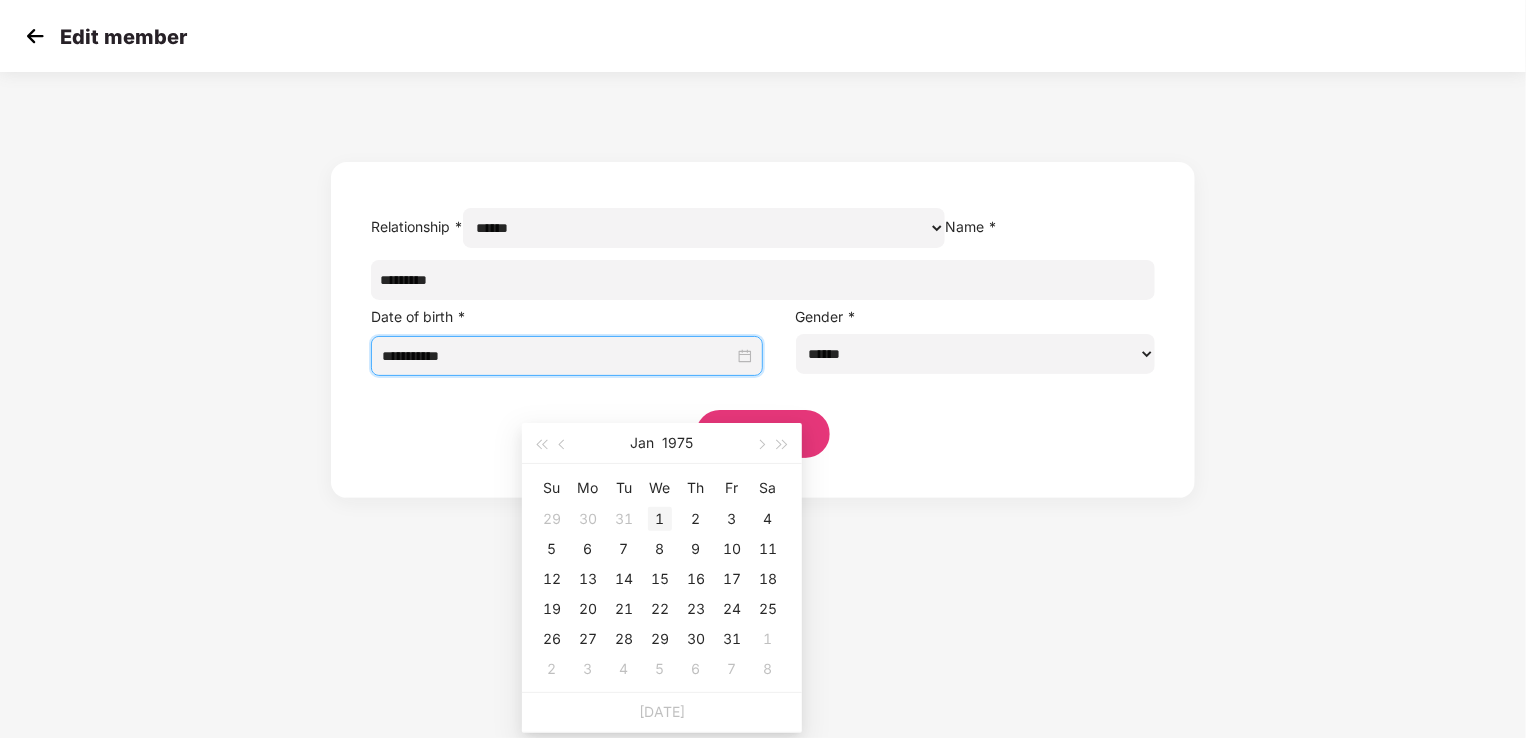 type on "**********" 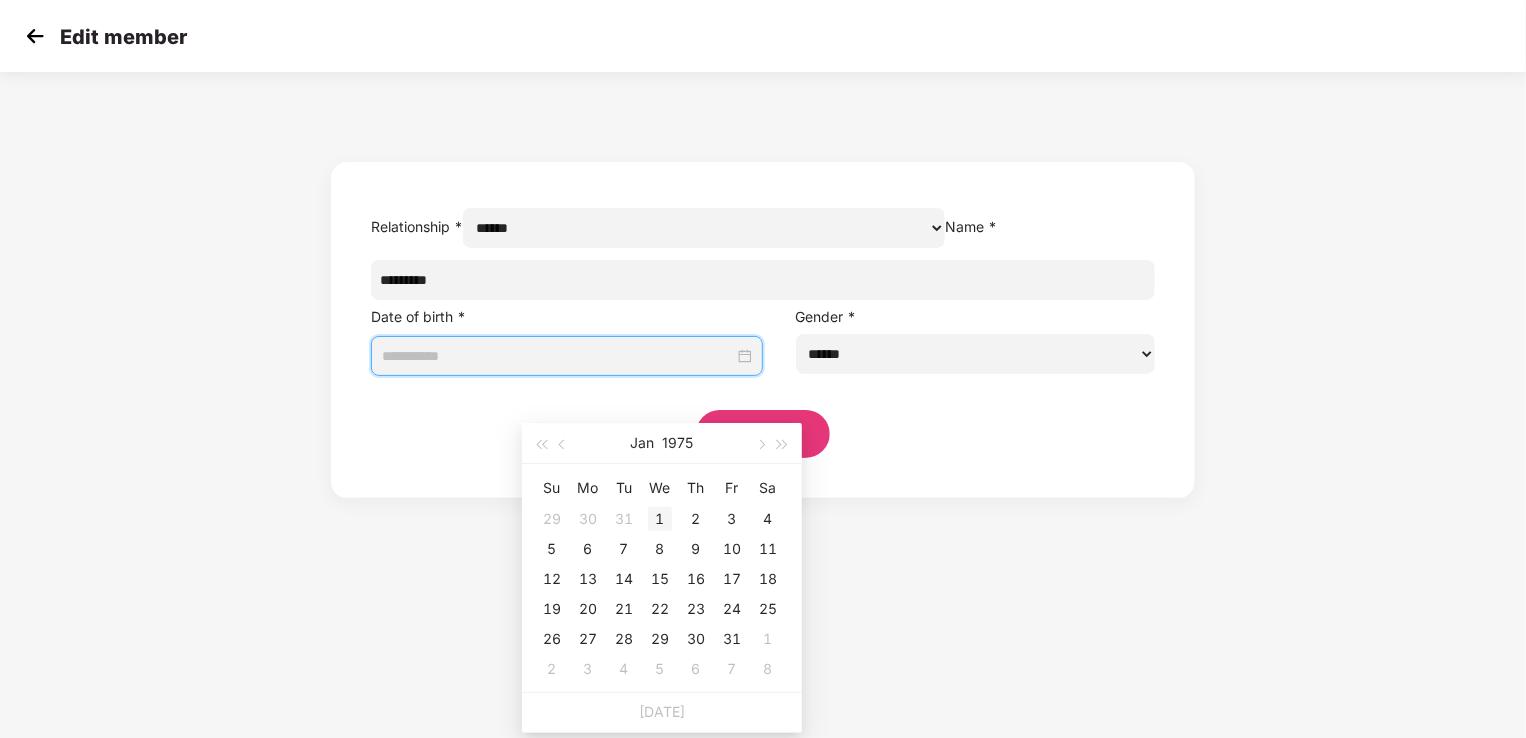 click on "1" at bounding box center [660, 519] 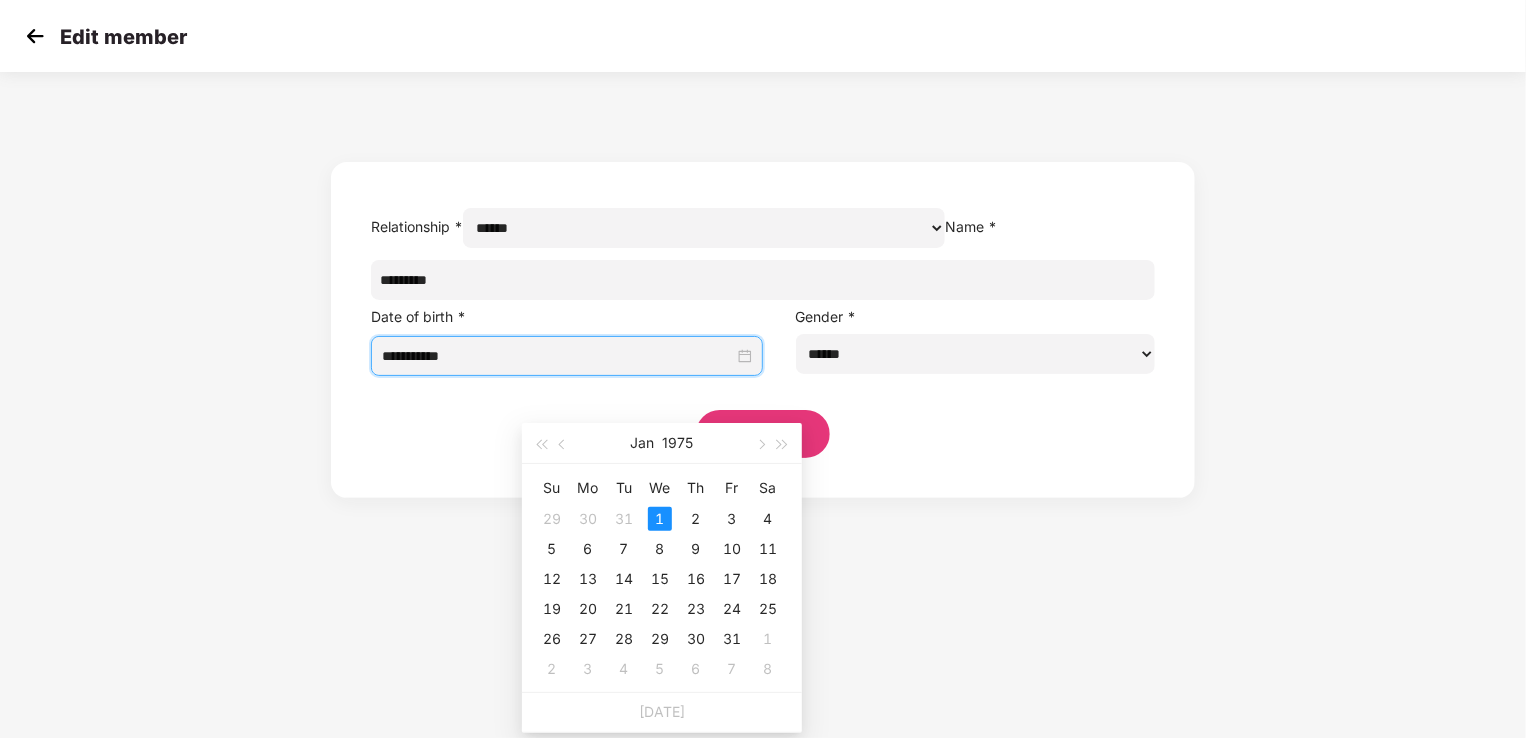 click on "Save" at bounding box center [763, 419] 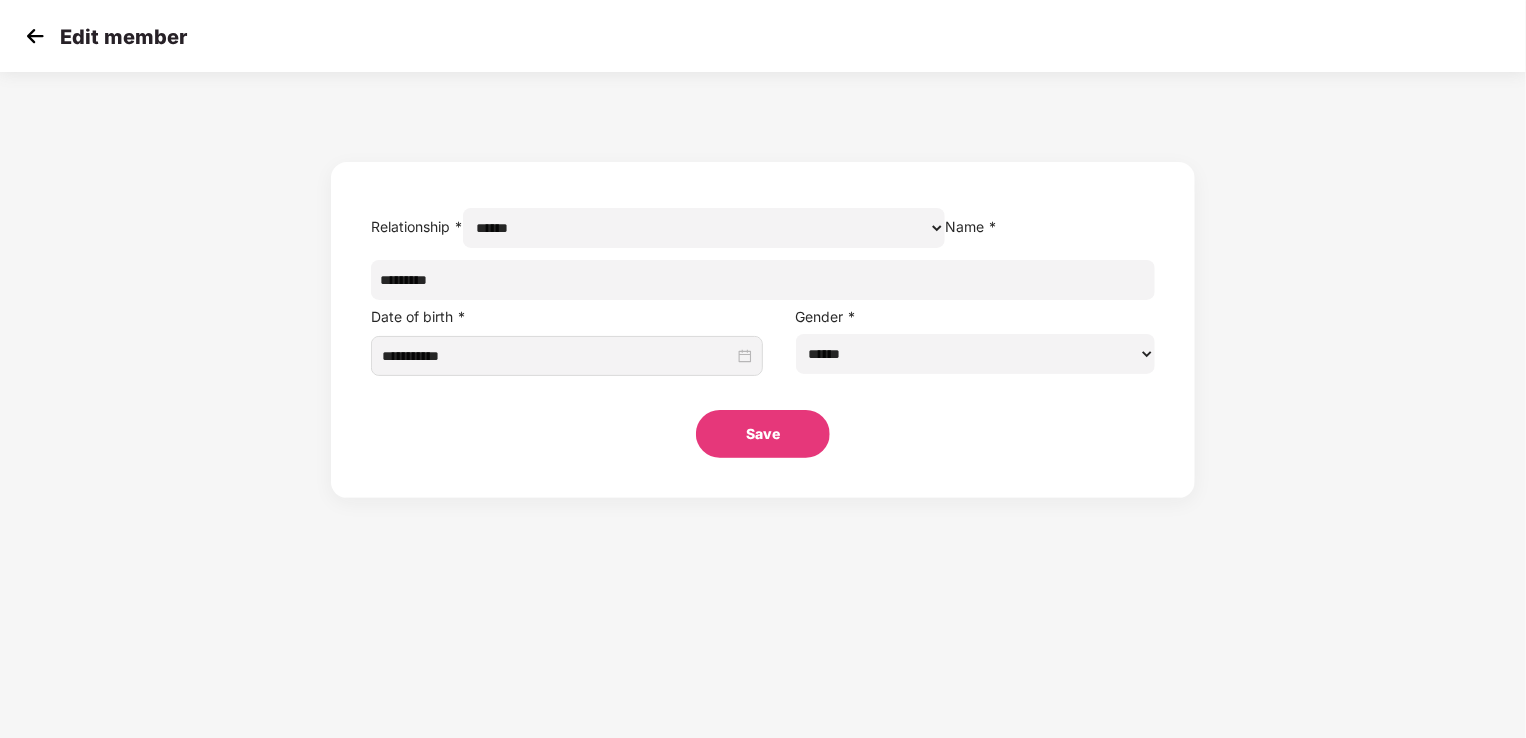 click on "Save" at bounding box center (763, 434) 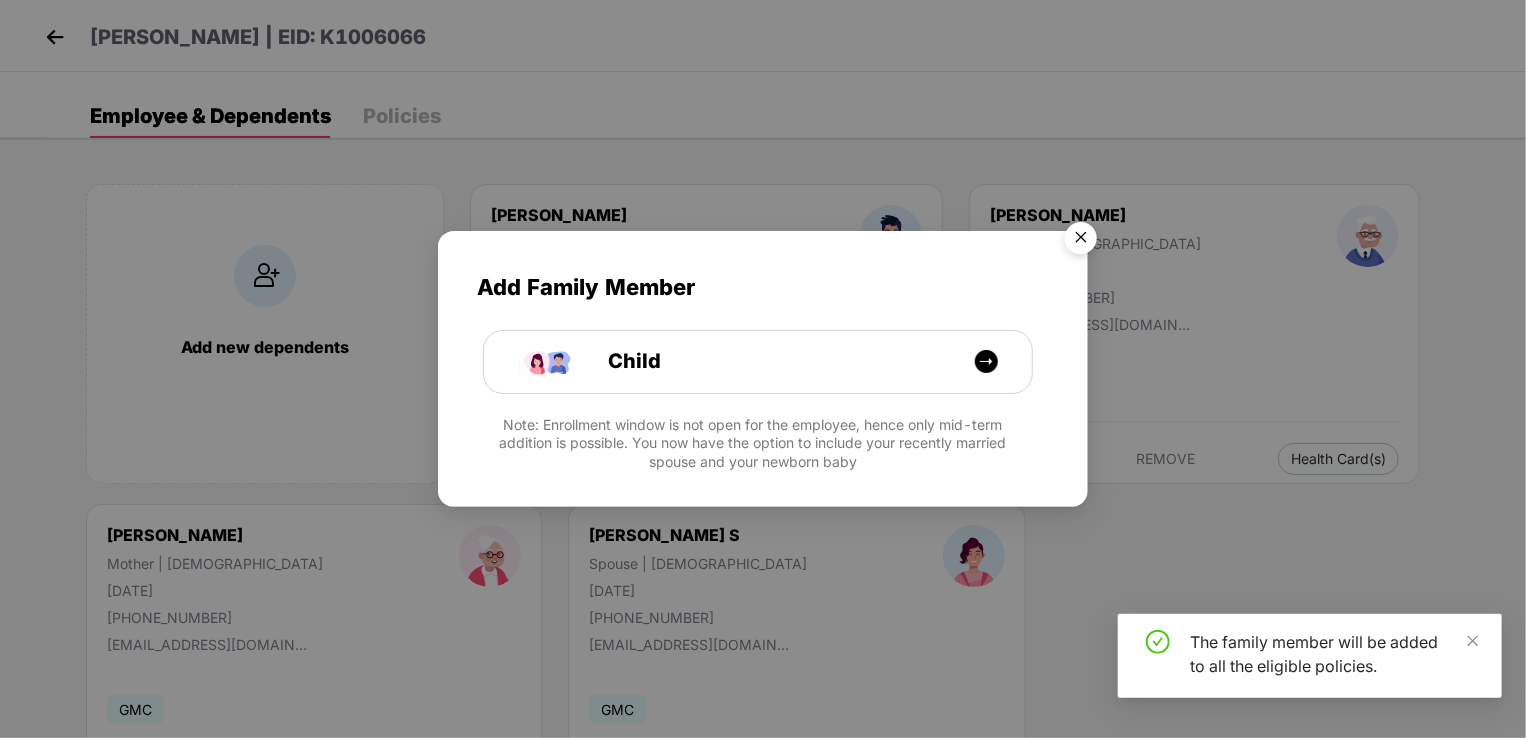 click at bounding box center (1081, 241) 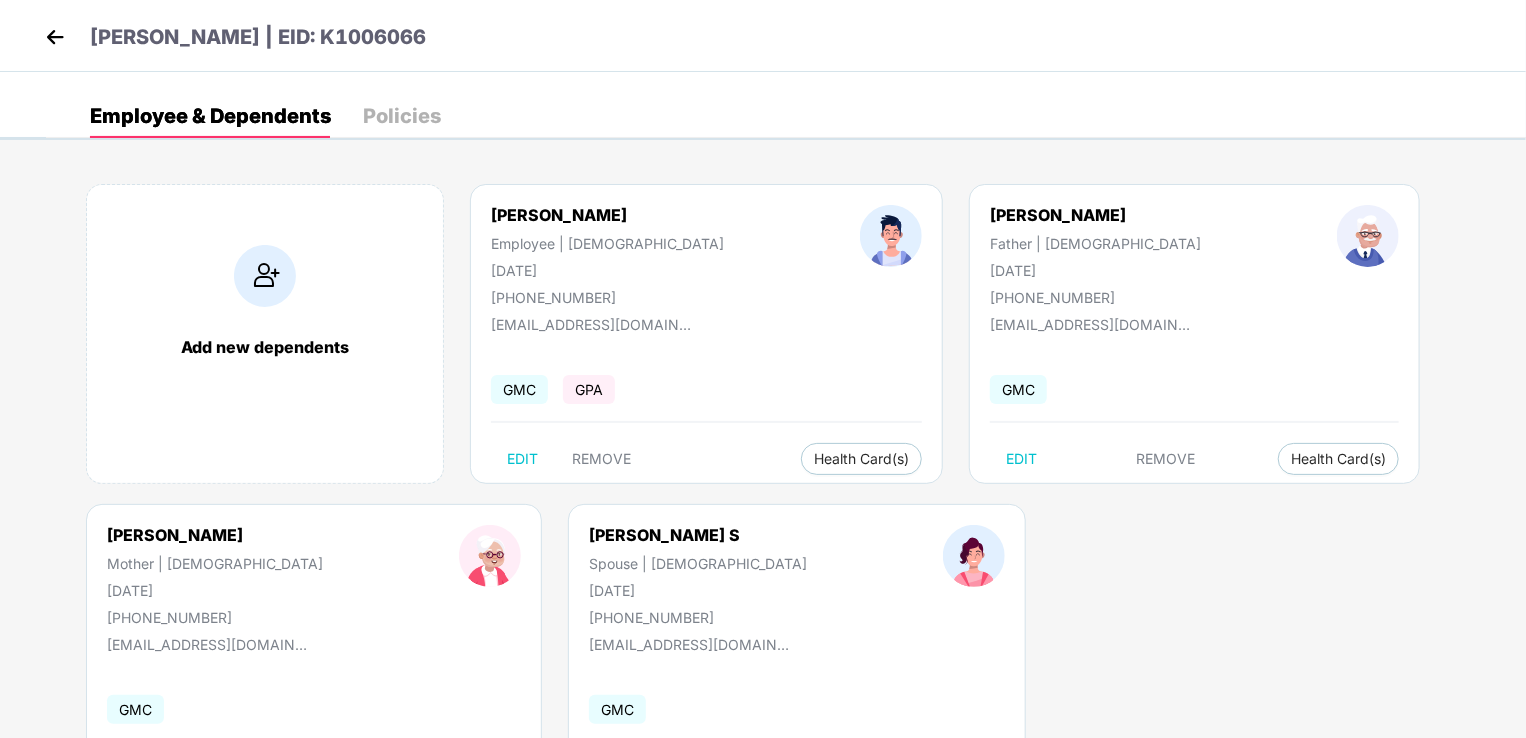 scroll, scrollTop: 116, scrollLeft: 0, axis: vertical 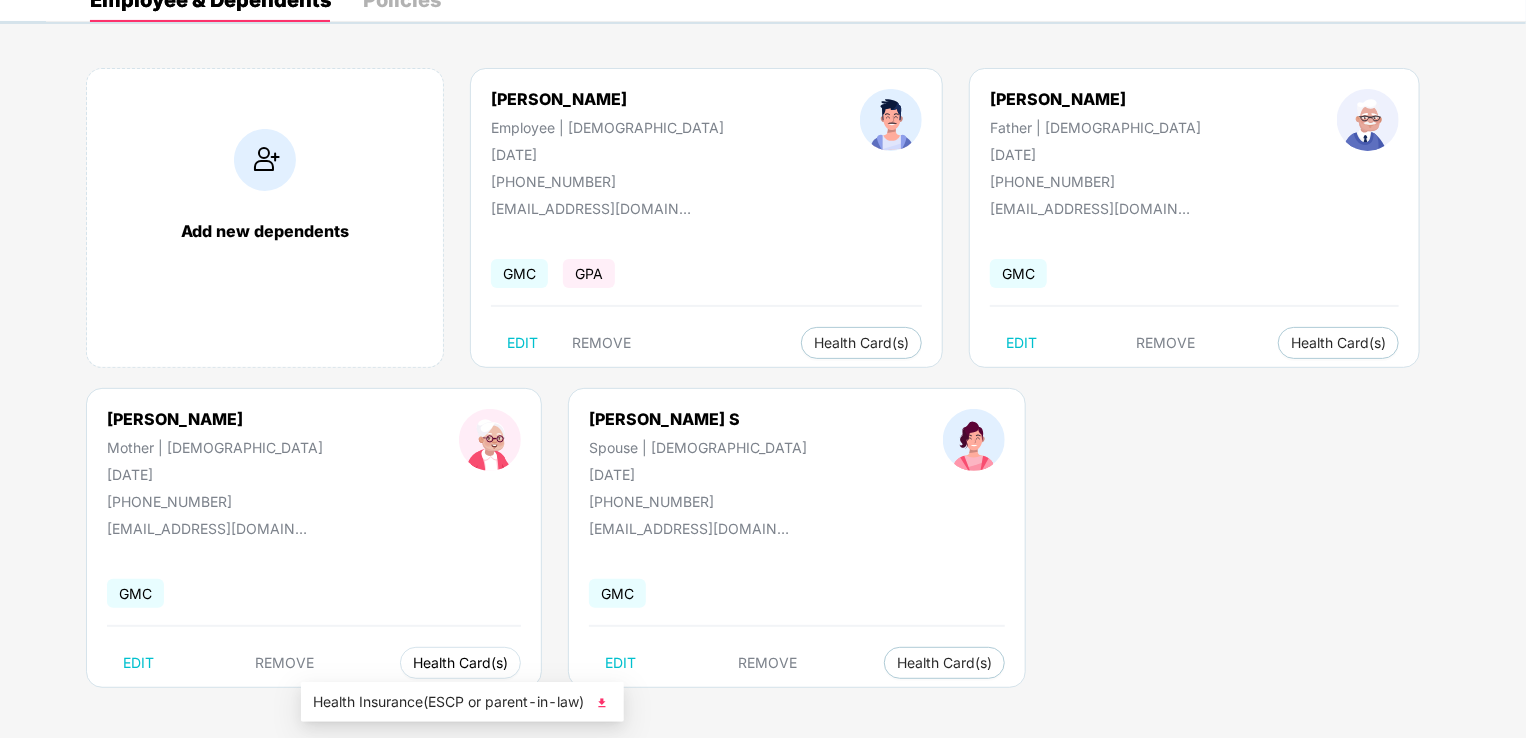 click on "Health Card(s)" at bounding box center (460, 663) 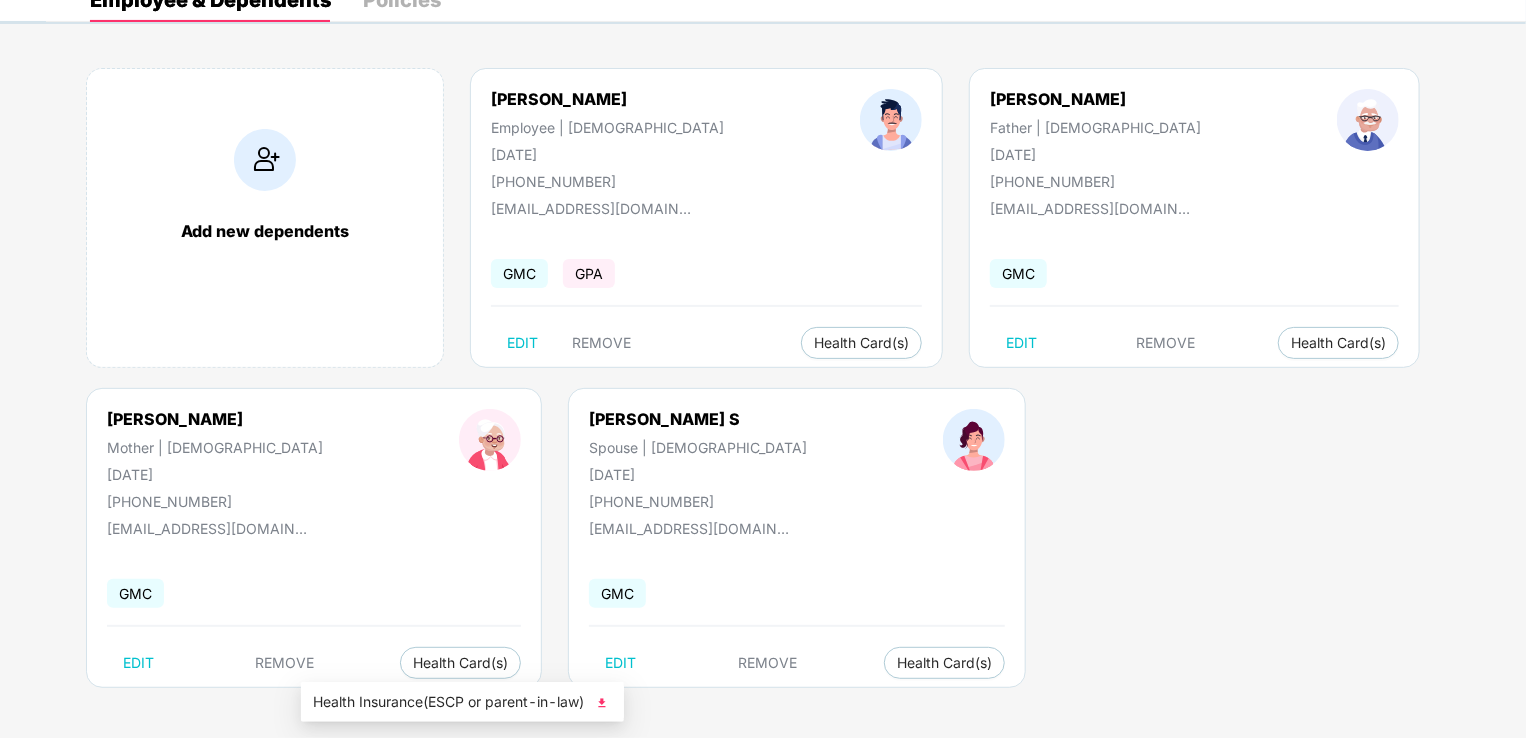 click on "Health Insurance(ESCP or parent-in-law)" at bounding box center [462, 702] 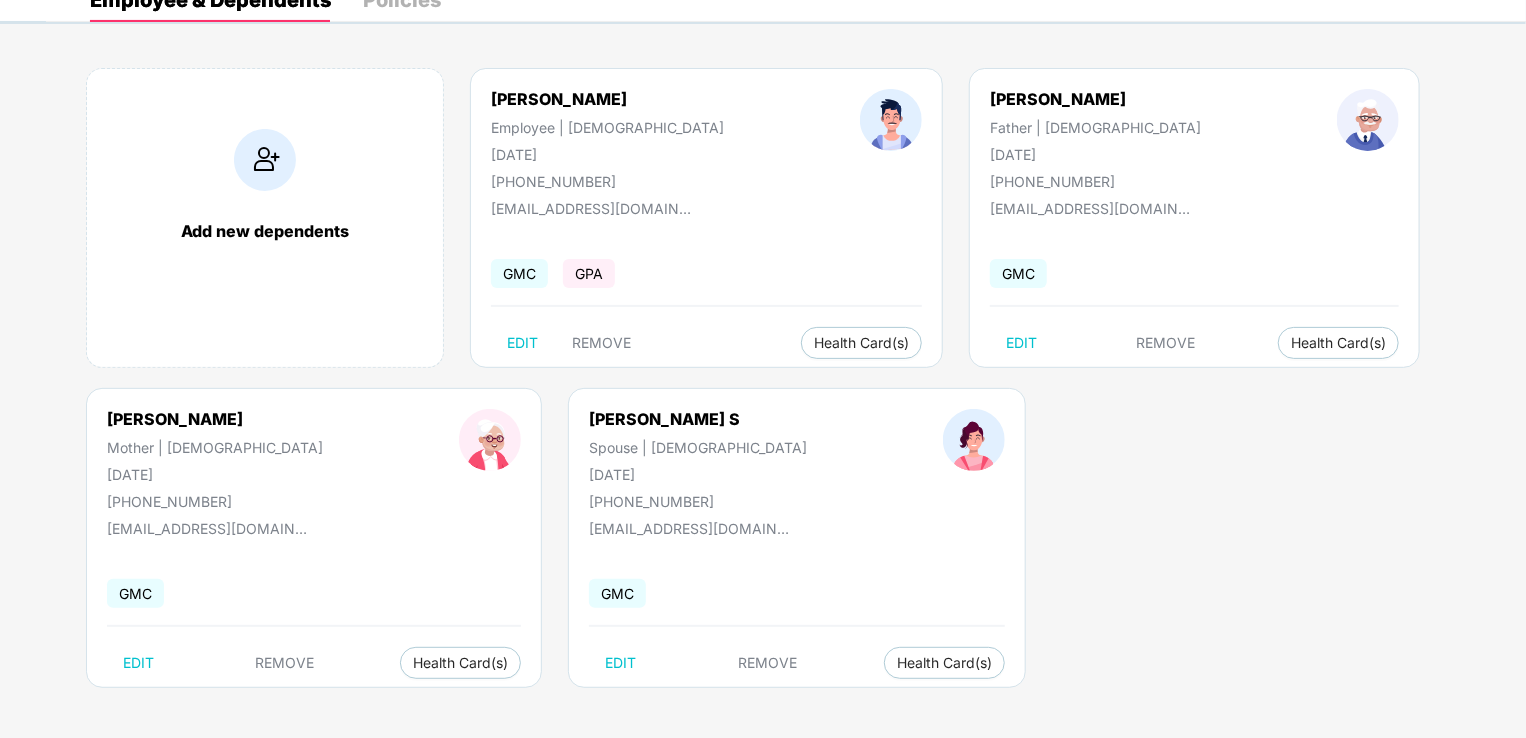 scroll, scrollTop: 0, scrollLeft: 0, axis: both 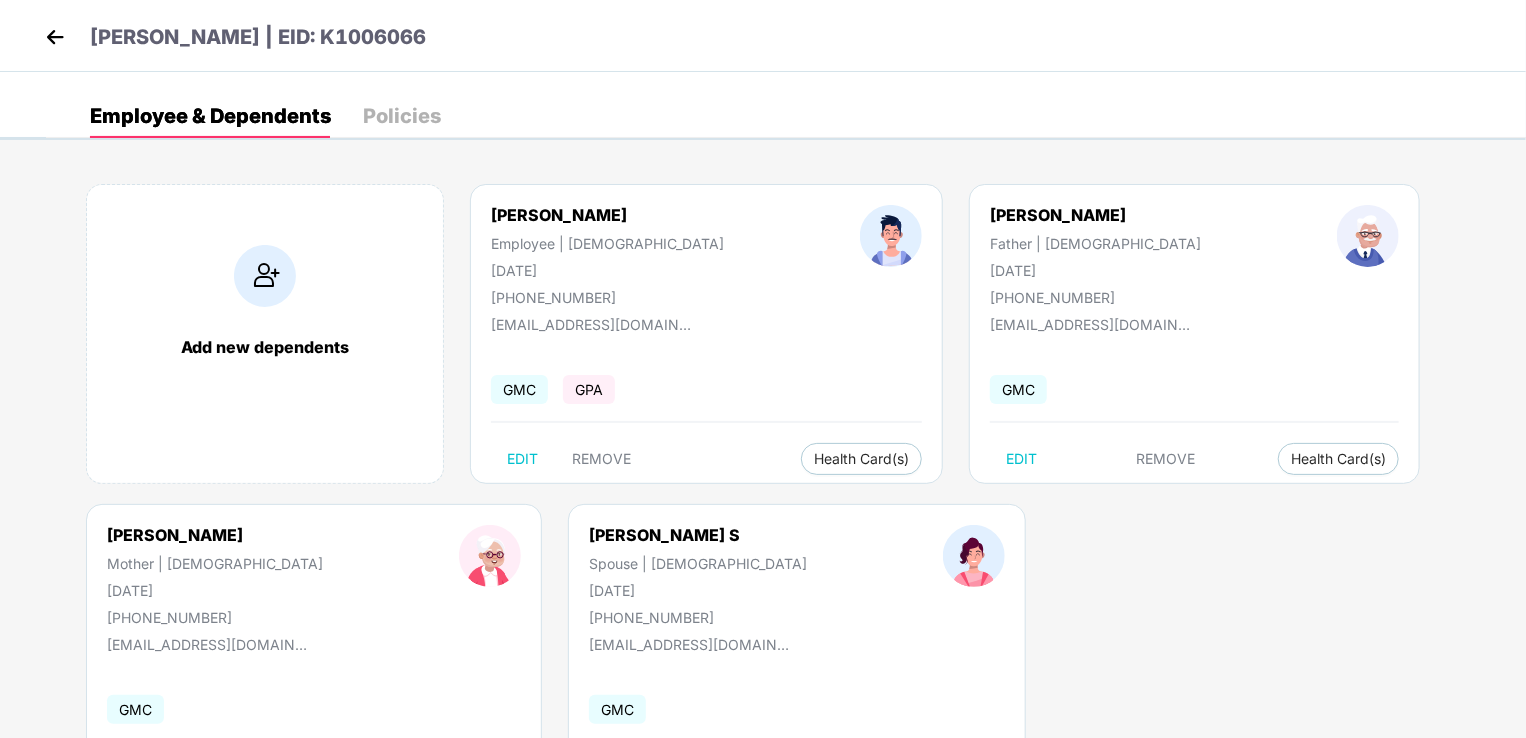 click at bounding box center (55, 37) 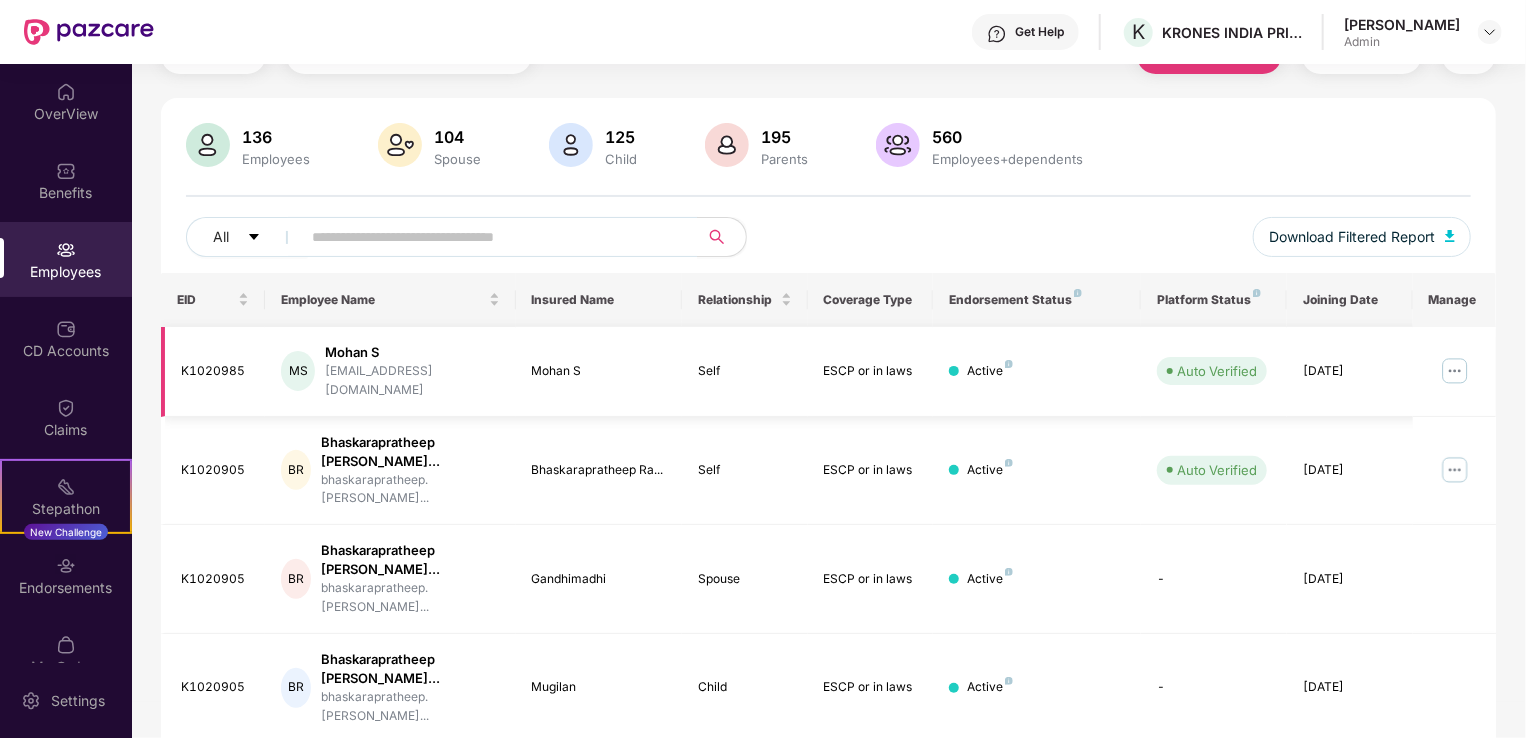 scroll, scrollTop: 200, scrollLeft: 0, axis: vertical 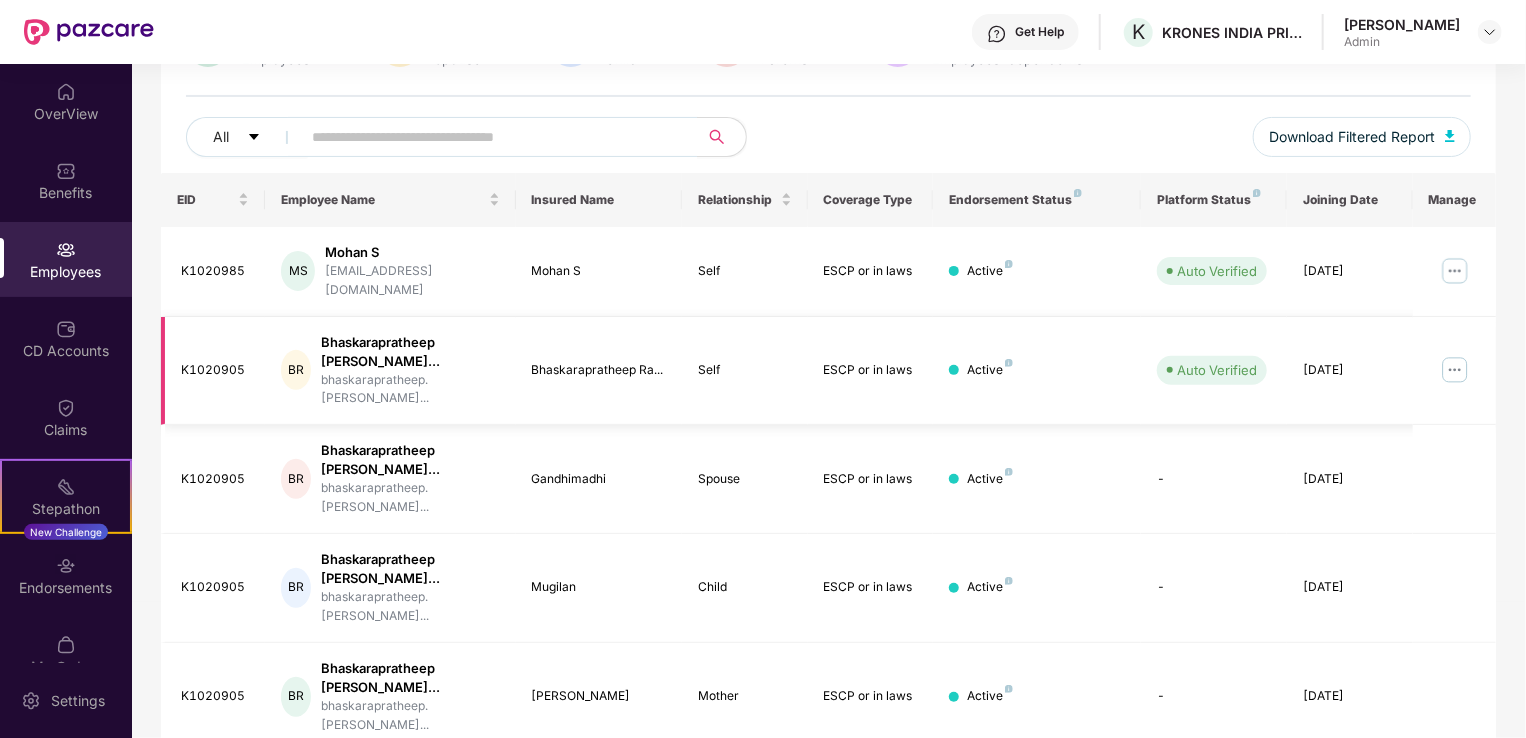 click at bounding box center (1455, 370) 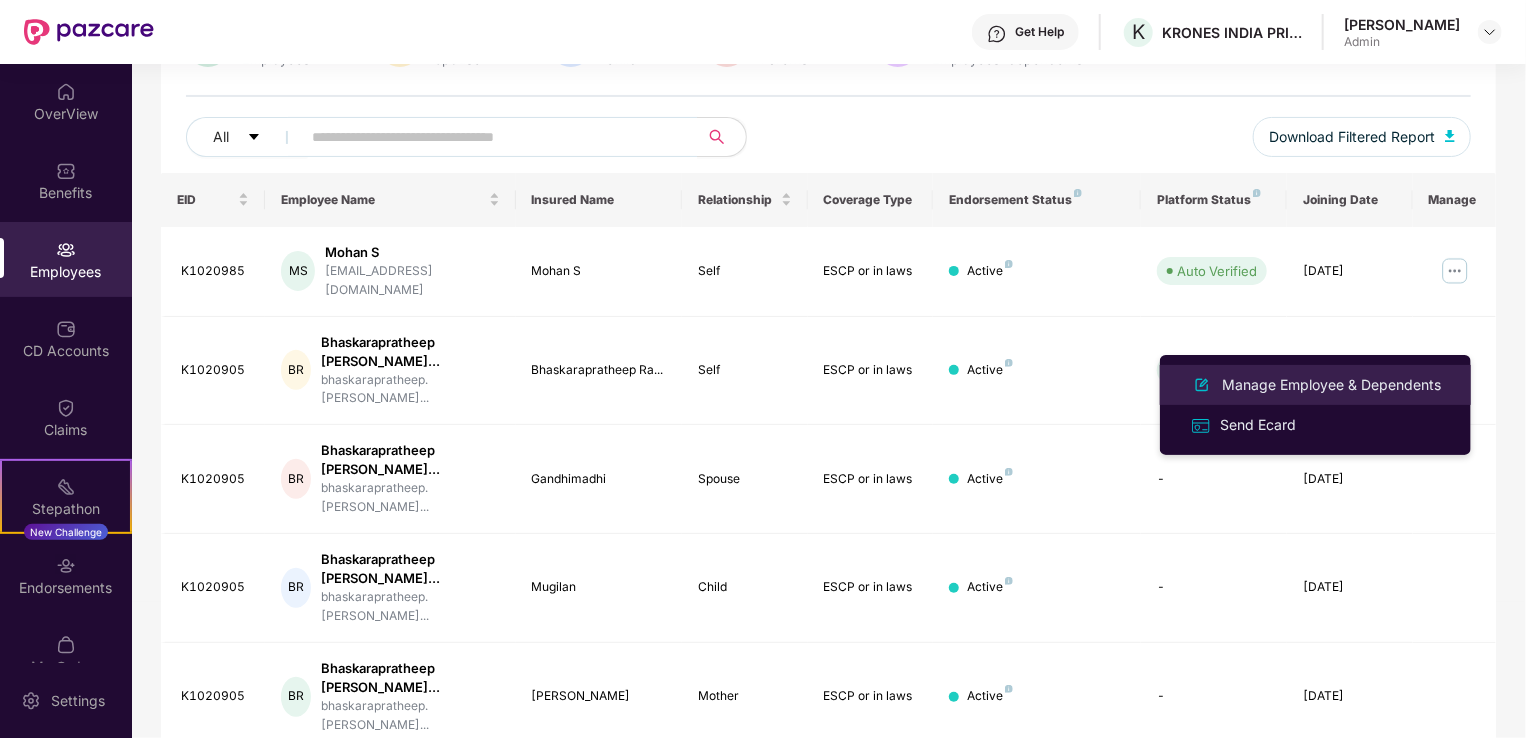 click on "Manage Employee & Dependents" at bounding box center [1331, 385] 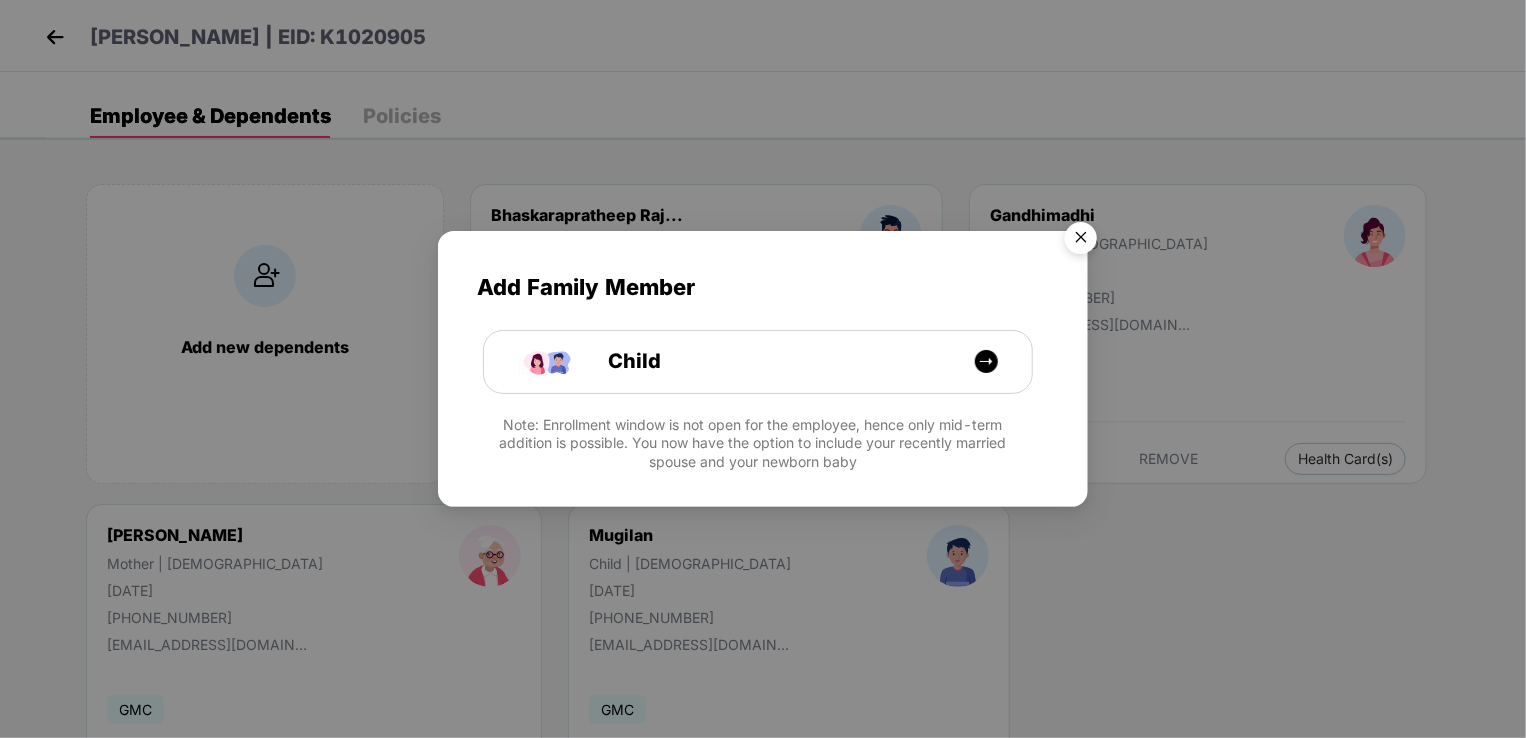 click at bounding box center (1081, 241) 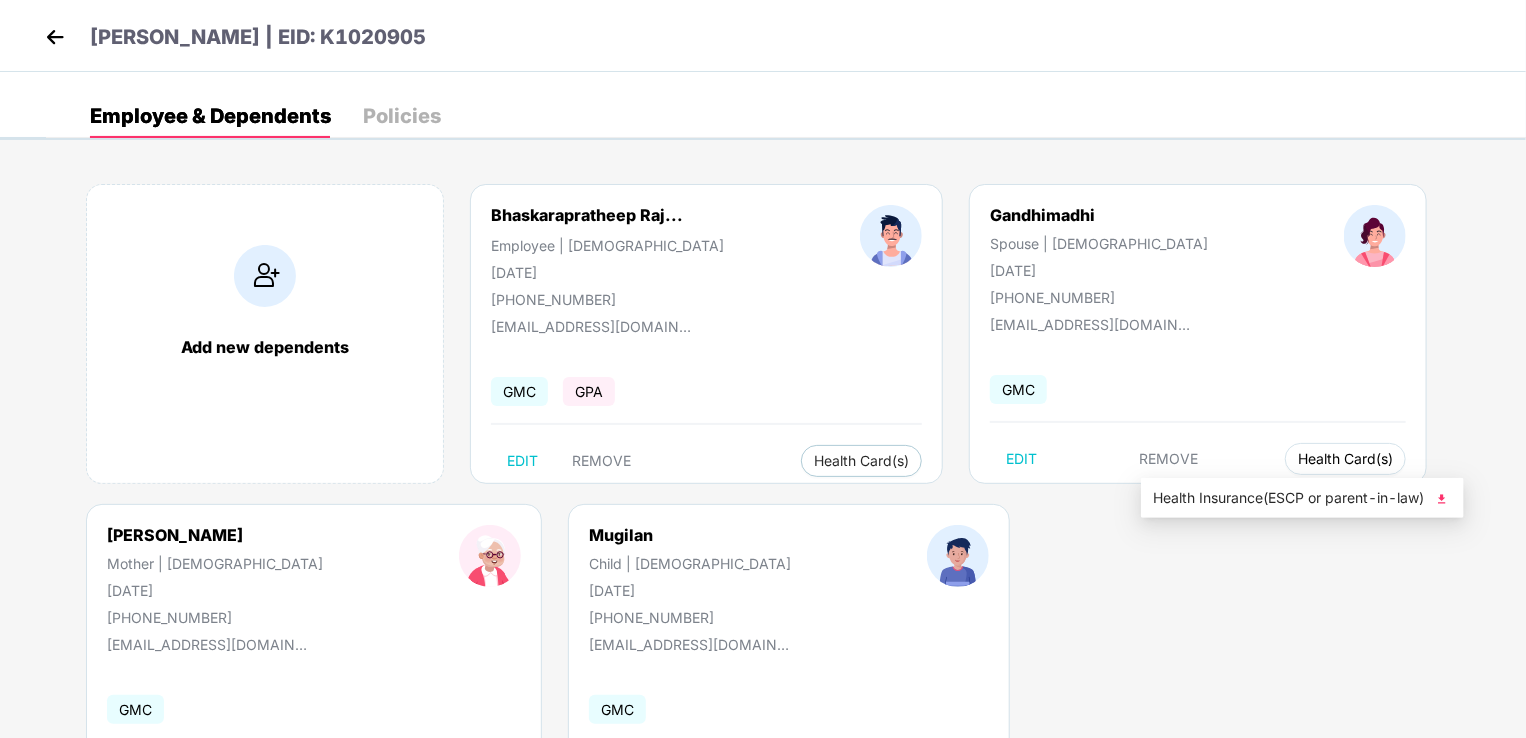 click on "Health Card(s)" at bounding box center [1345, 459] 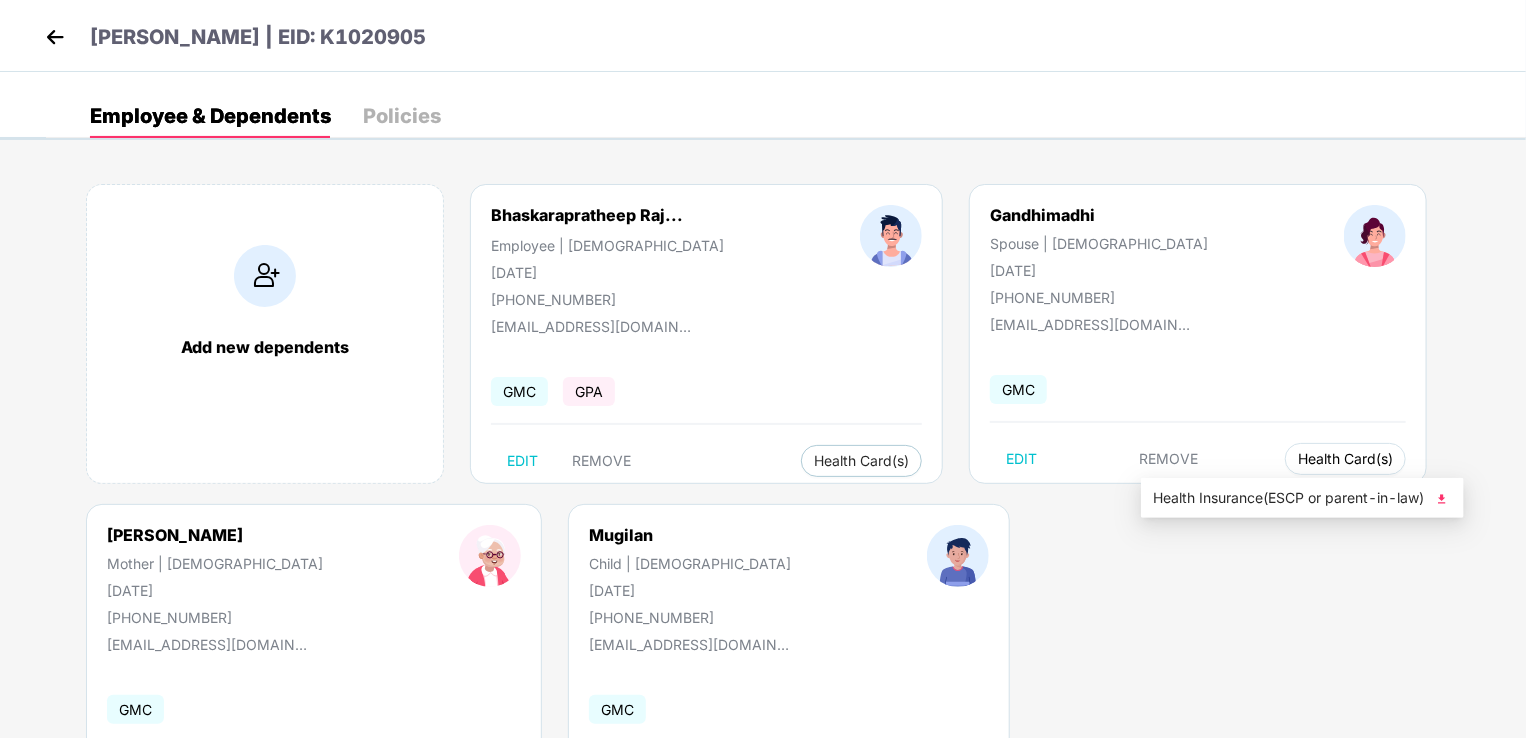 click on "Health Card(s)" at bounding box center (1345, 459) 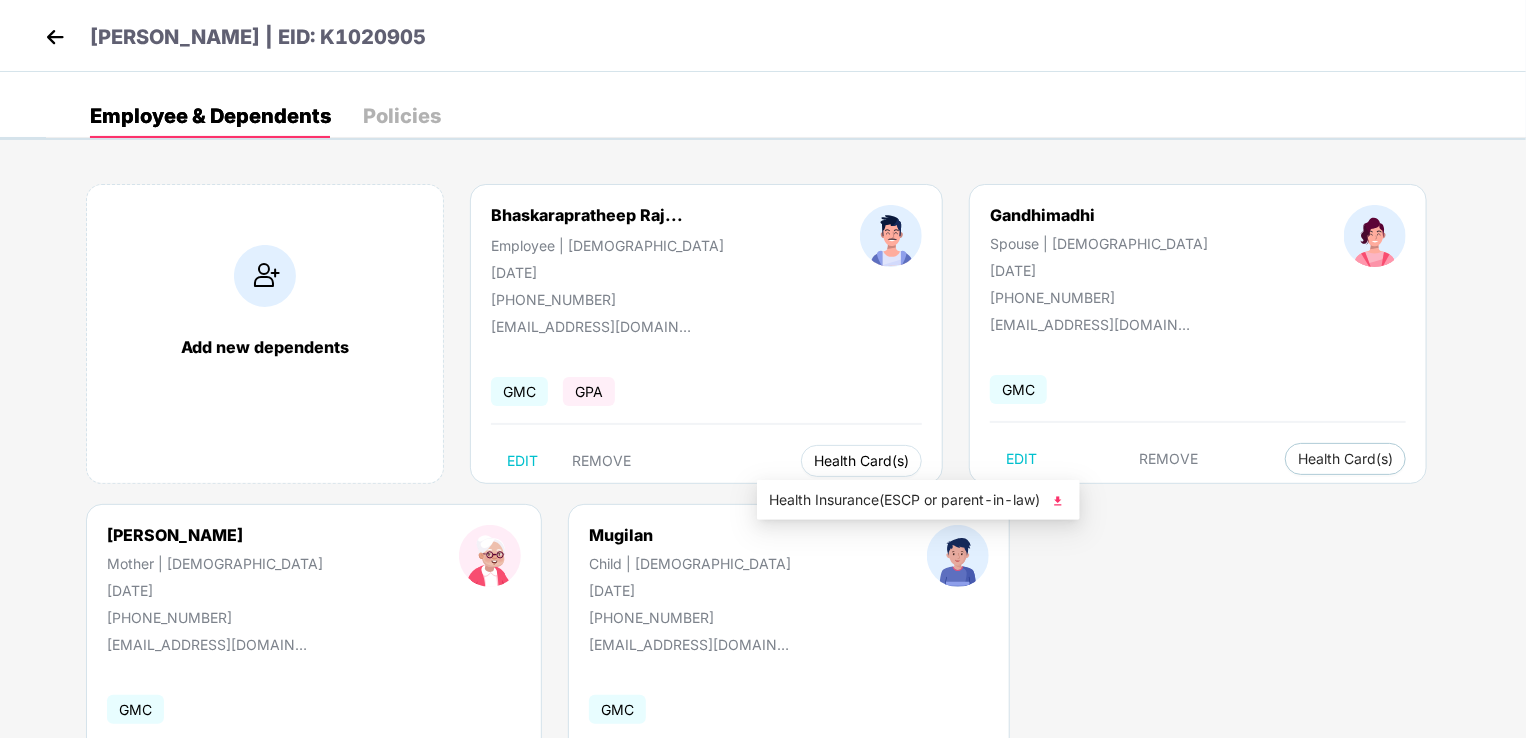 click on "Health Card(s)" at bounding box center [861, 461] 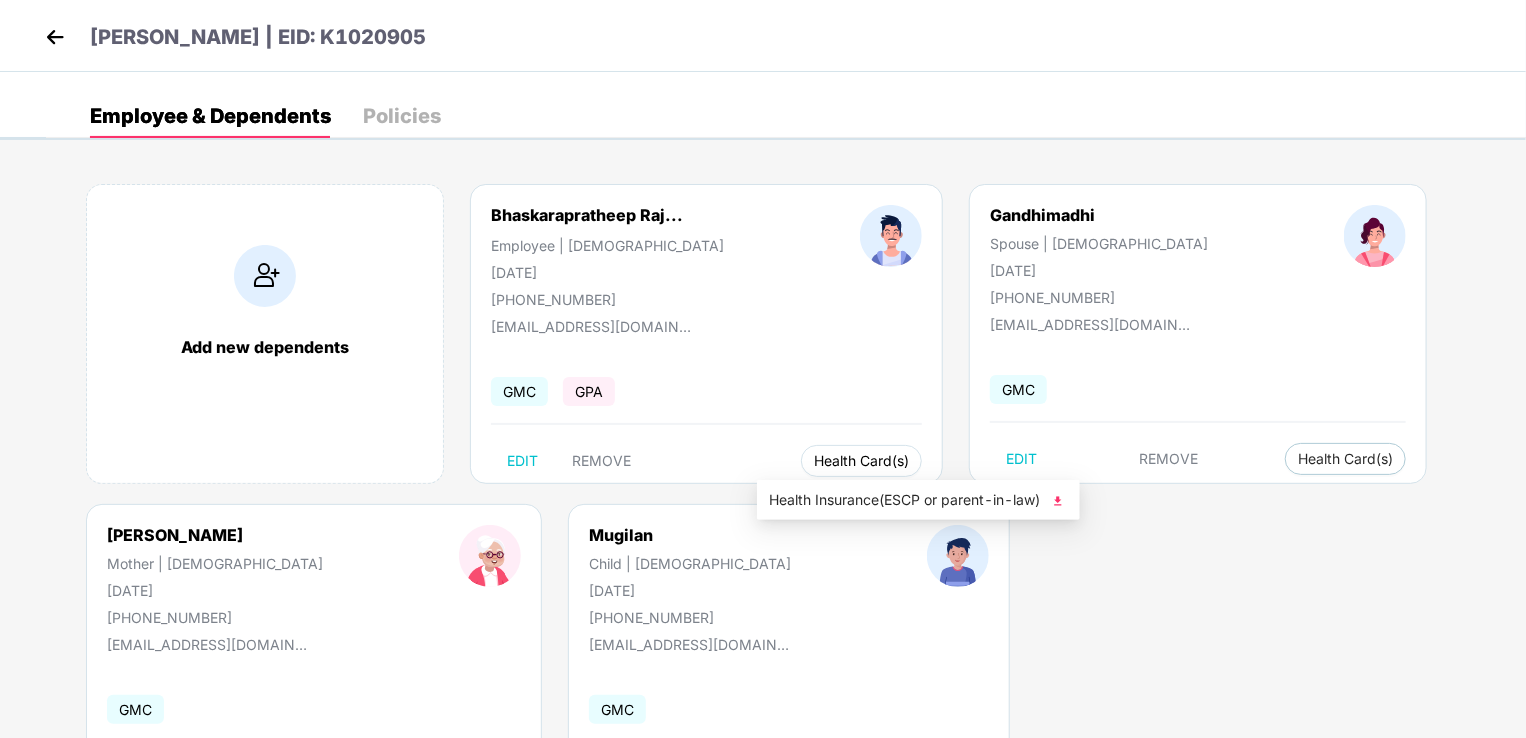 click on "Health Card(s)" at bounding box center [861, 461] 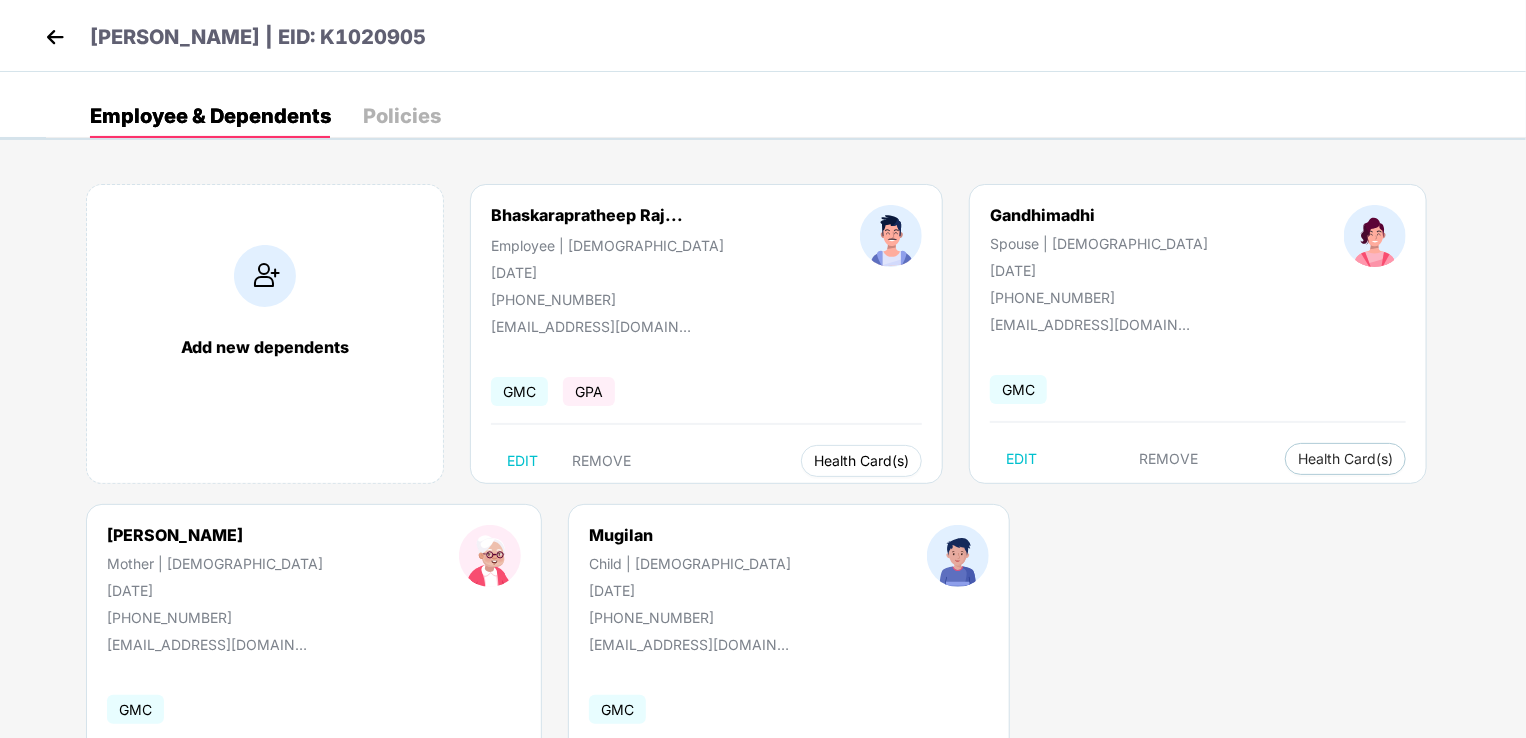 scroll, scrollTop: 116, scrollLeft: 0, axis: vertical 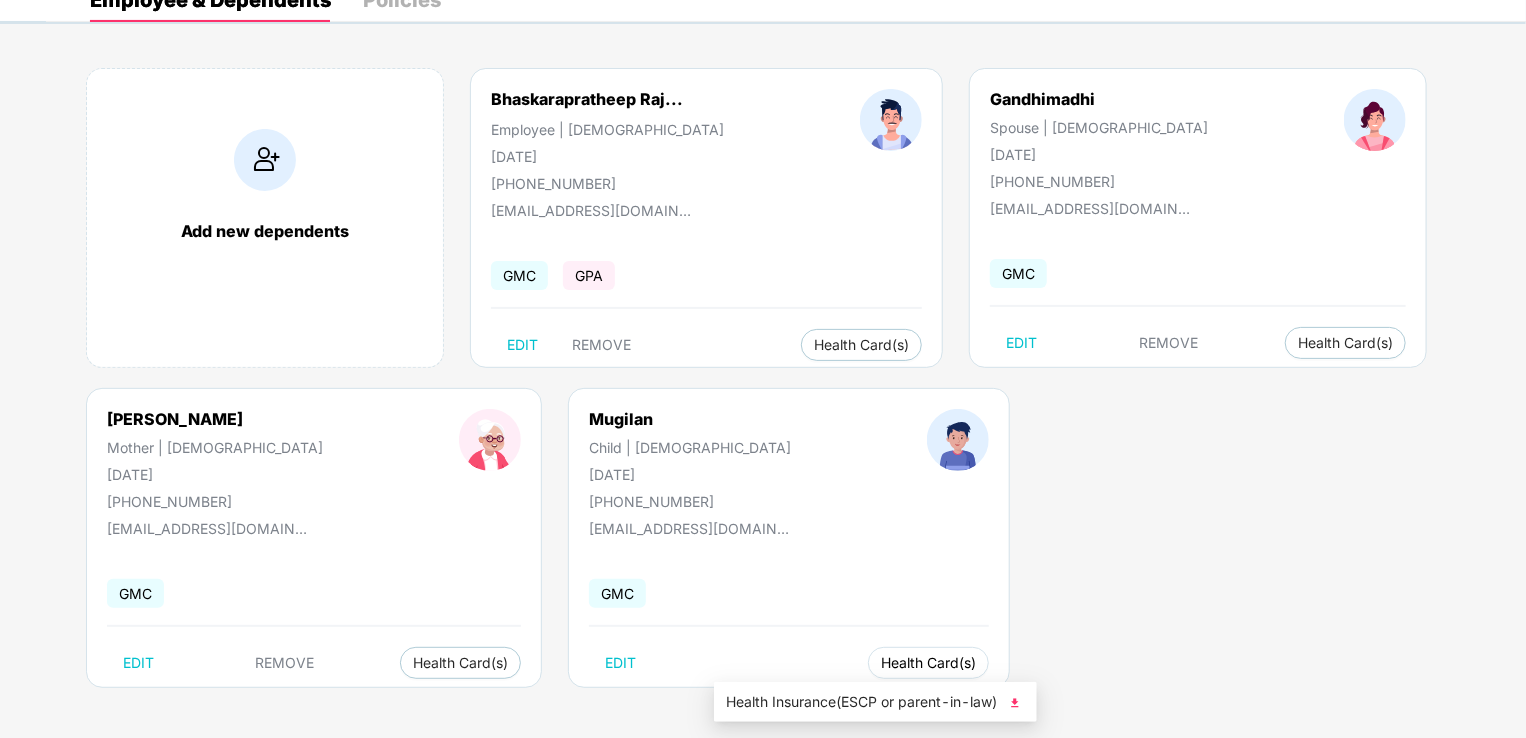 click on "Health Card(s)" at bounding box center (928, 663) 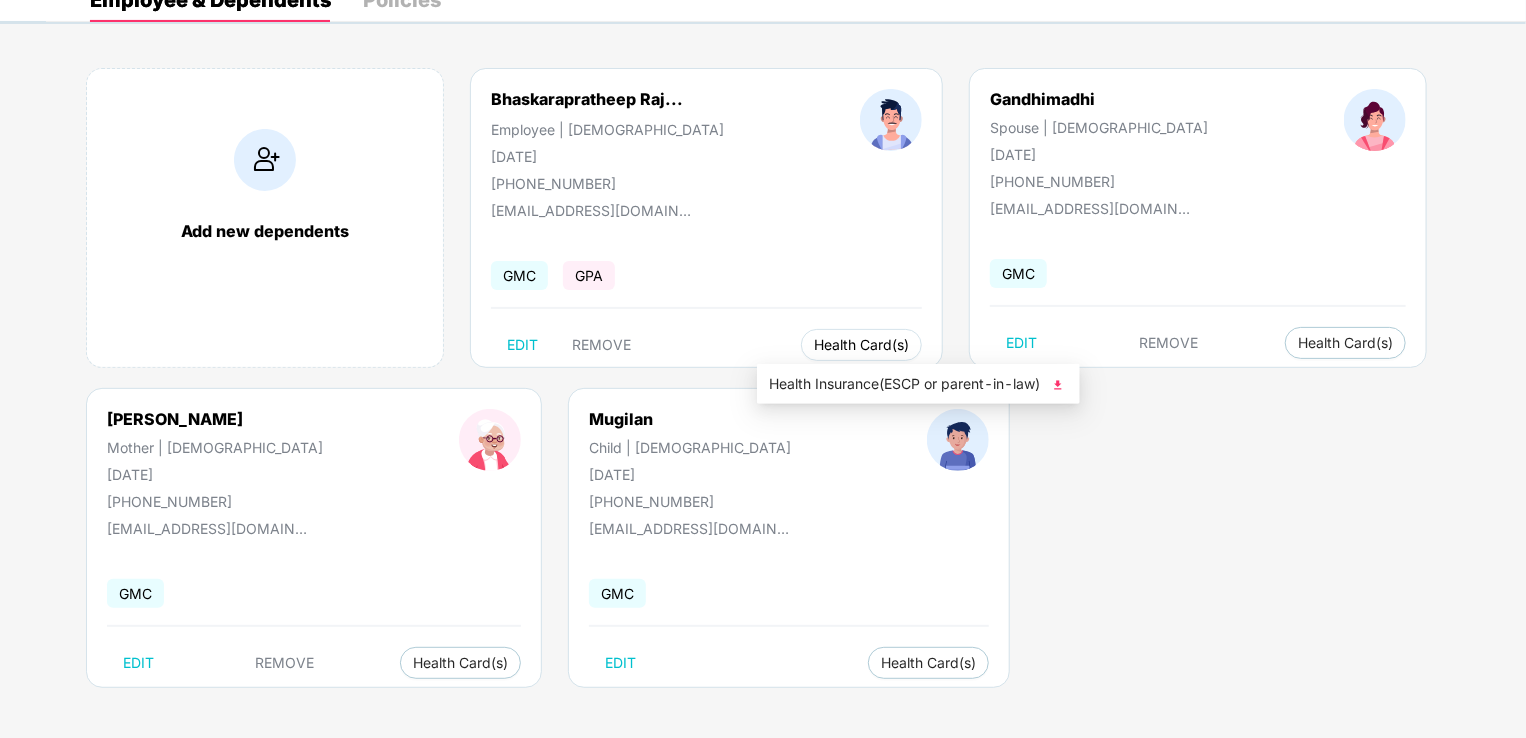 click on "Health Card(s)" at bounding box center (861, 345) 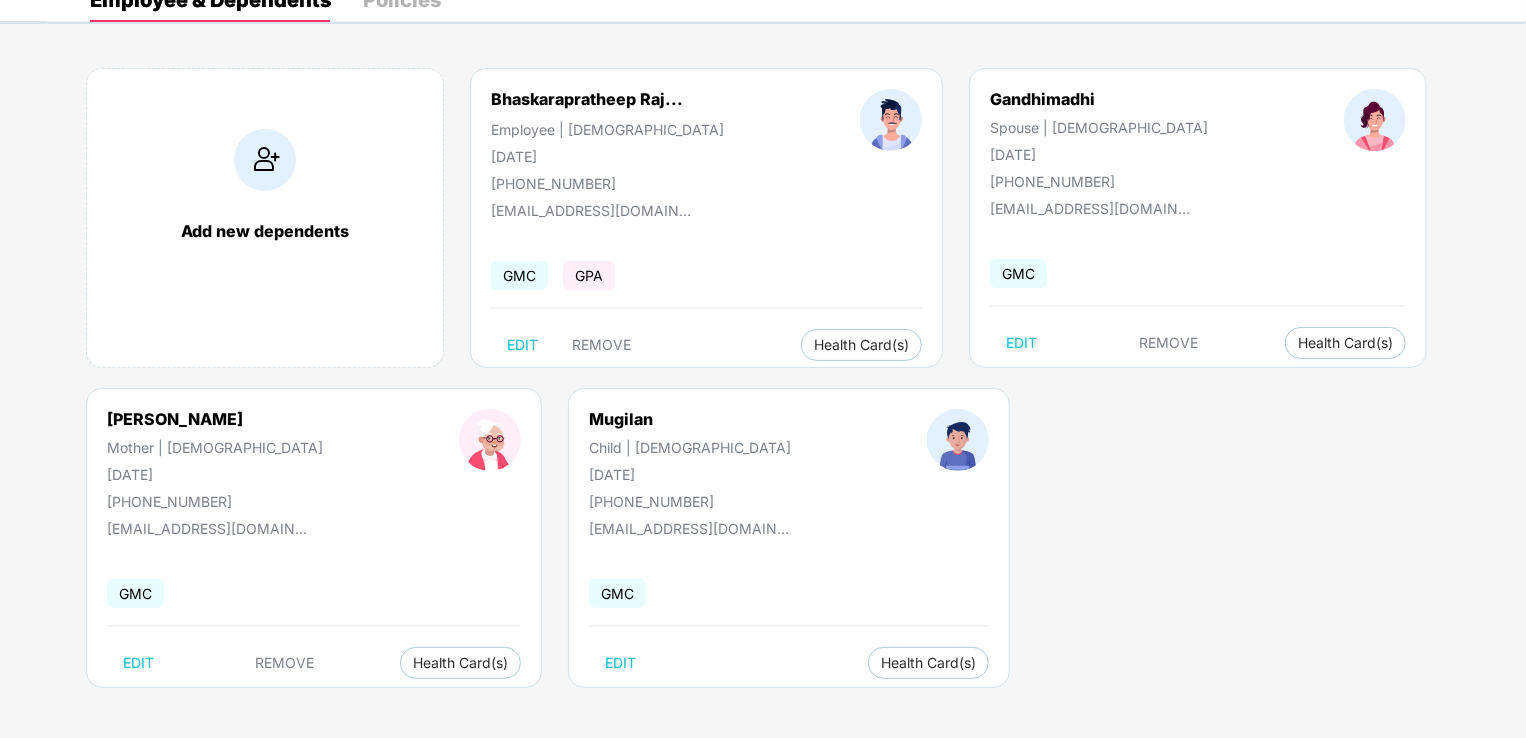 scroll, scrollTop: 0, scrollLeft: 0, axis: both 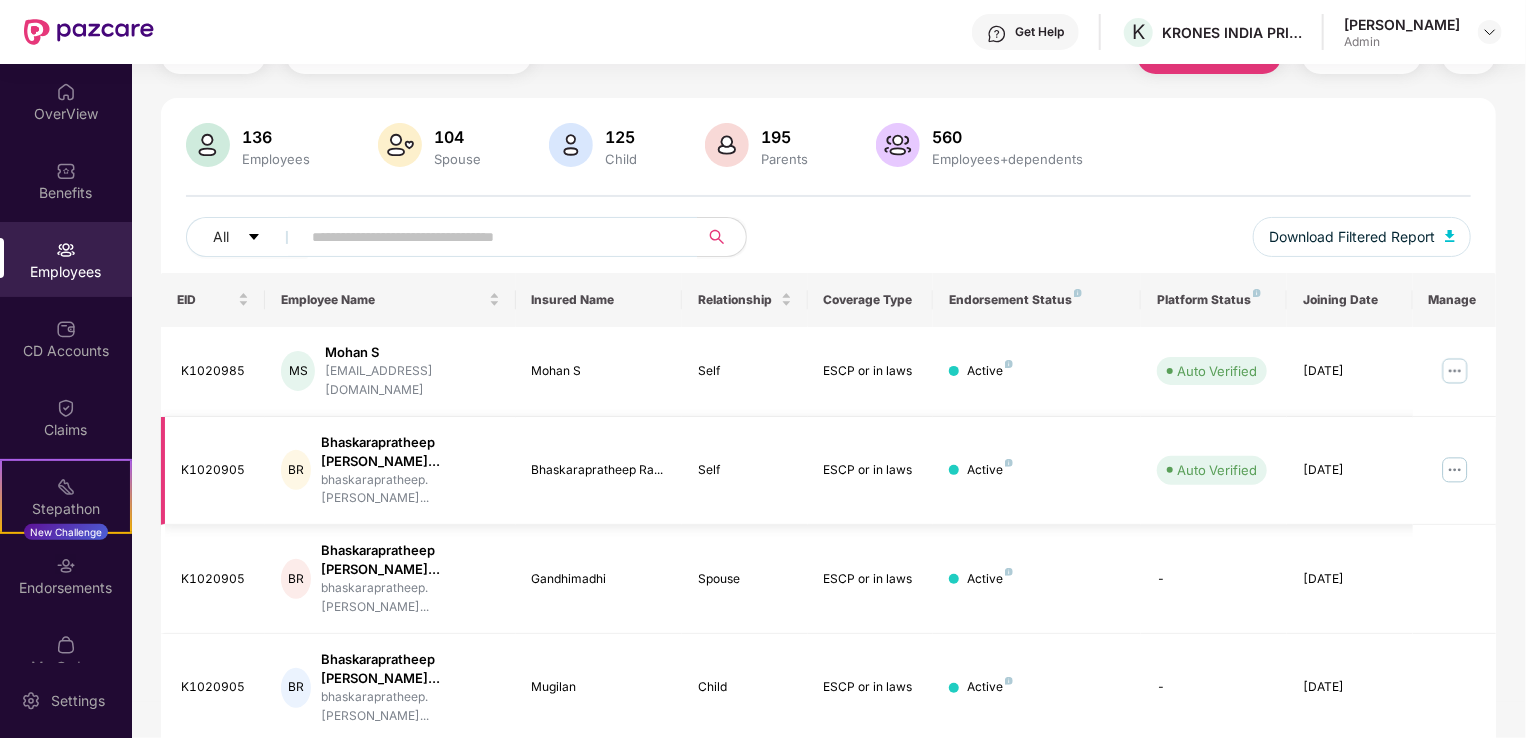 click at bounding box center [1455, 470] 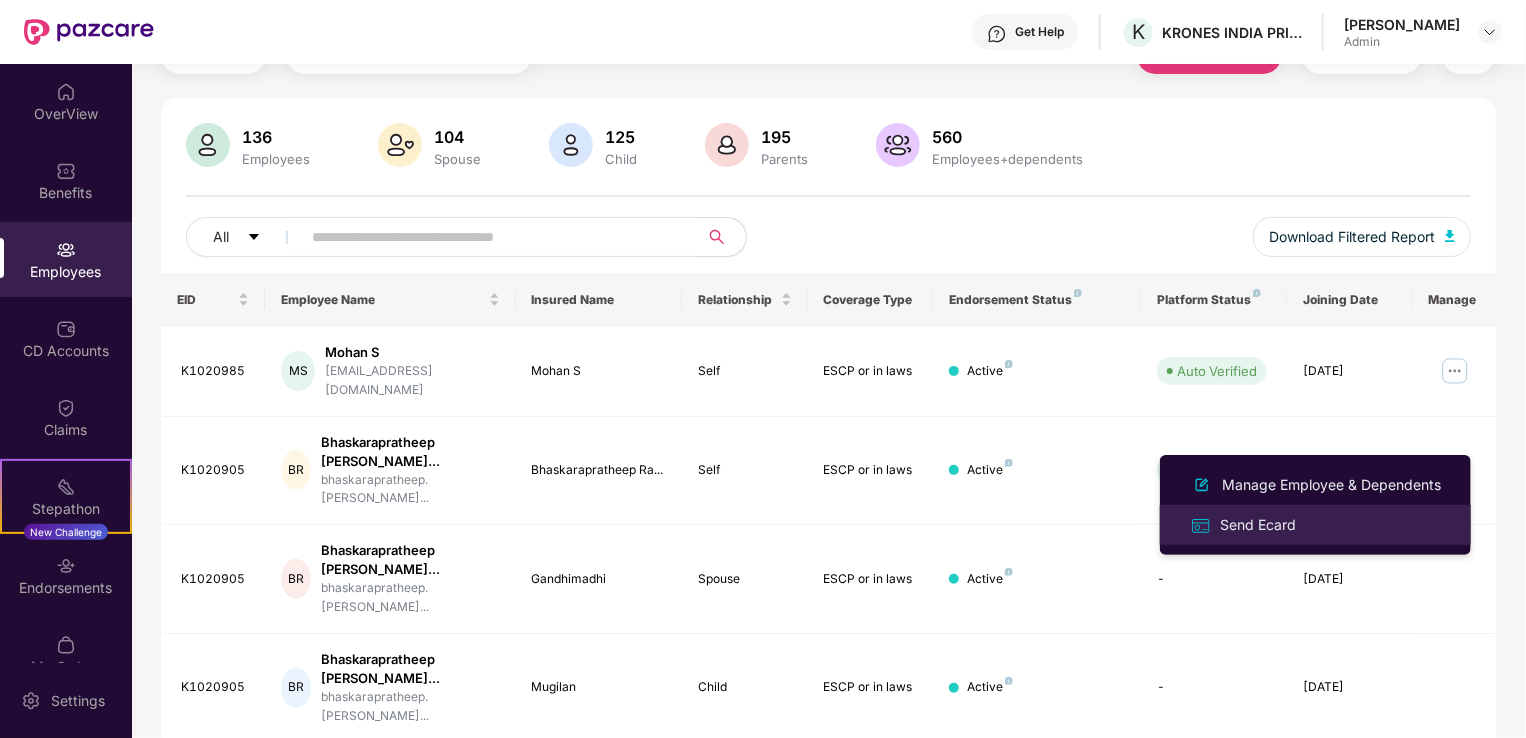 click on "Send Ecard" at bounding box center [1258, 525] 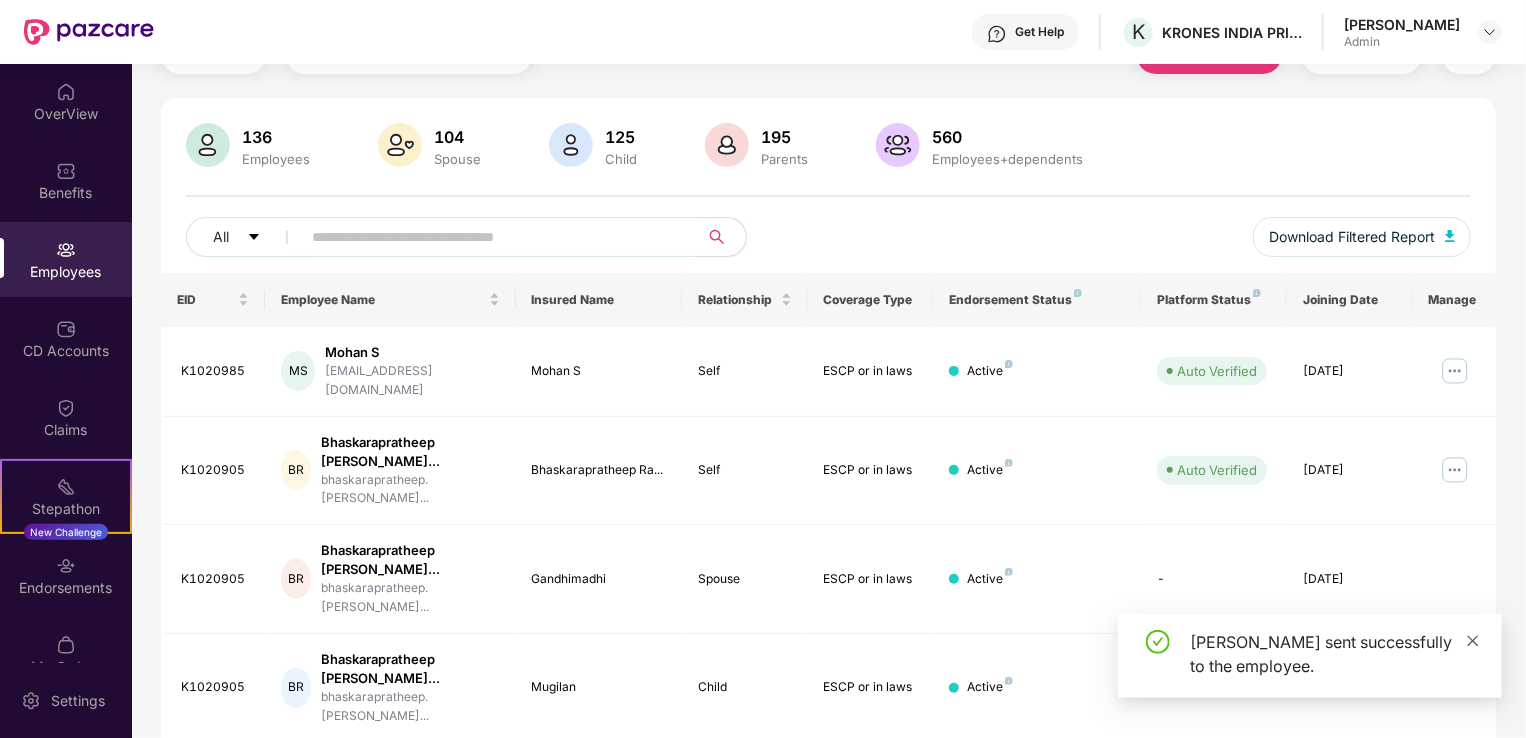 click 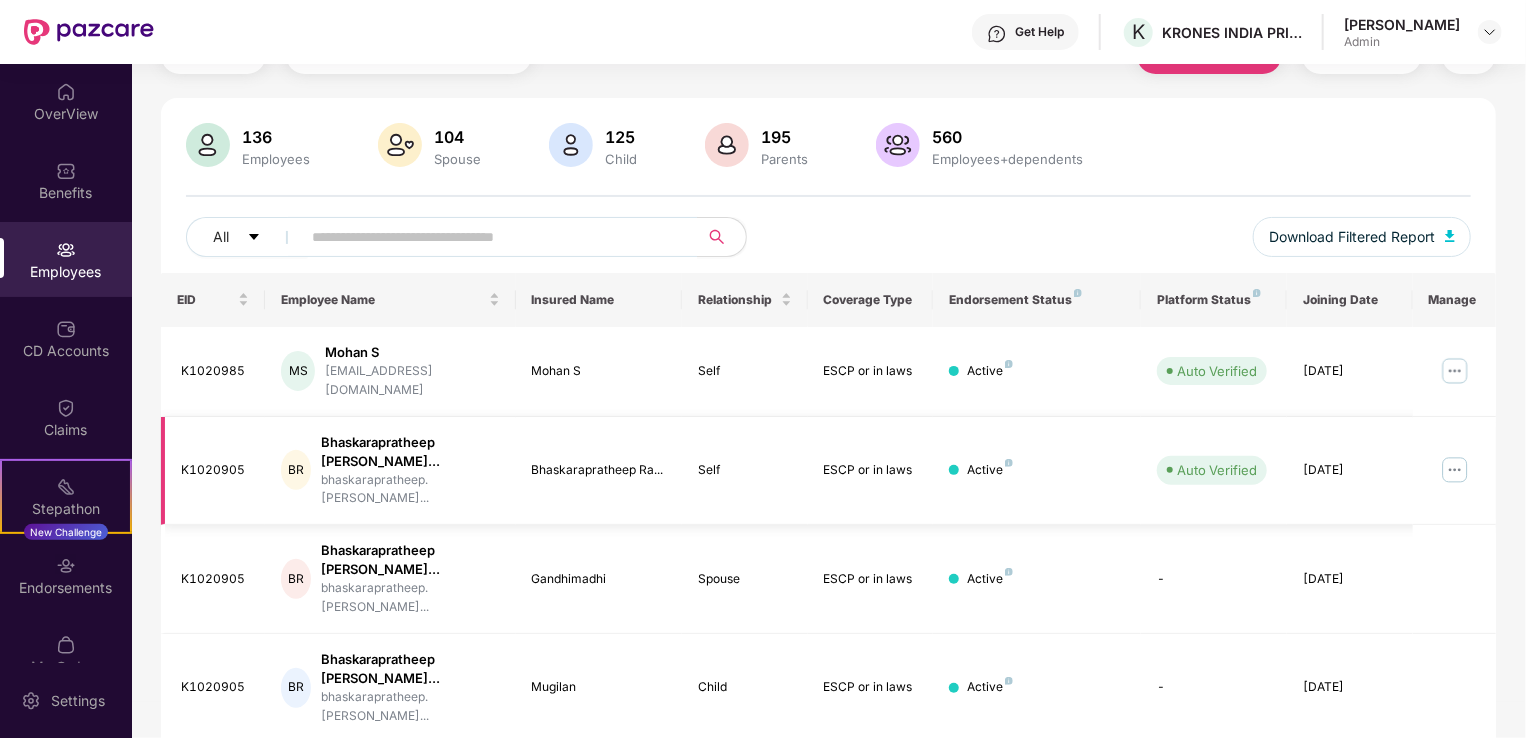 click at bounding box center [1455, 470] 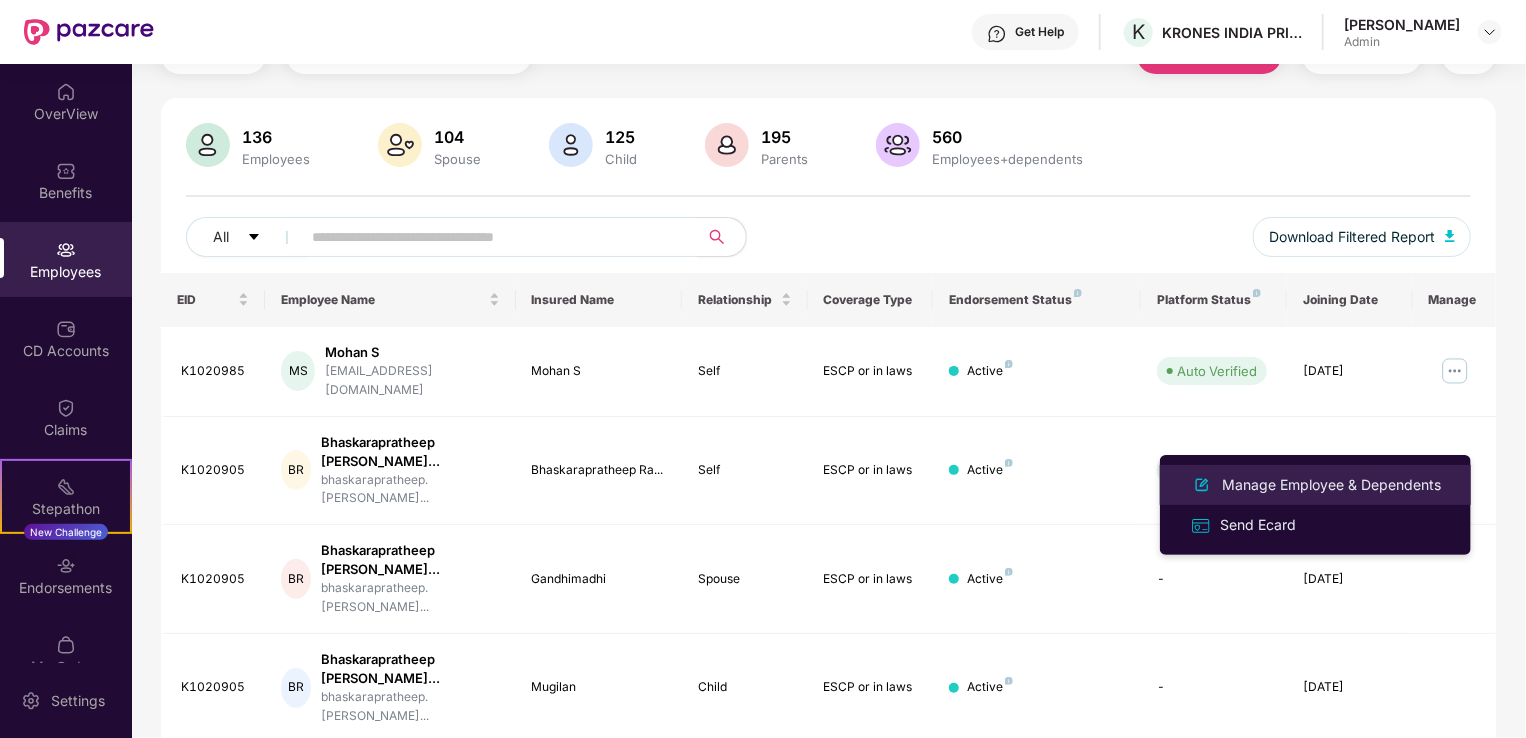 click on "Manage Employee & Dependents" at bounding box center [1331, 485] 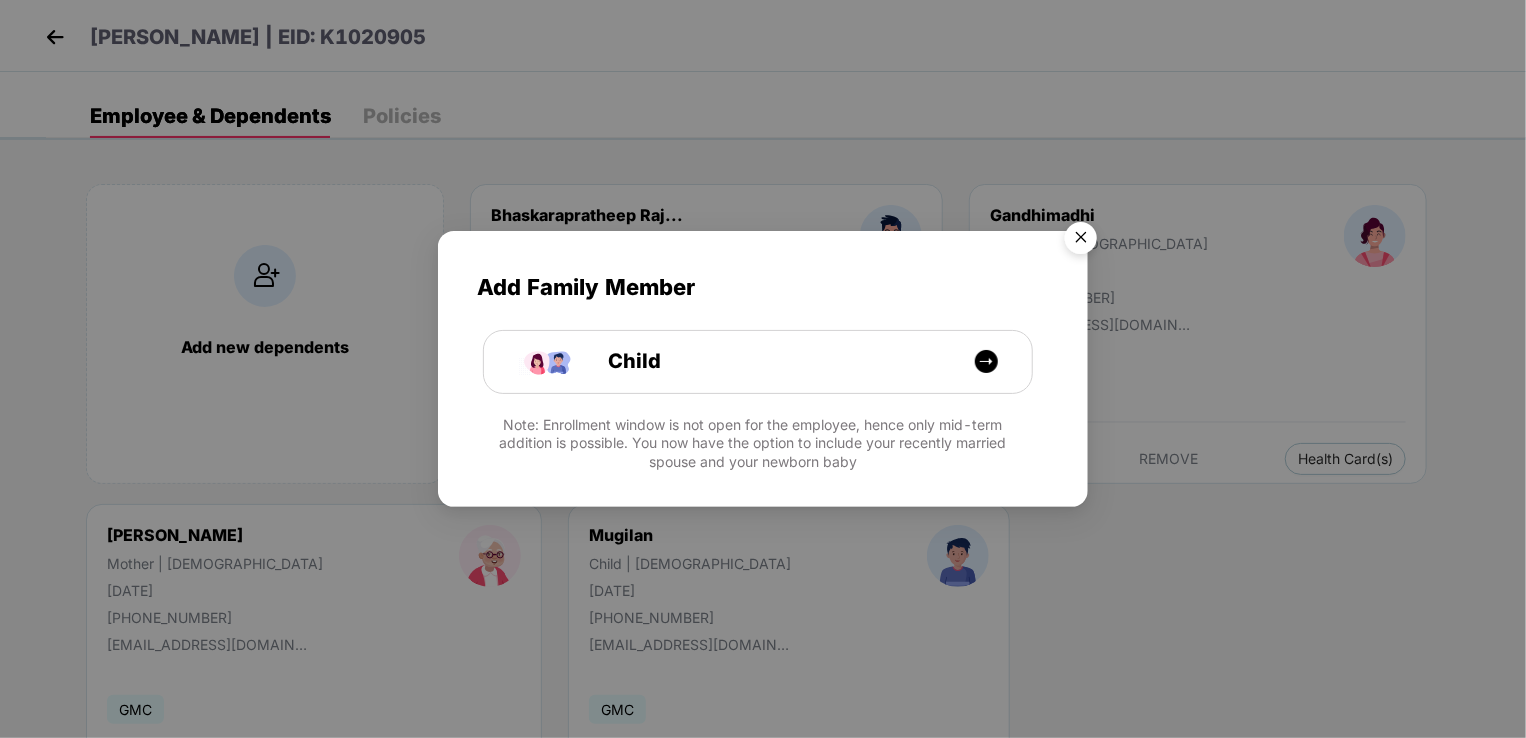 click at bounding box center (1081, 241) 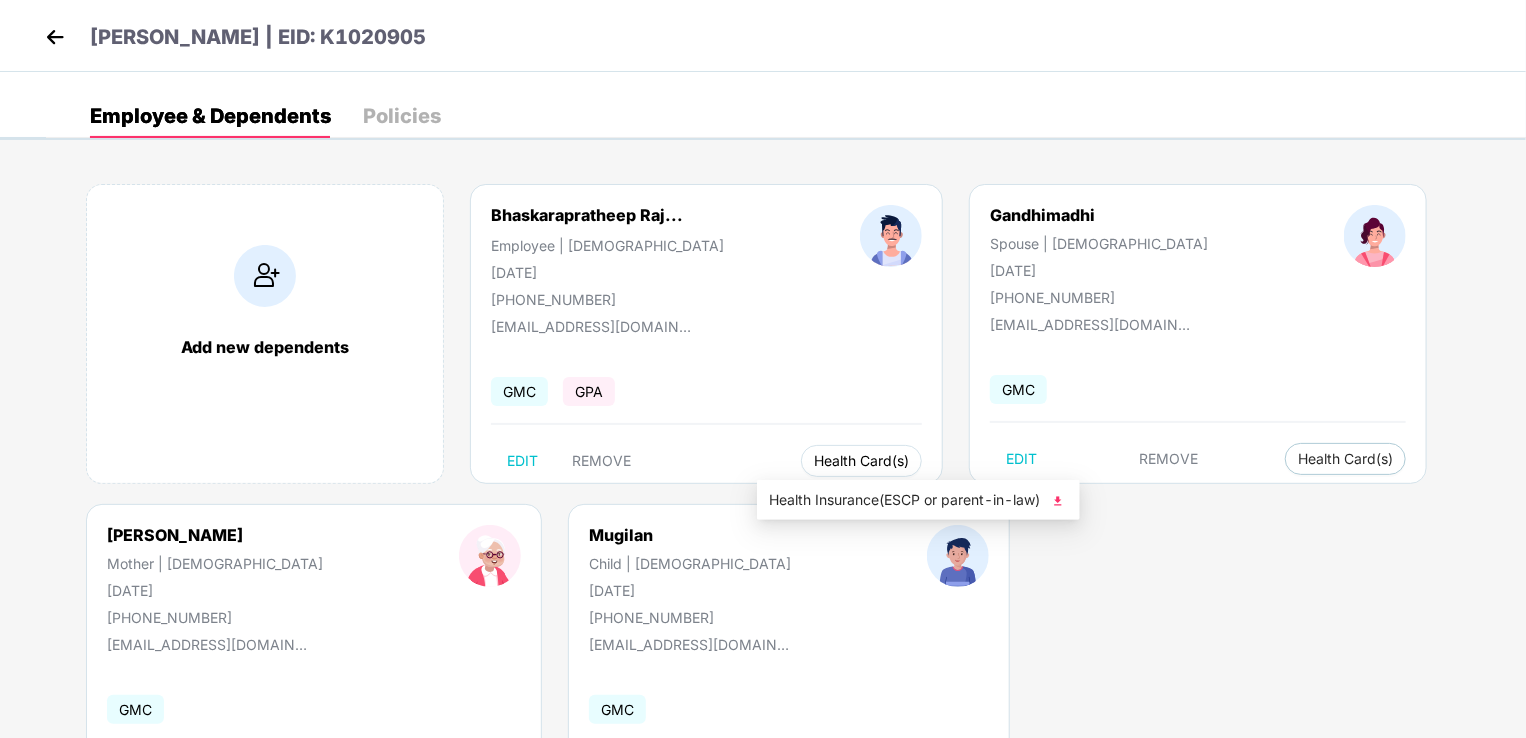 click on "Health Card(s)" at bounding box center [861, 461] 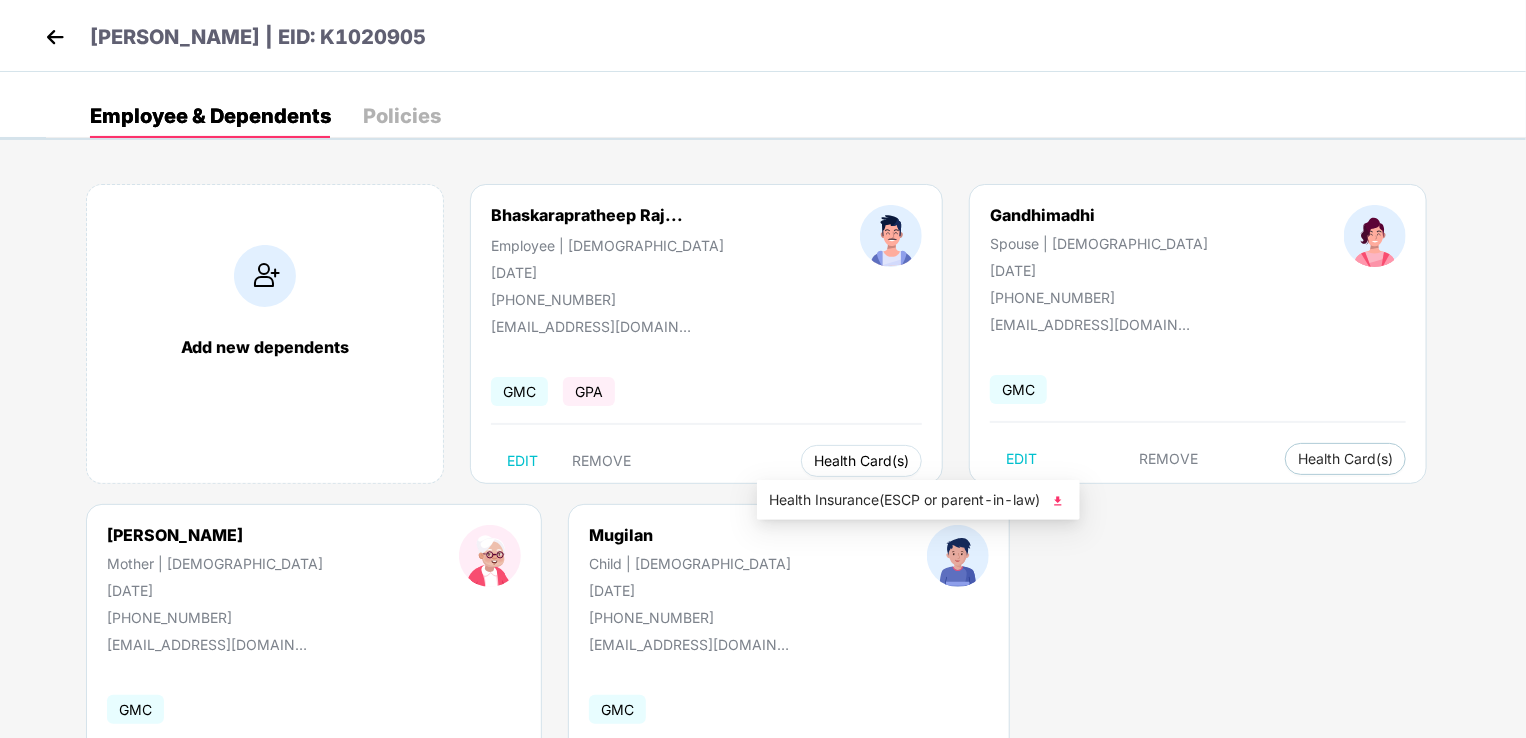 click on "Health Card(s)" at bounding box center (861, 461) 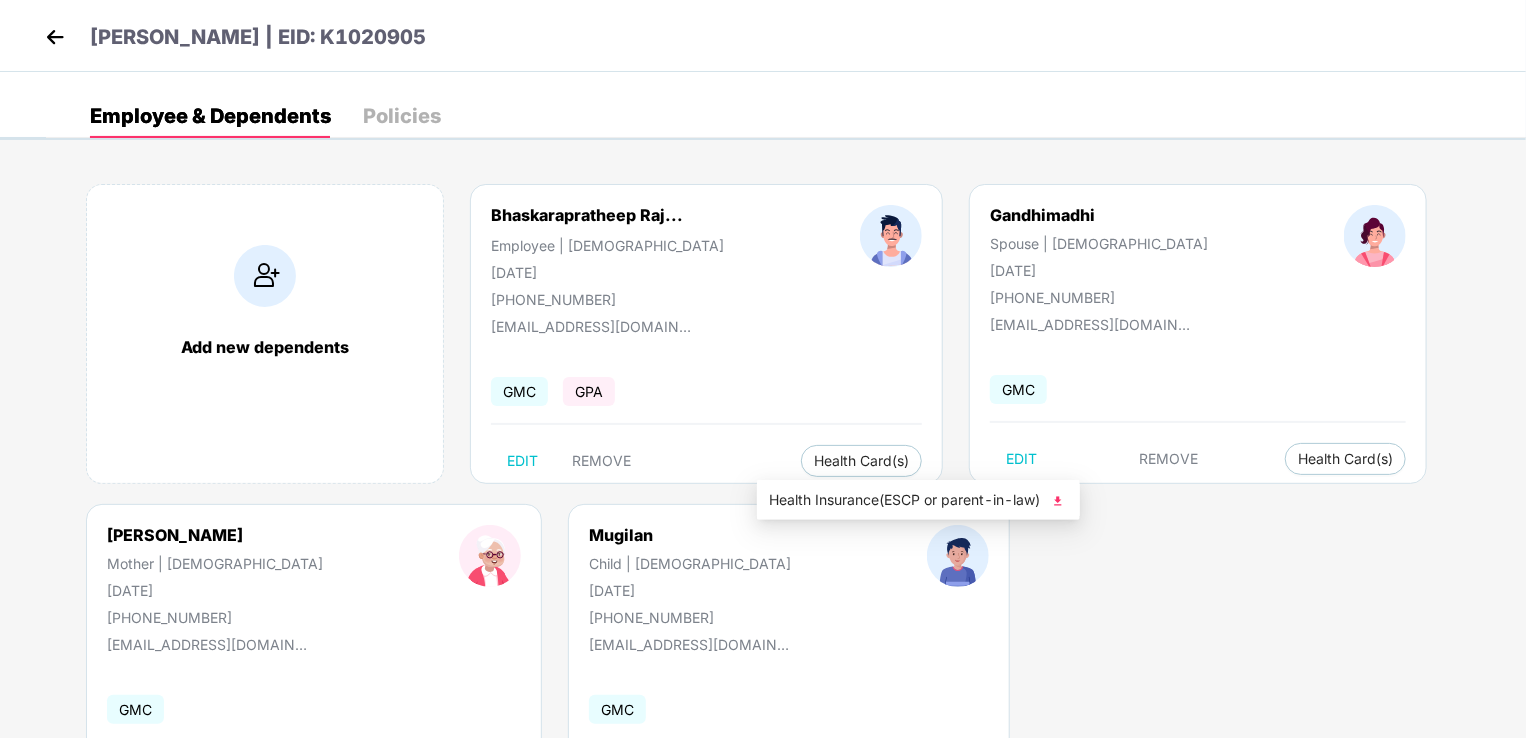 click at bounding box center (1058, 501) 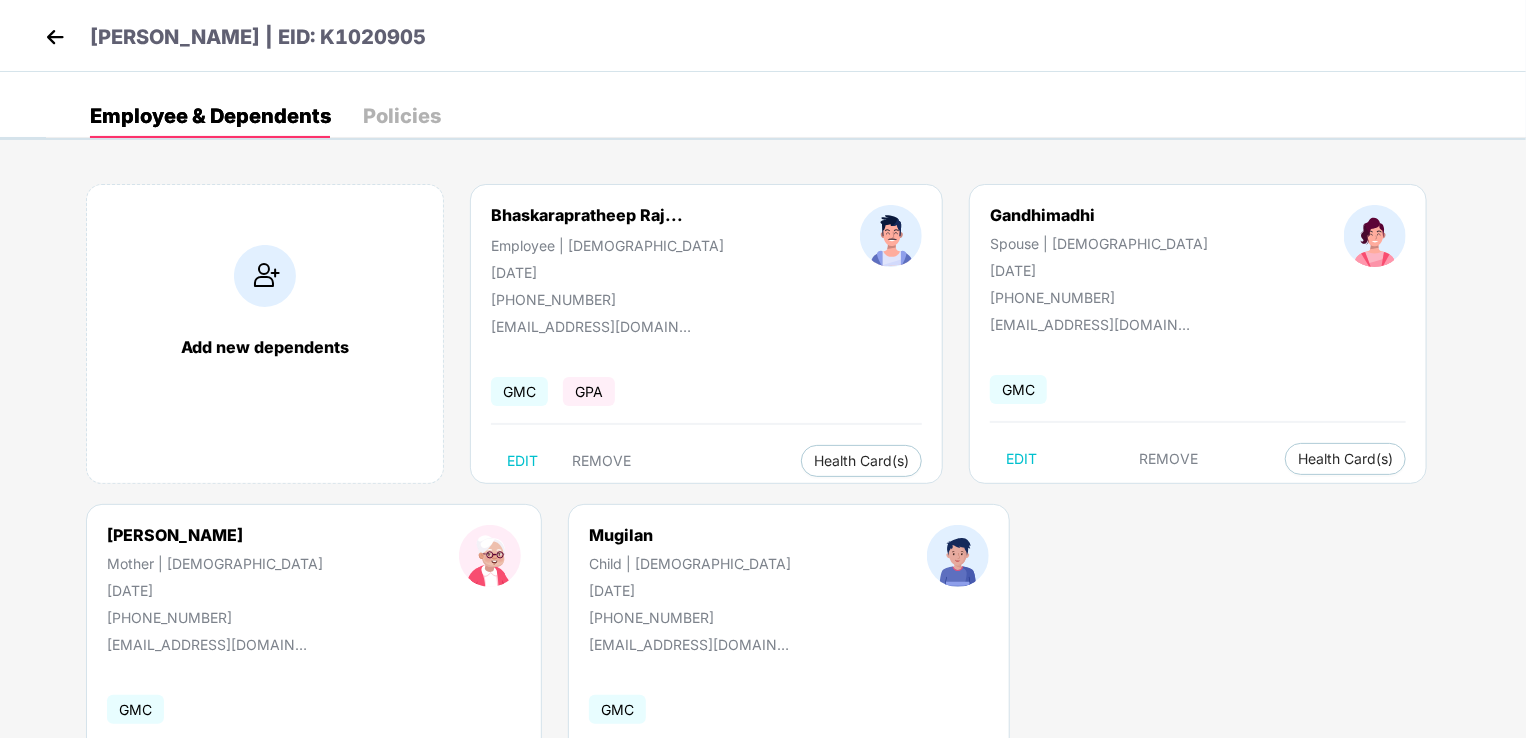 click at bounding box center (55, 37) 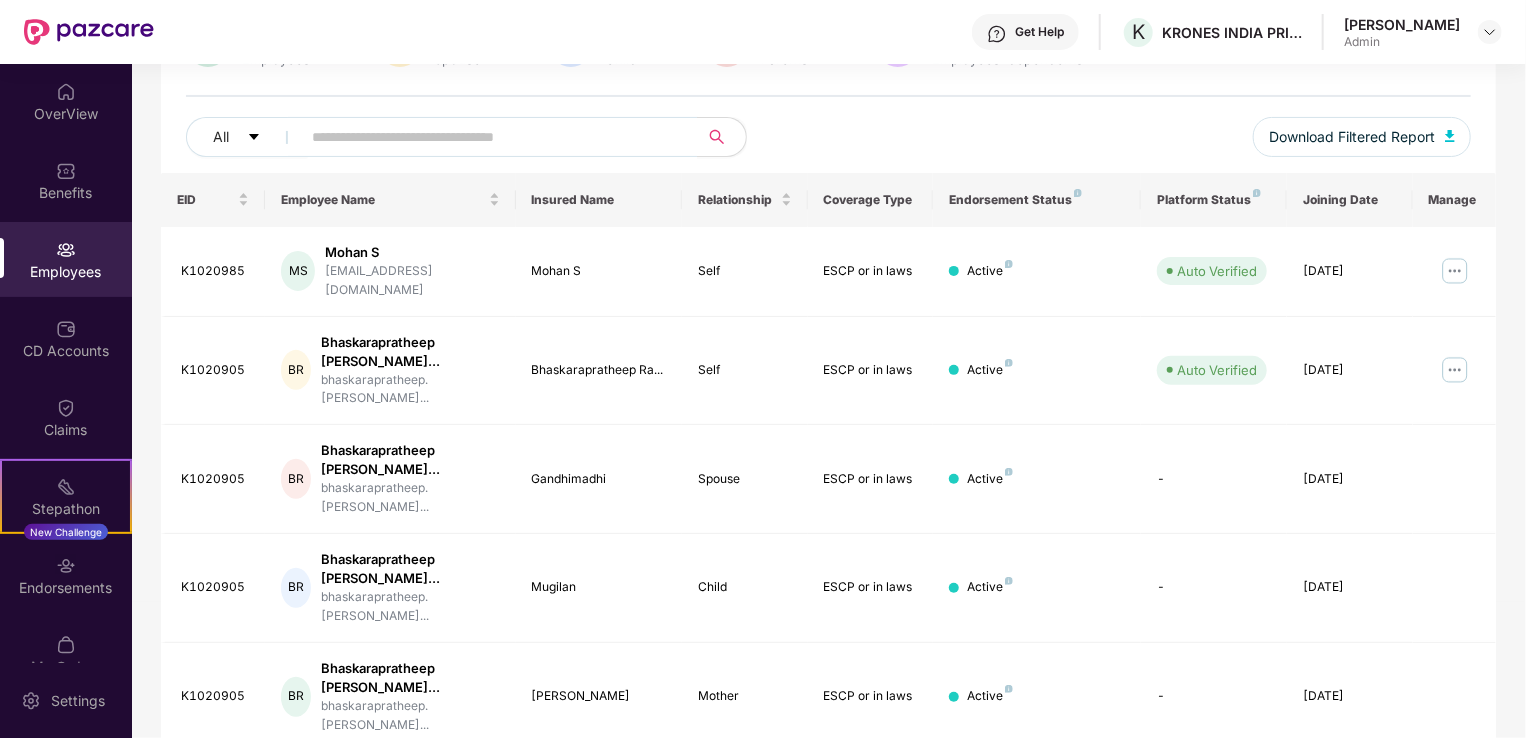scroll, scrollTop: 300, scrollLeft: 0, axis: vertical 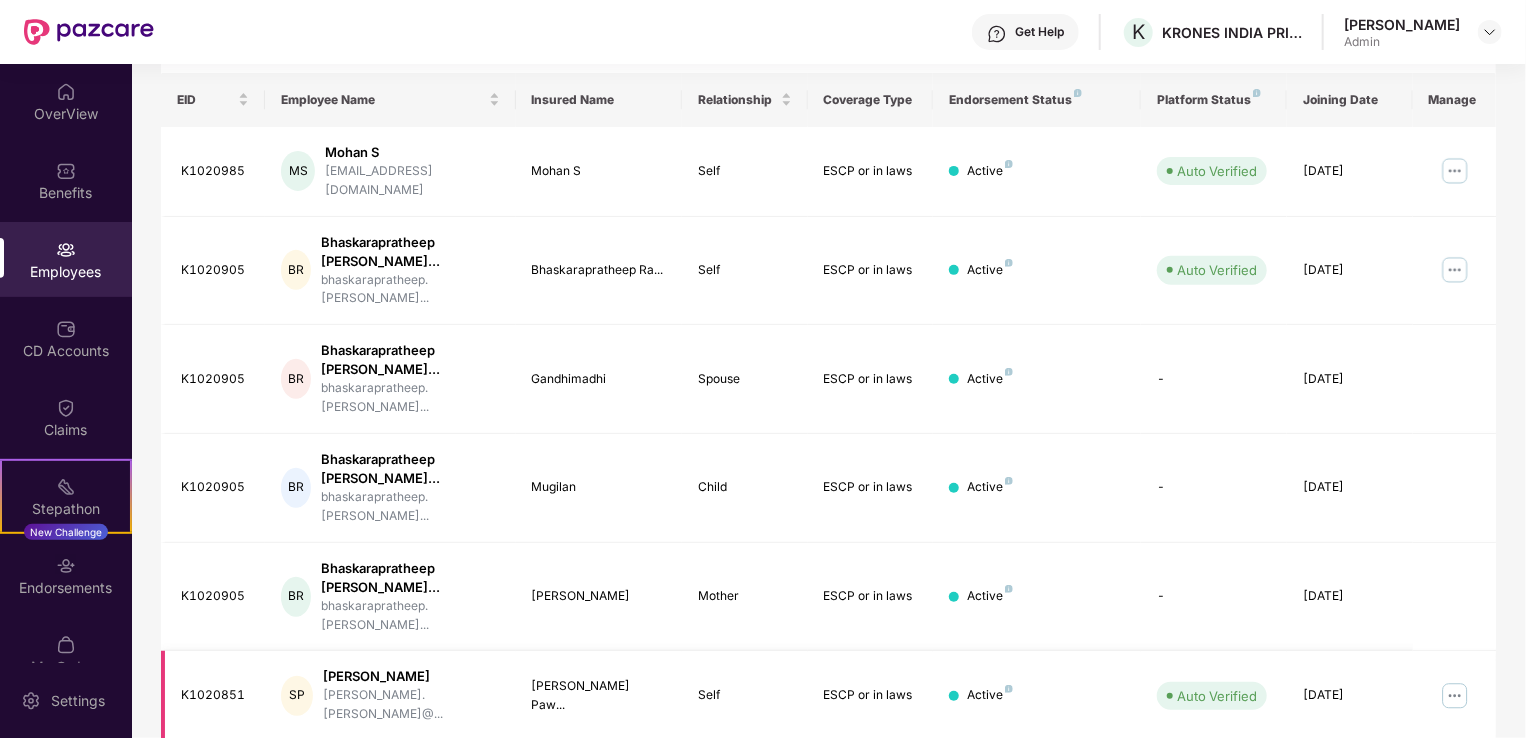 click at bounding box center (1455, 696) 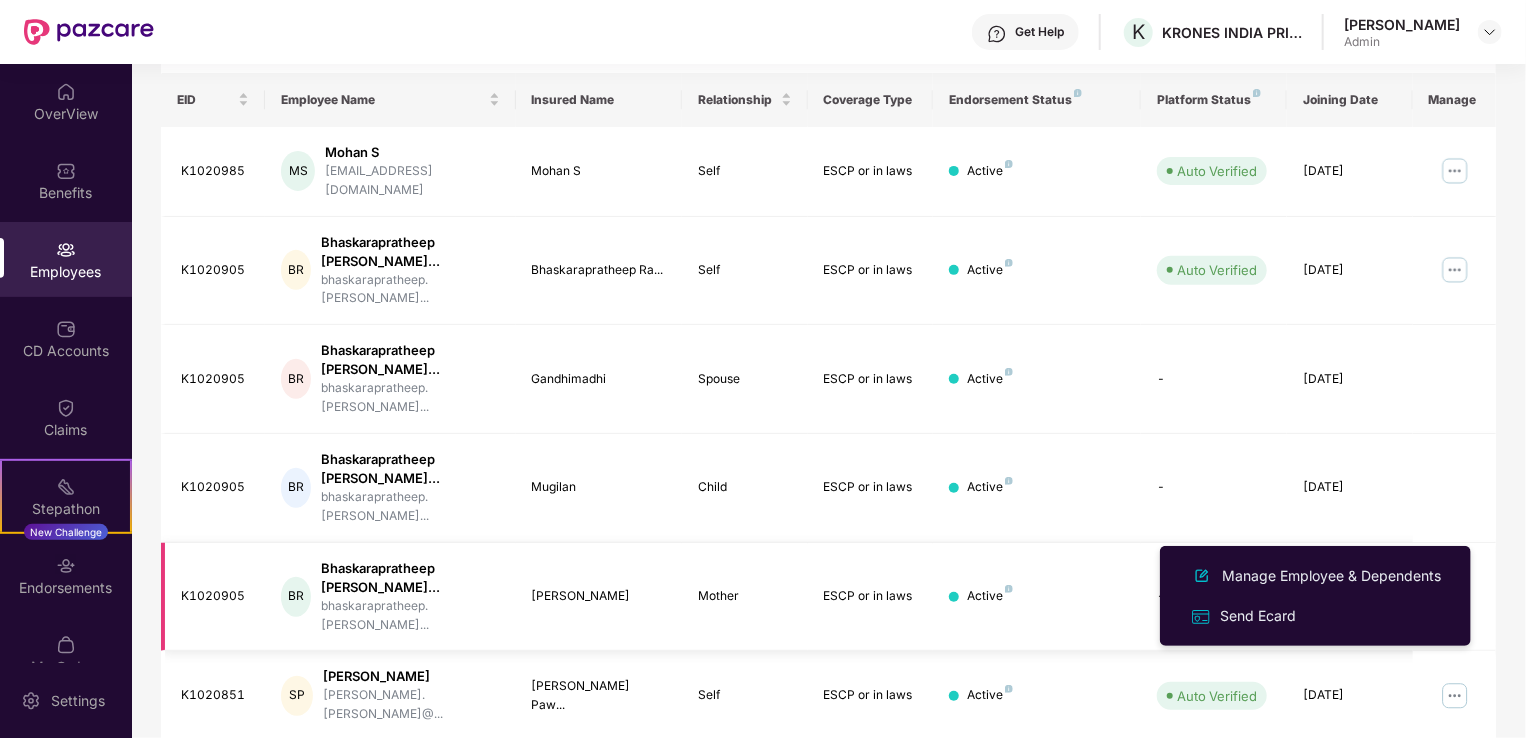 click at bounding box center [1454, 597] 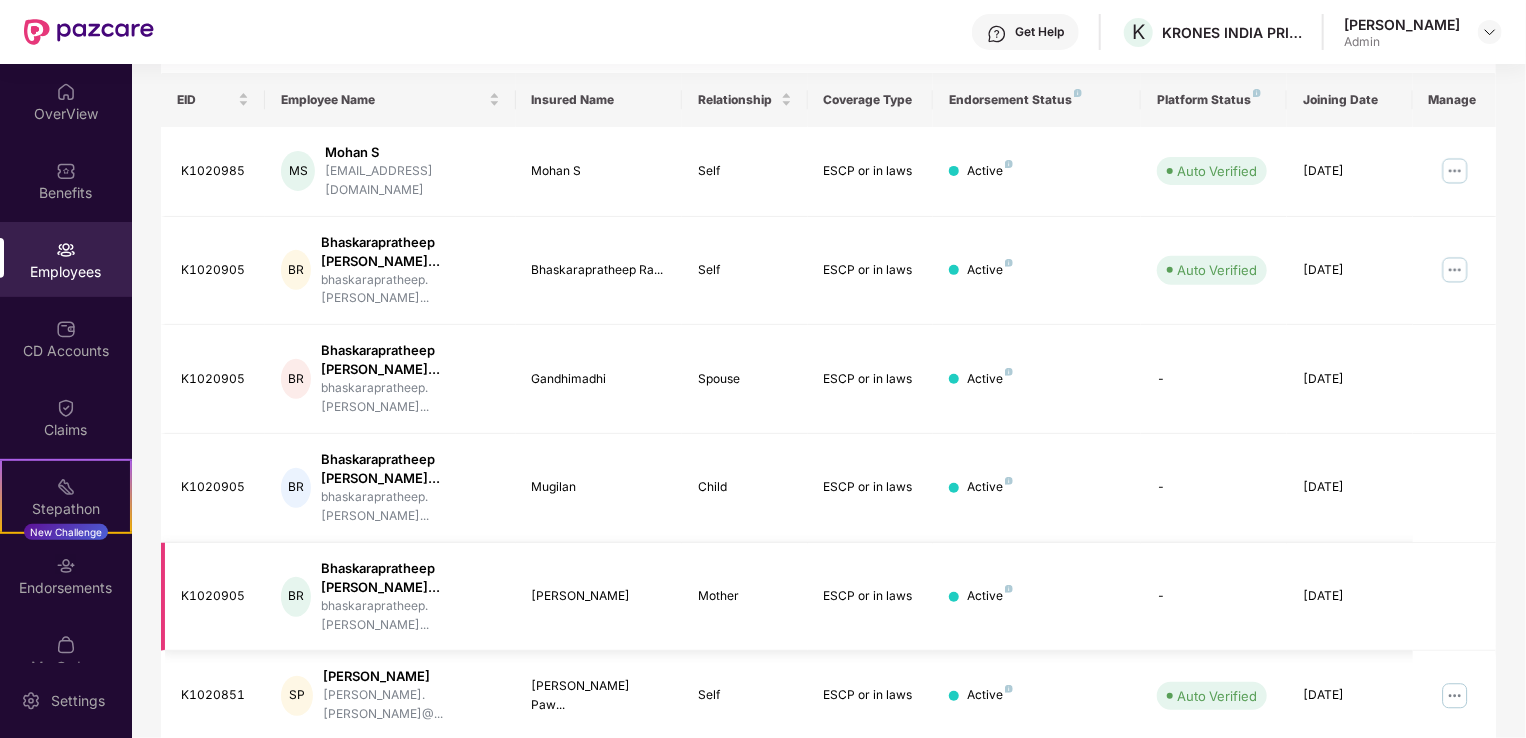 scroll, scrollTop: 488, scrollLeft: 0, axis: vertical 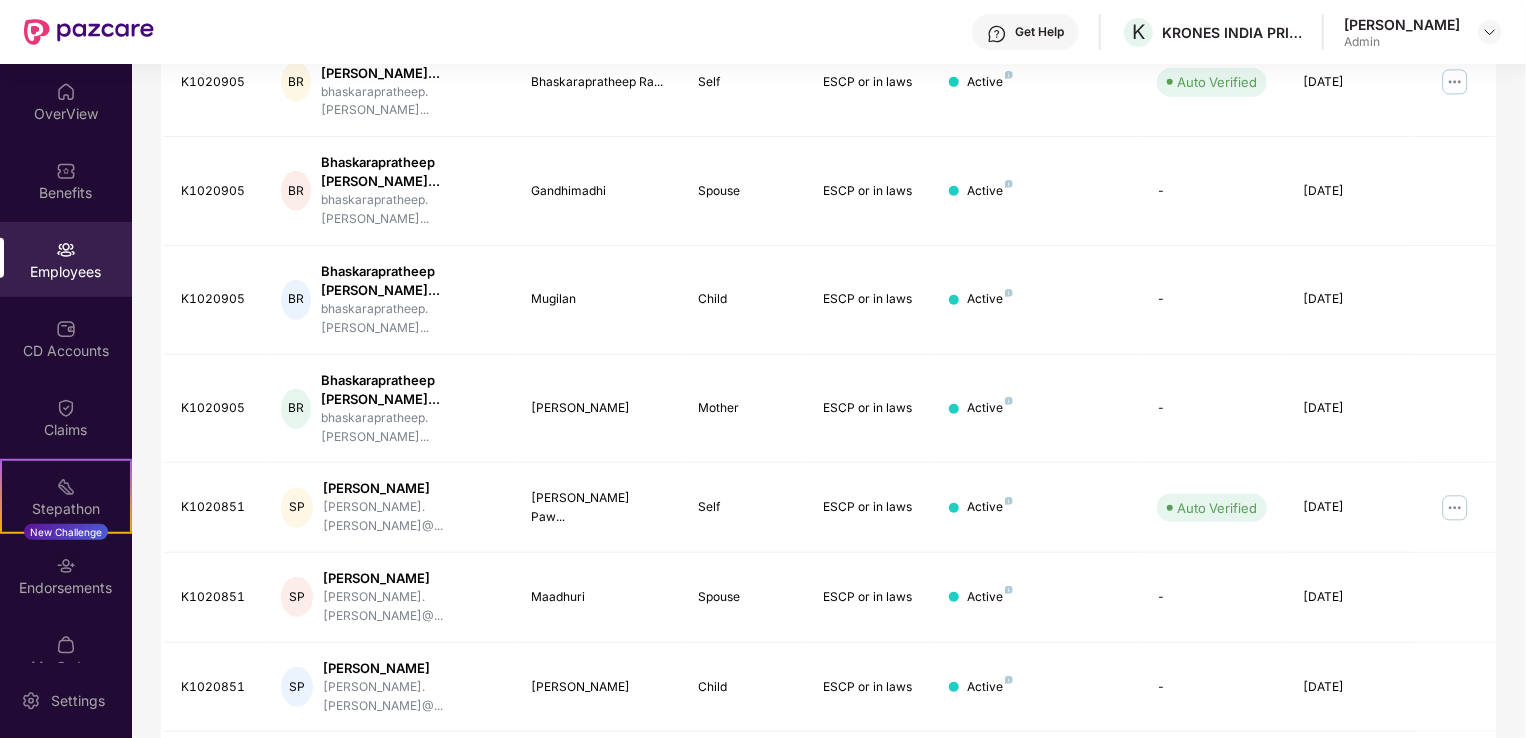 click on "2" at bounding box center [1280, 947] 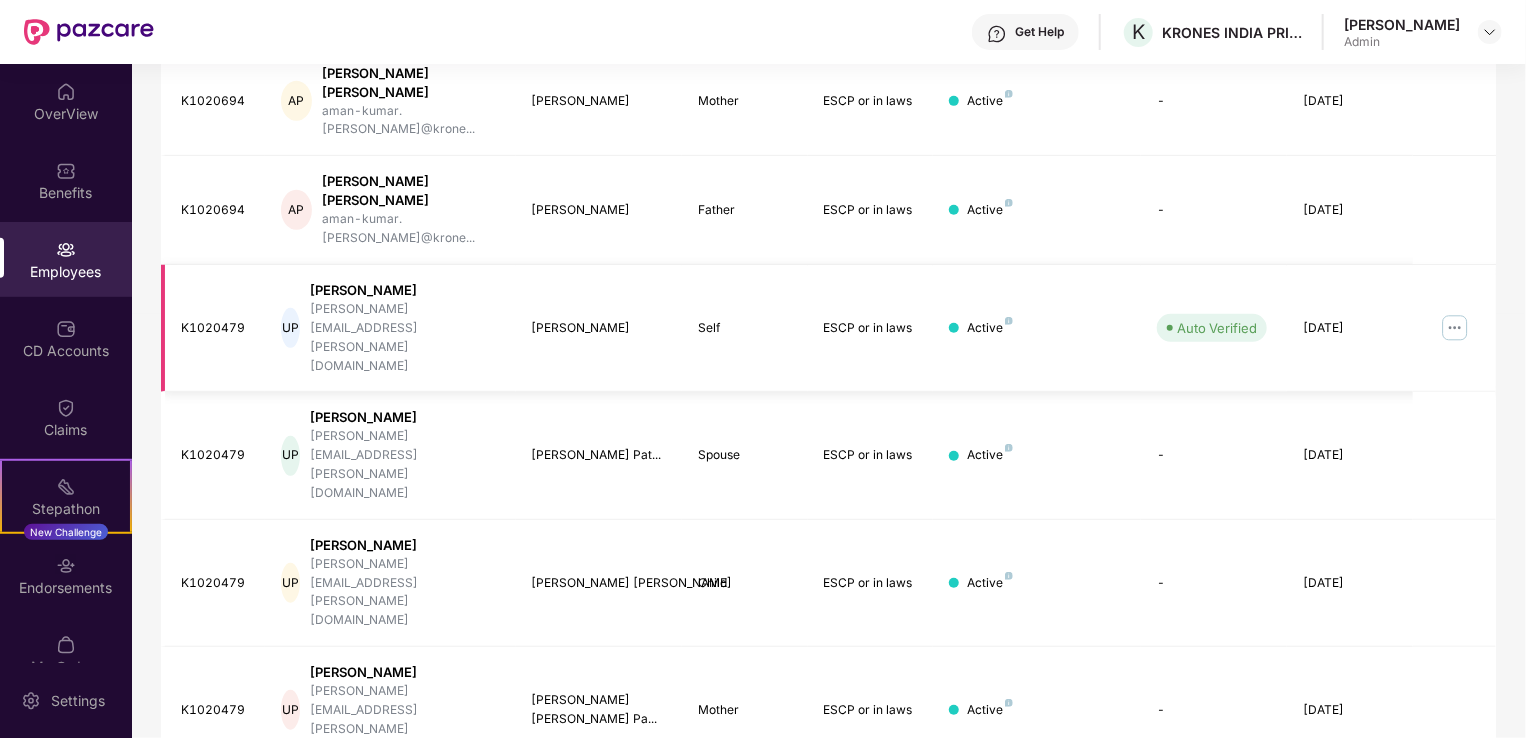 click at bounding box center [1455, 328] 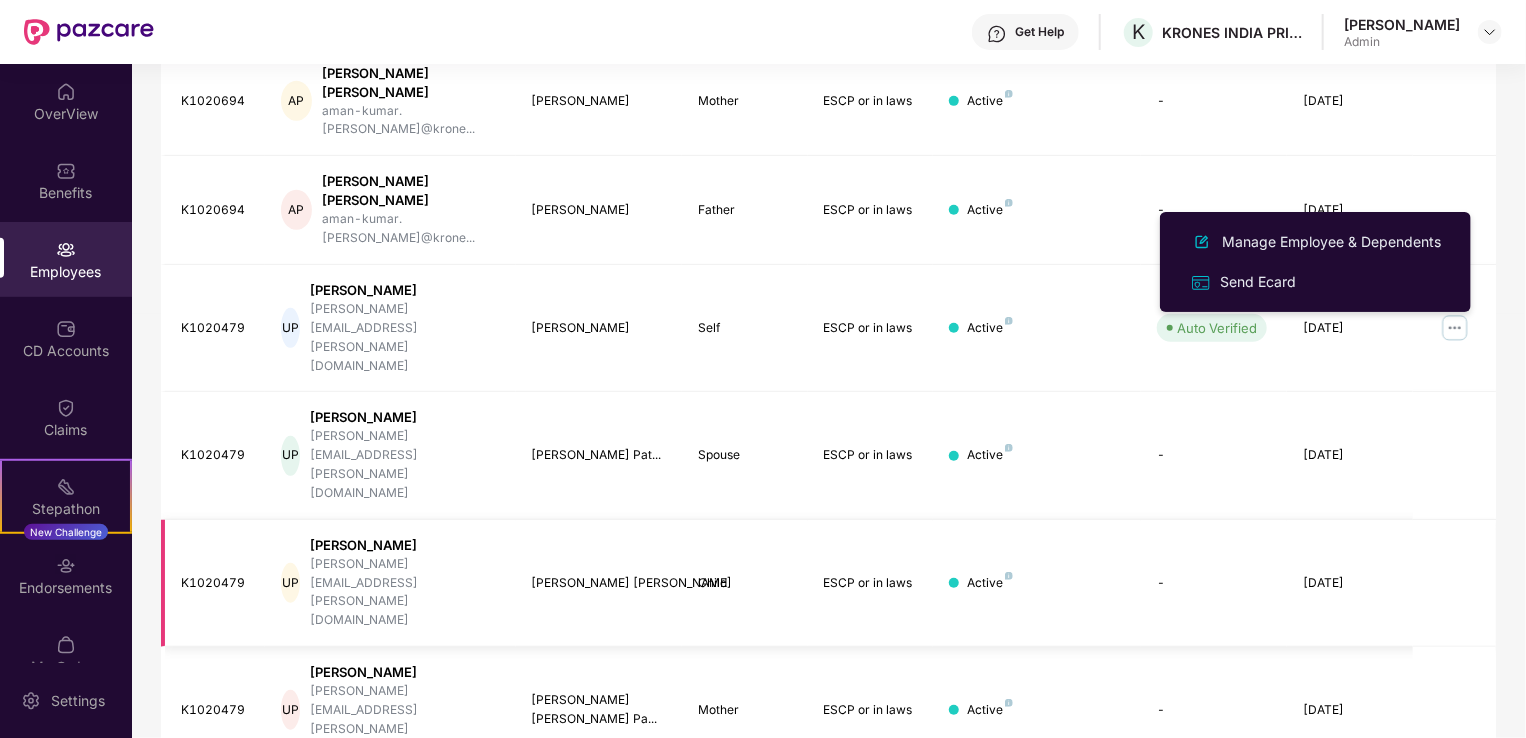 click at bounding box center (1454, 583) 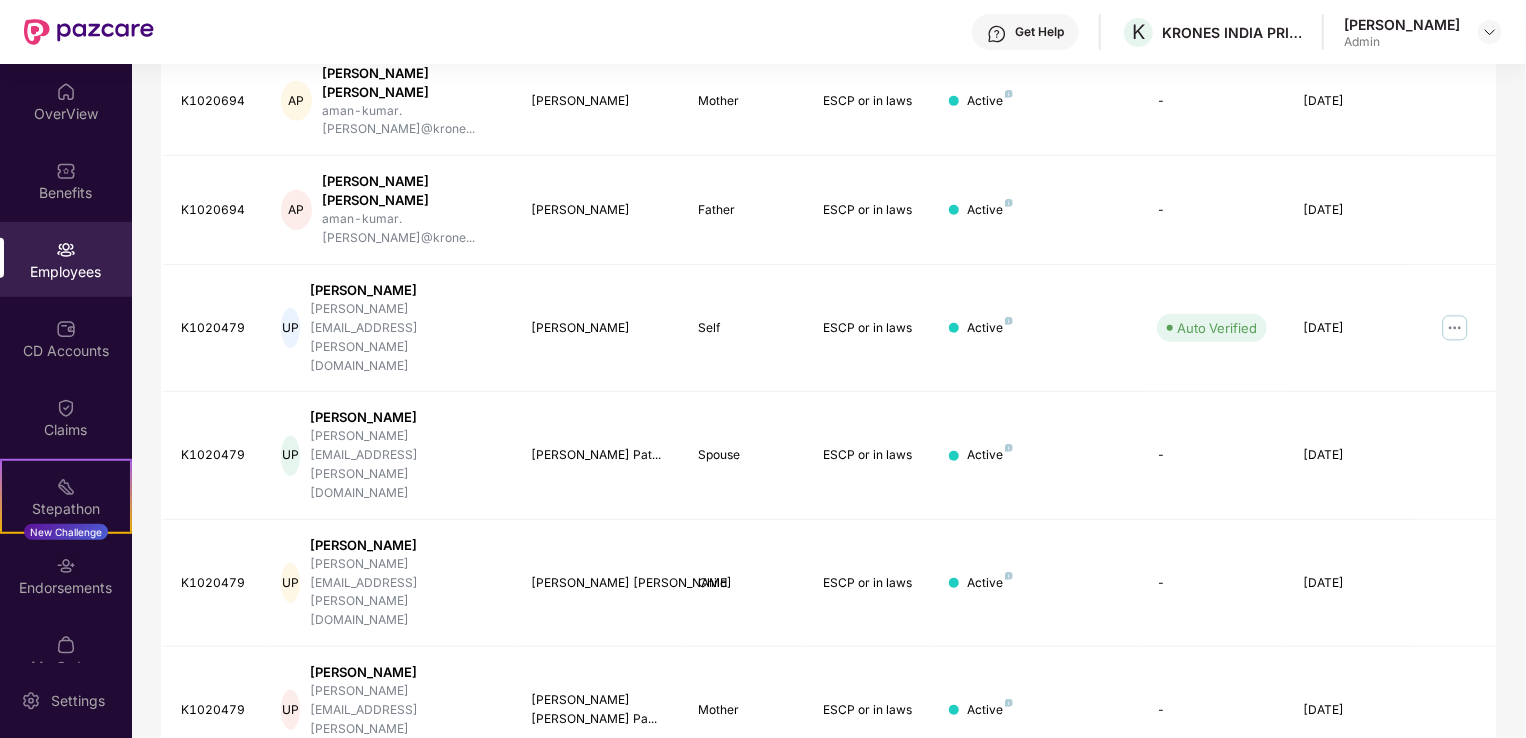 click on "3" at bounding box center (1312, 1116) 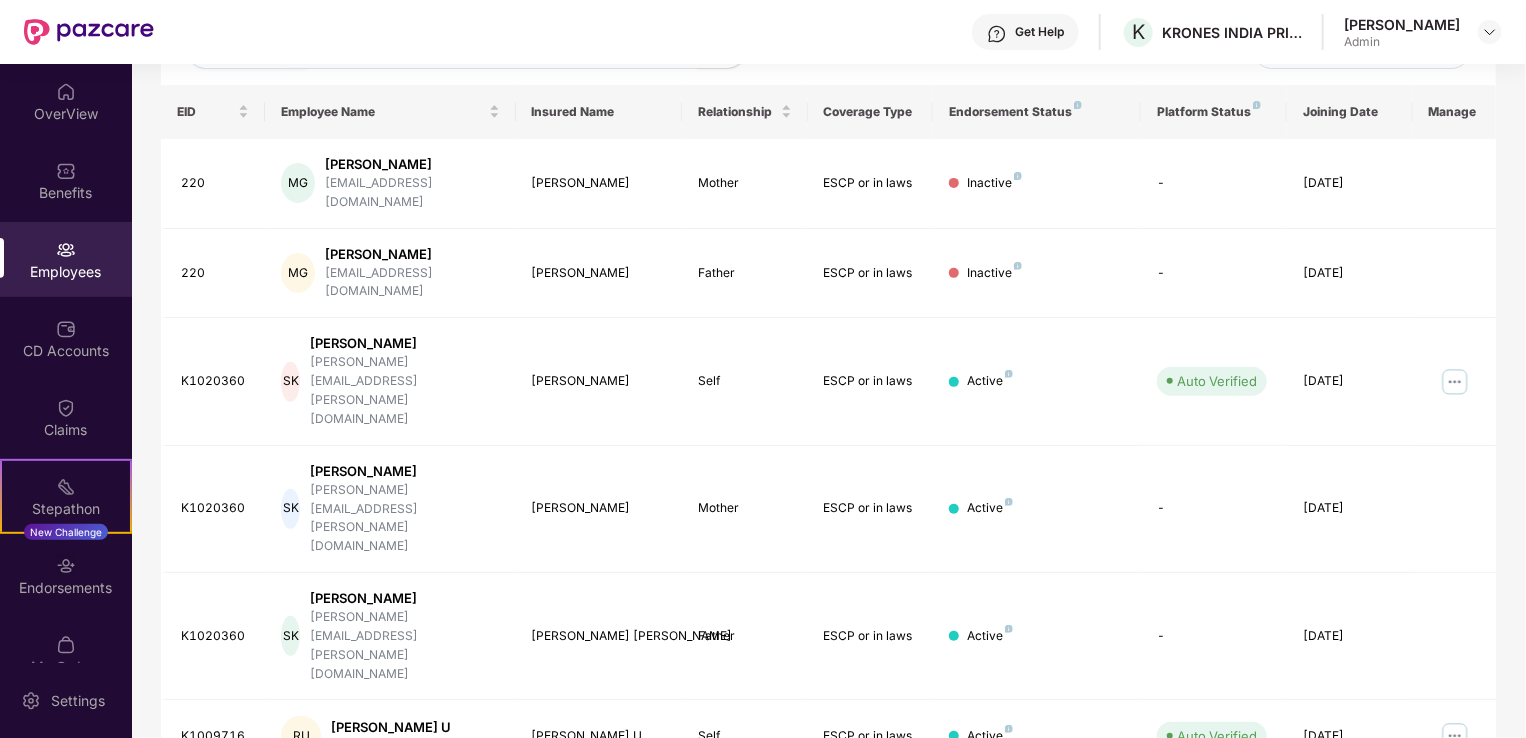 scroll, scrollTop: 488, scrollLeft: 0, axis: vertical 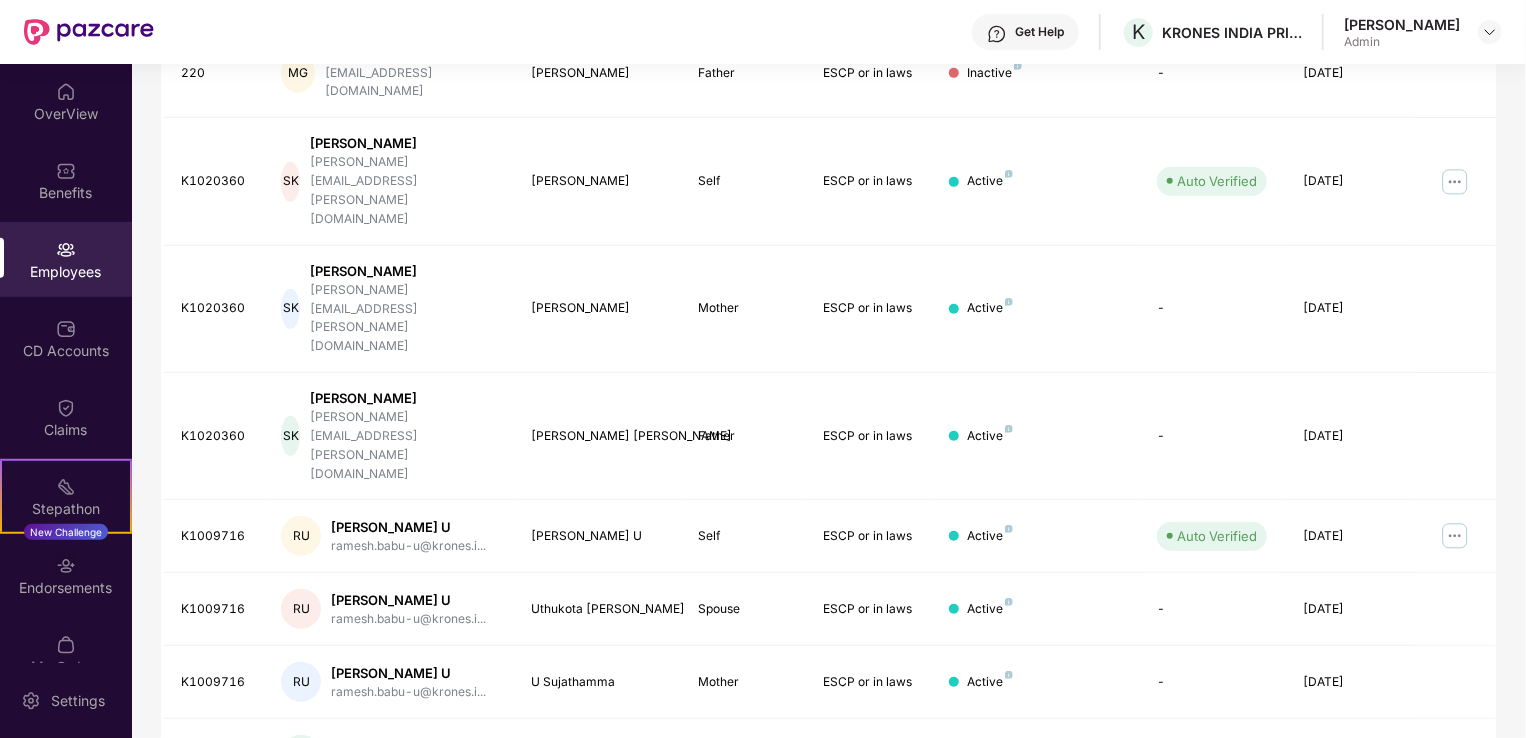 click on "4" at bounding box center [1344, 900] 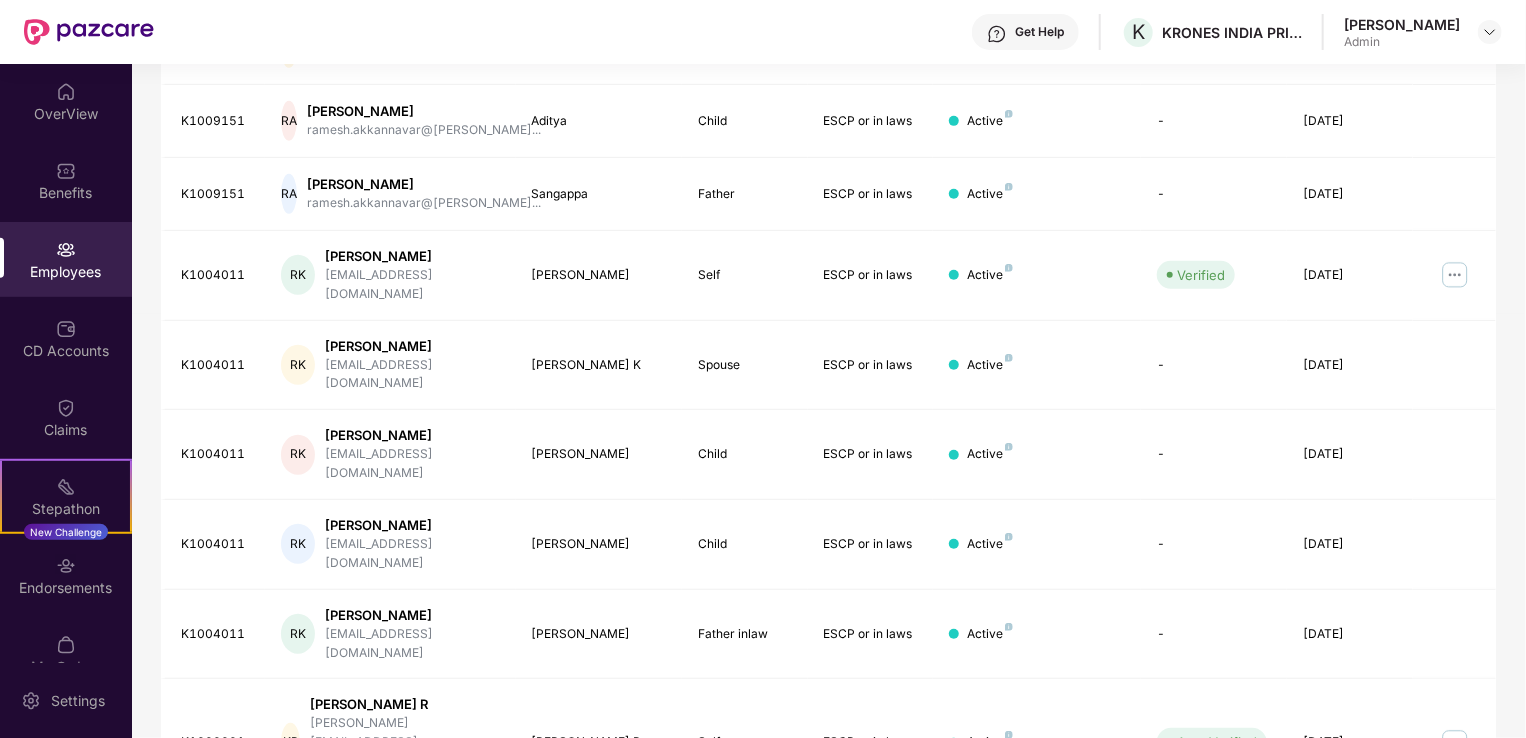 click on "5" at bounding box center [1344, 842] 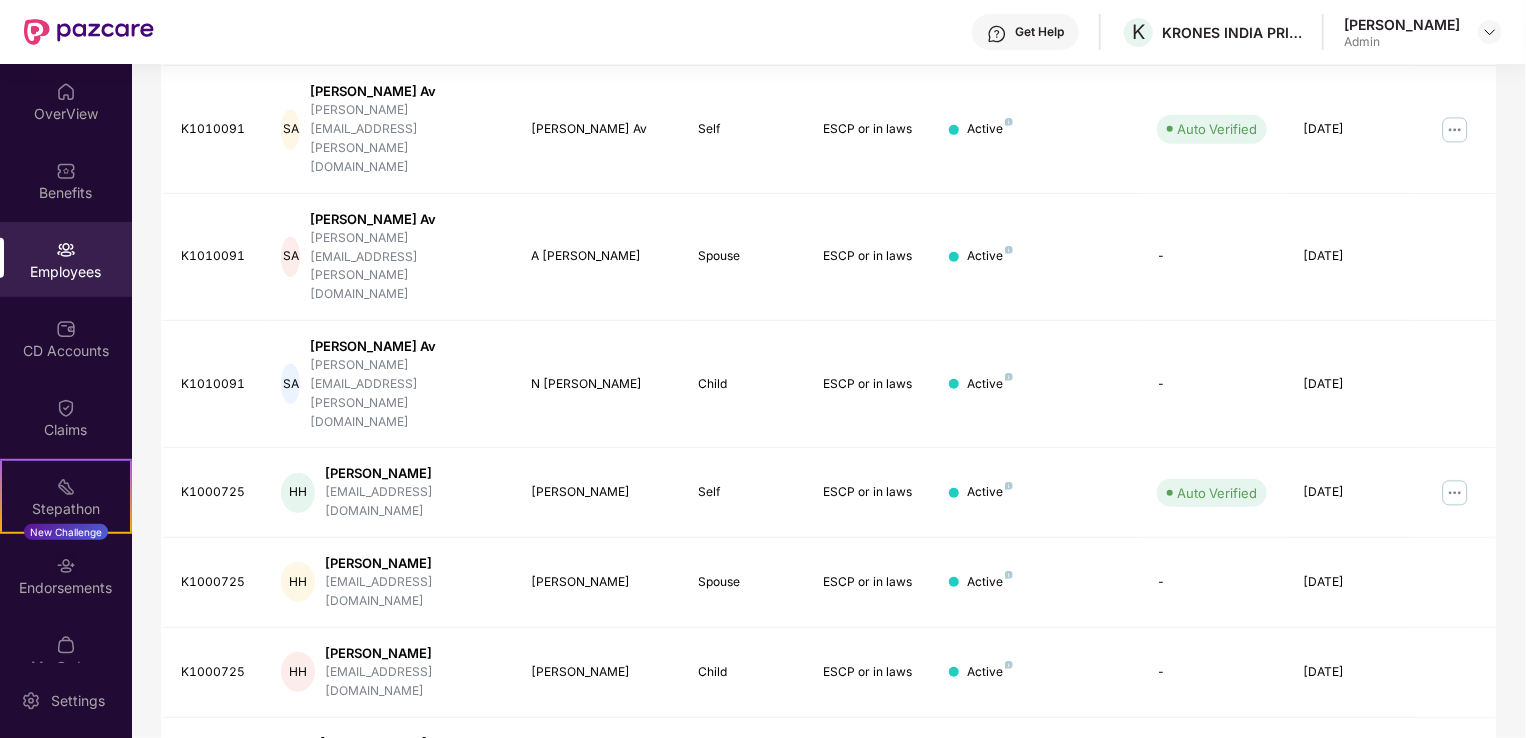 click on "4" at bounding box center [1280, 1022] 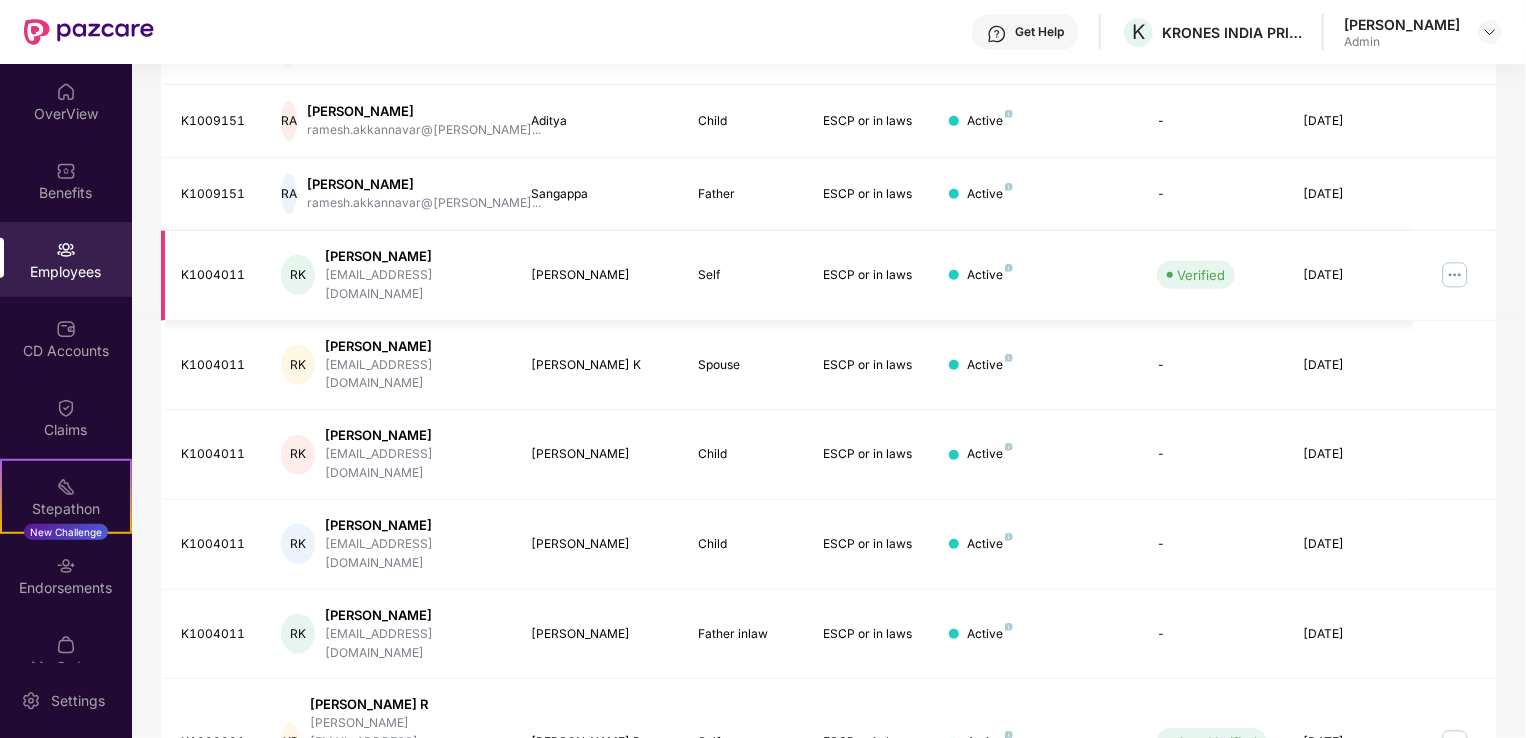 click at bounding box center (1455, 275) 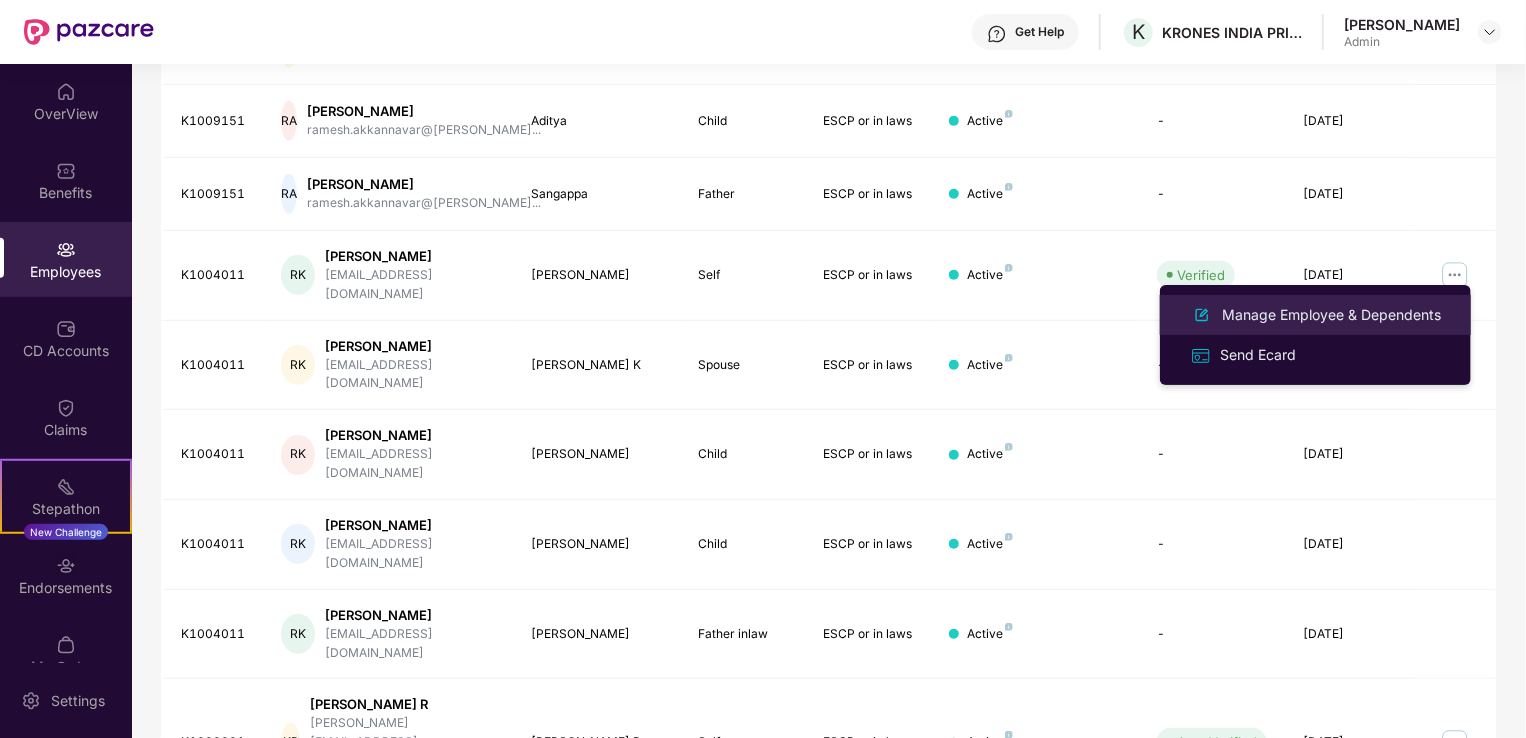 click on "Manage Employee & Dependents" at bounding box center (1331, 315) 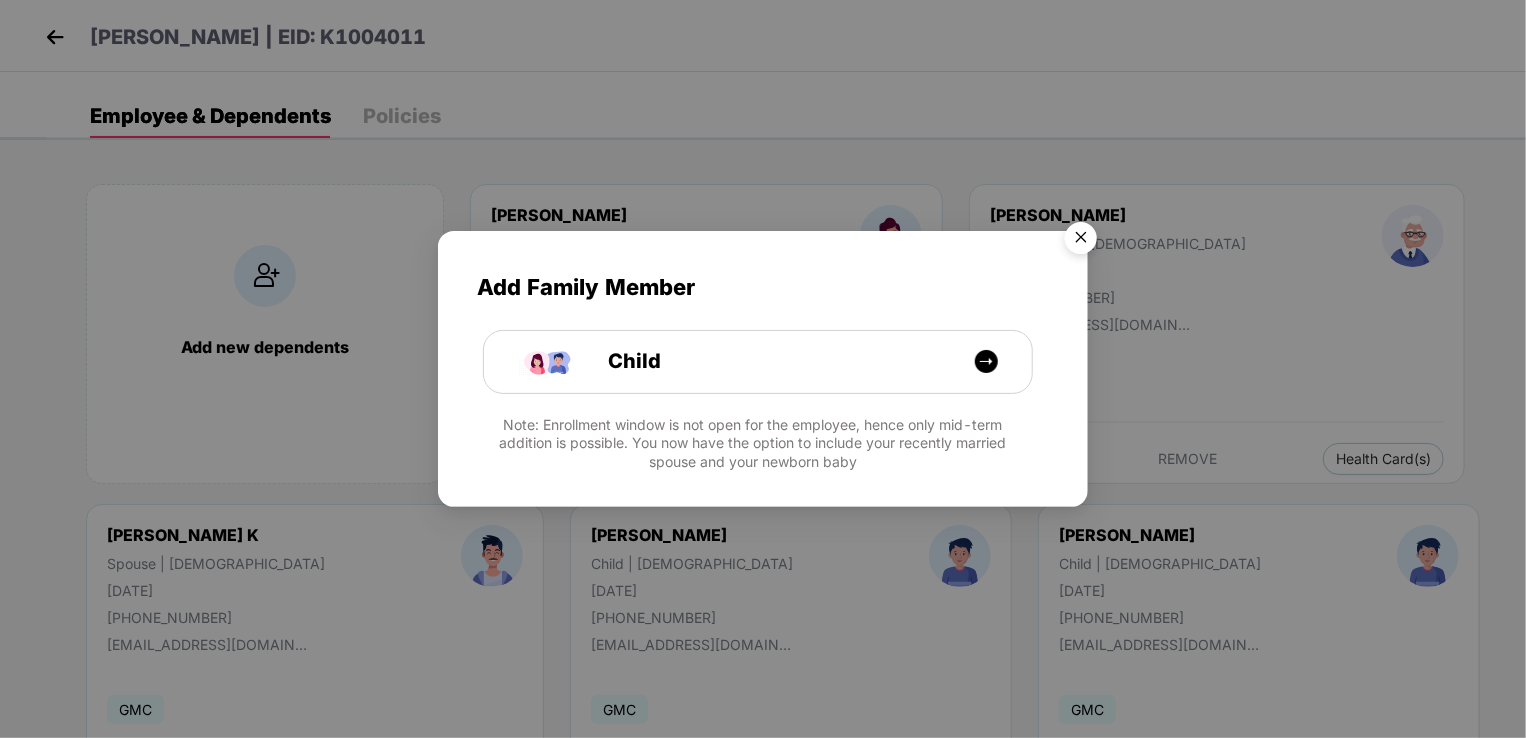 click at bounding box center [1081, 241] 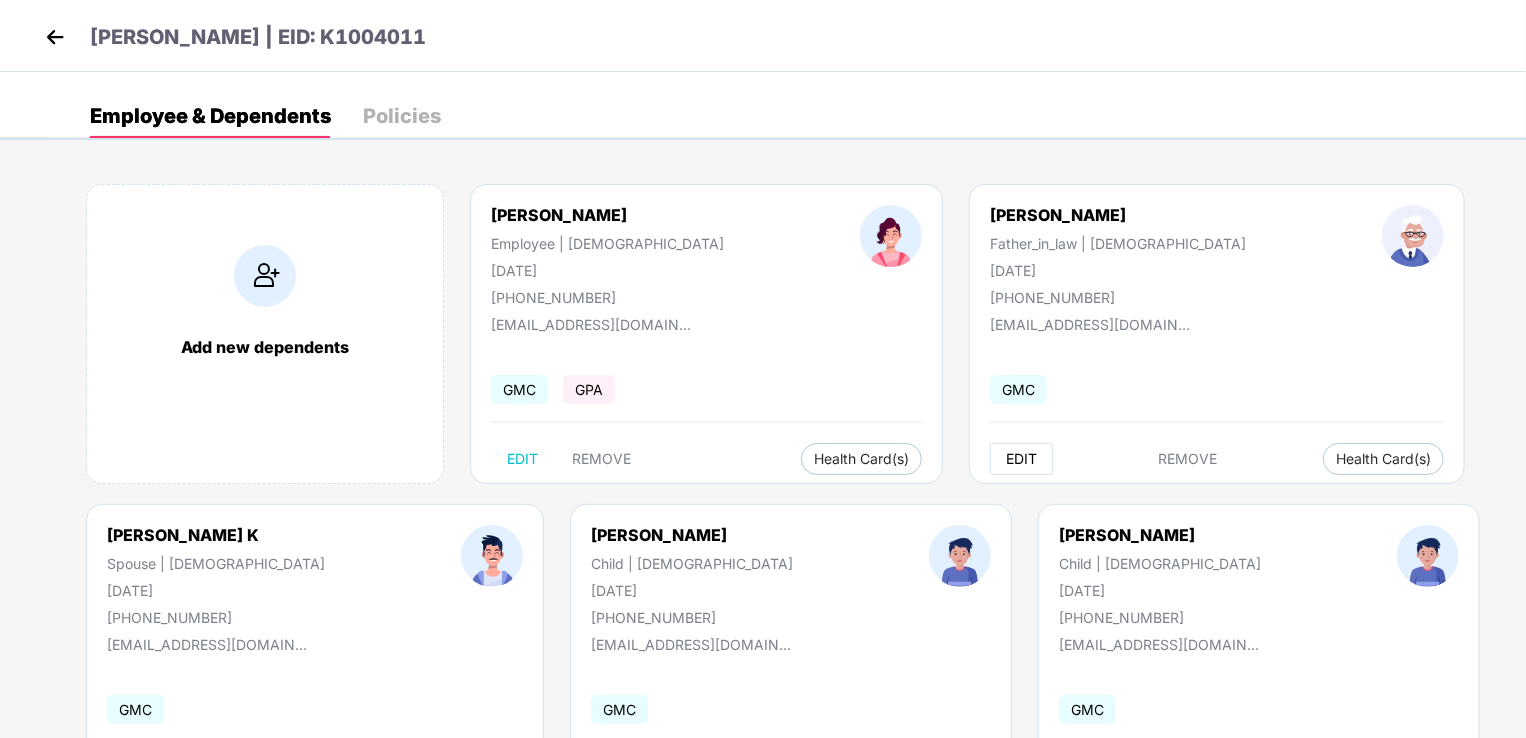 scroll, scrollTop: 116, scrollLeft: 0, axis: vertical 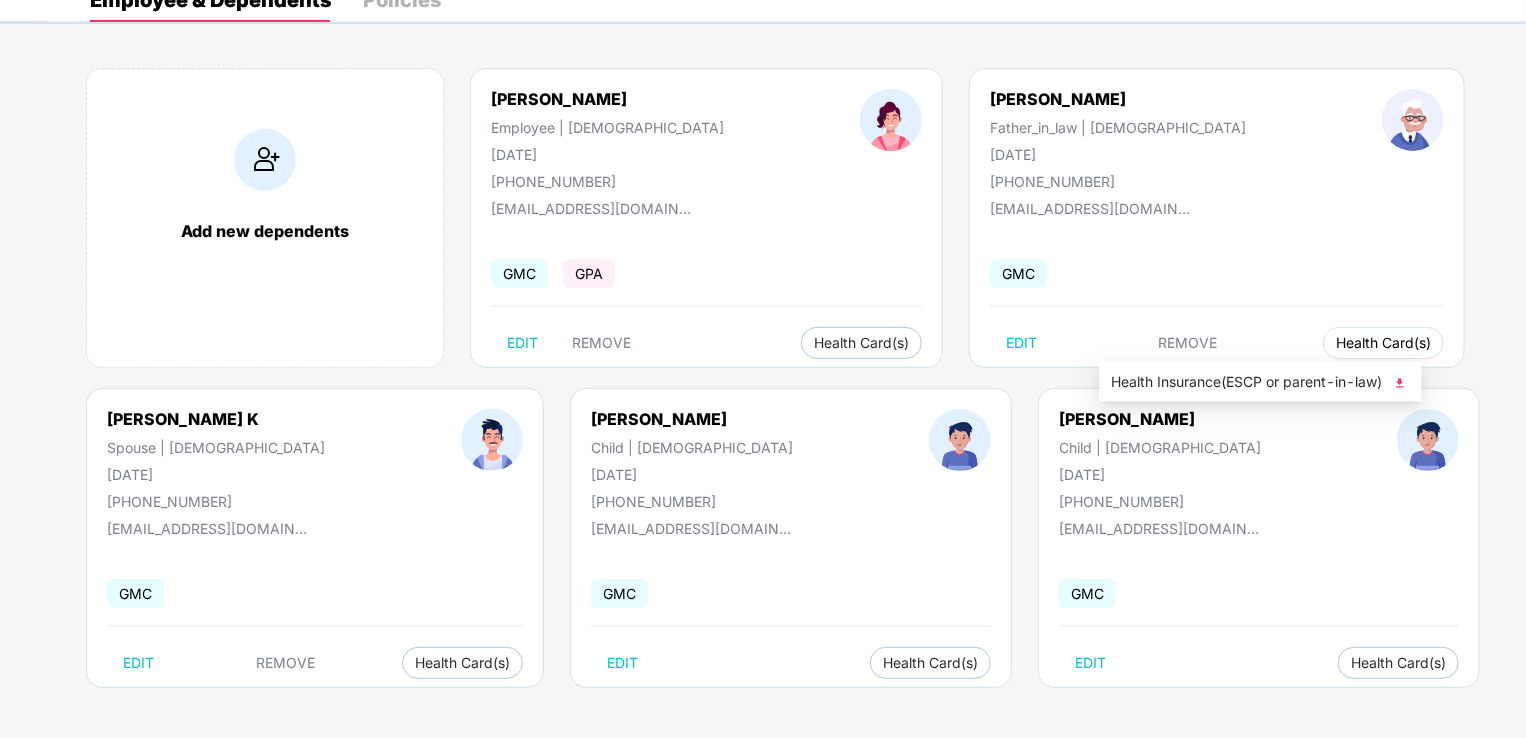 click on "Health Card(s)" at bounding box center (1383, 343) 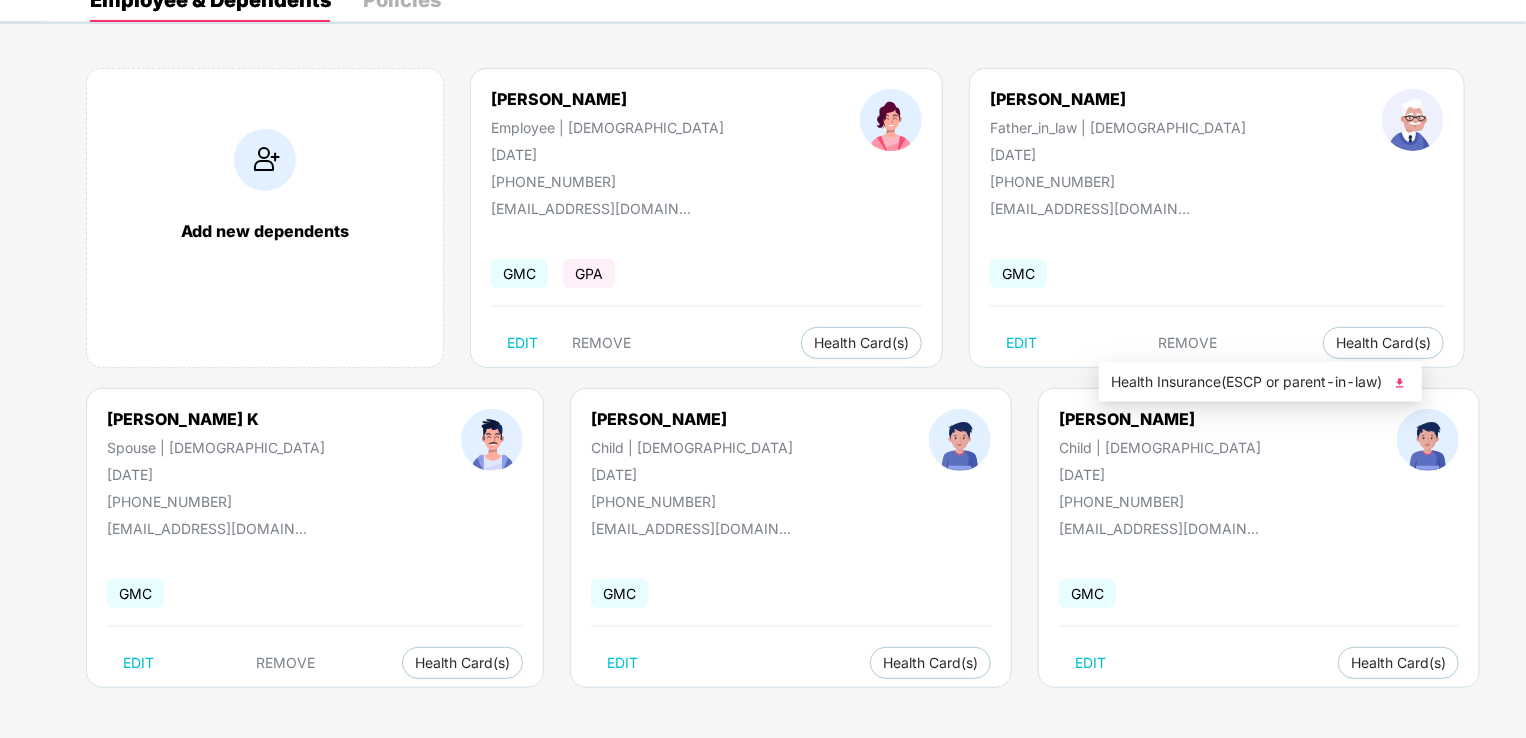 click at bounding box center [1400, 383] 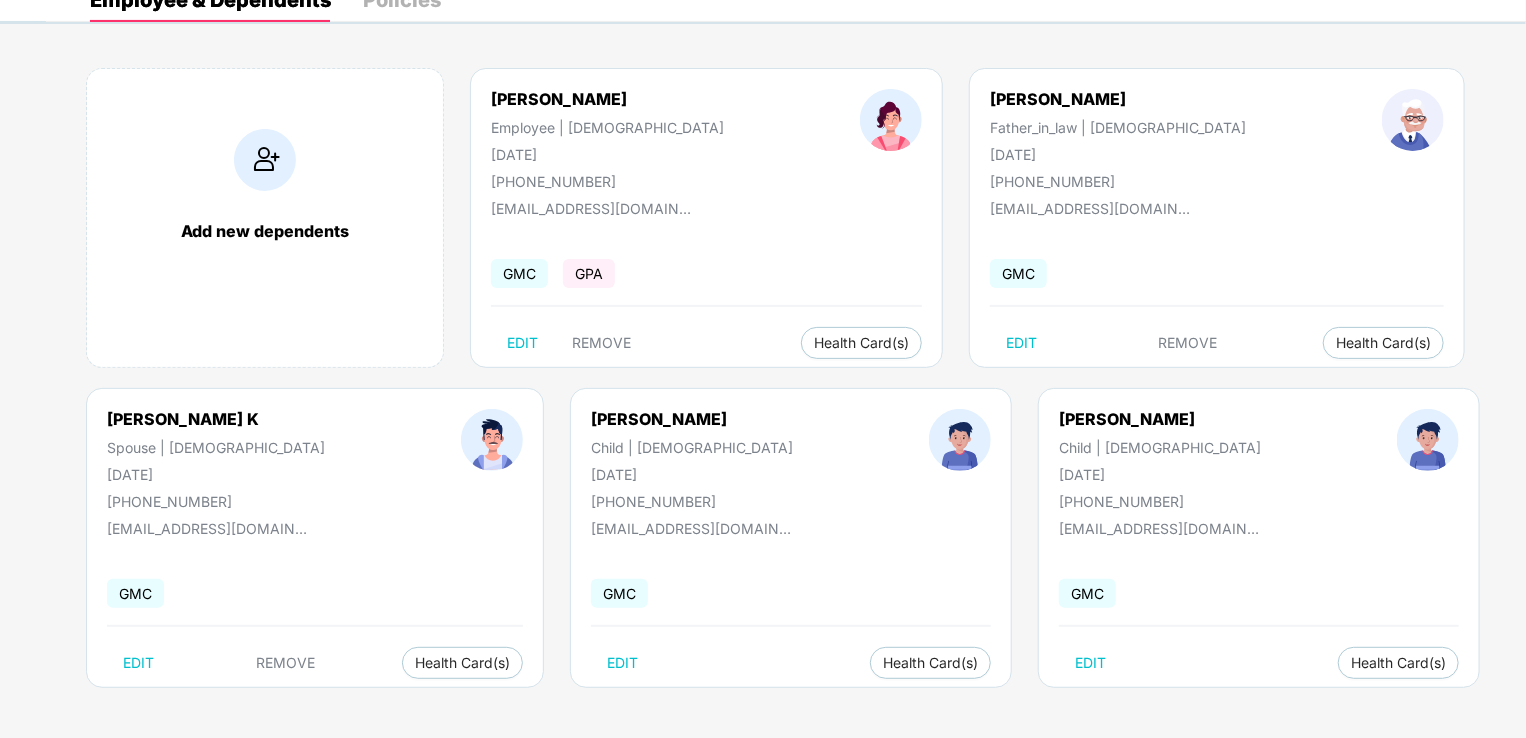 scroll, scrollTop: 0, scrollLeft: 0, axis: both 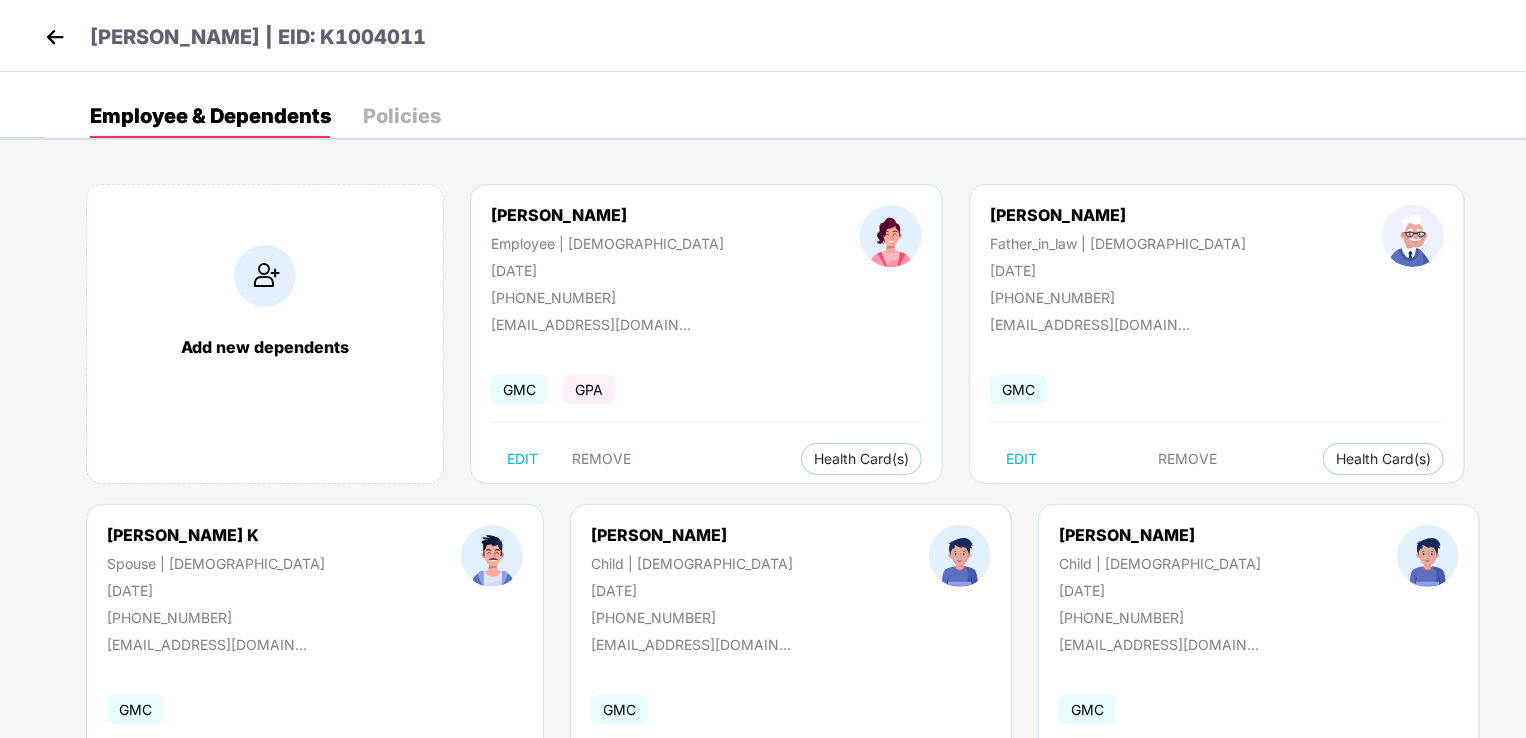 click at bounding box center [55, 37] 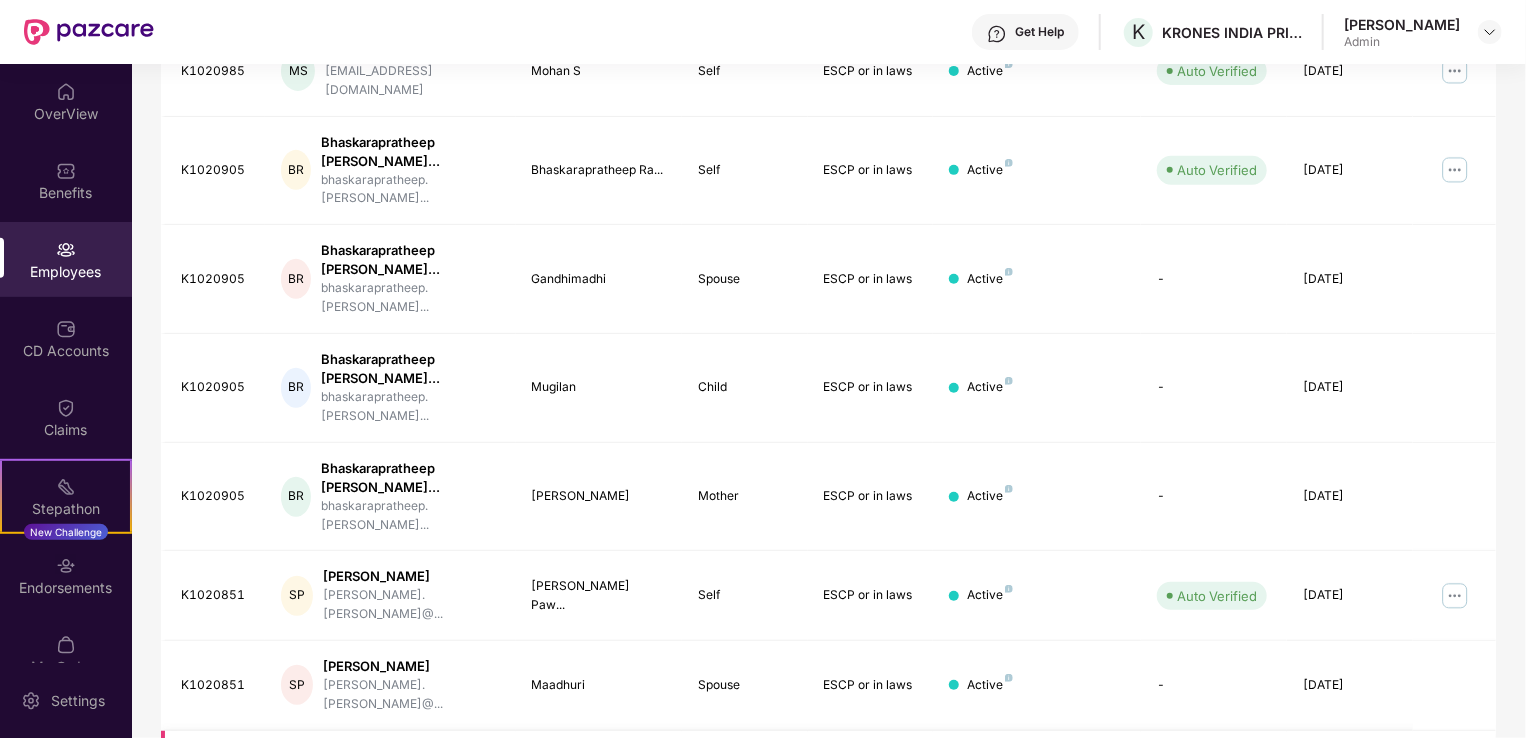 scroll, scrollTop: 488, scrollLeft: 0, axis: vertical 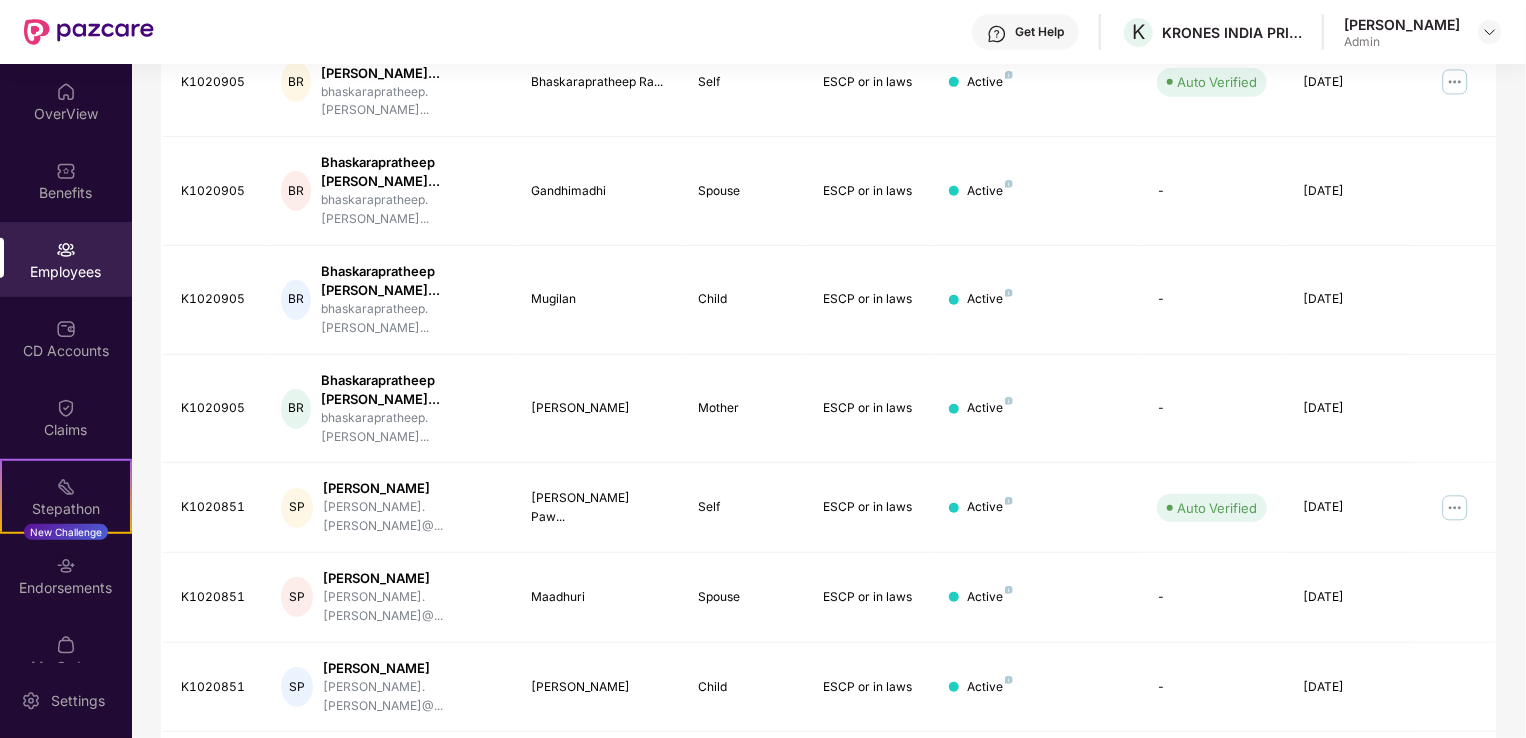 click on "3" at bounding box center (1312, 947) 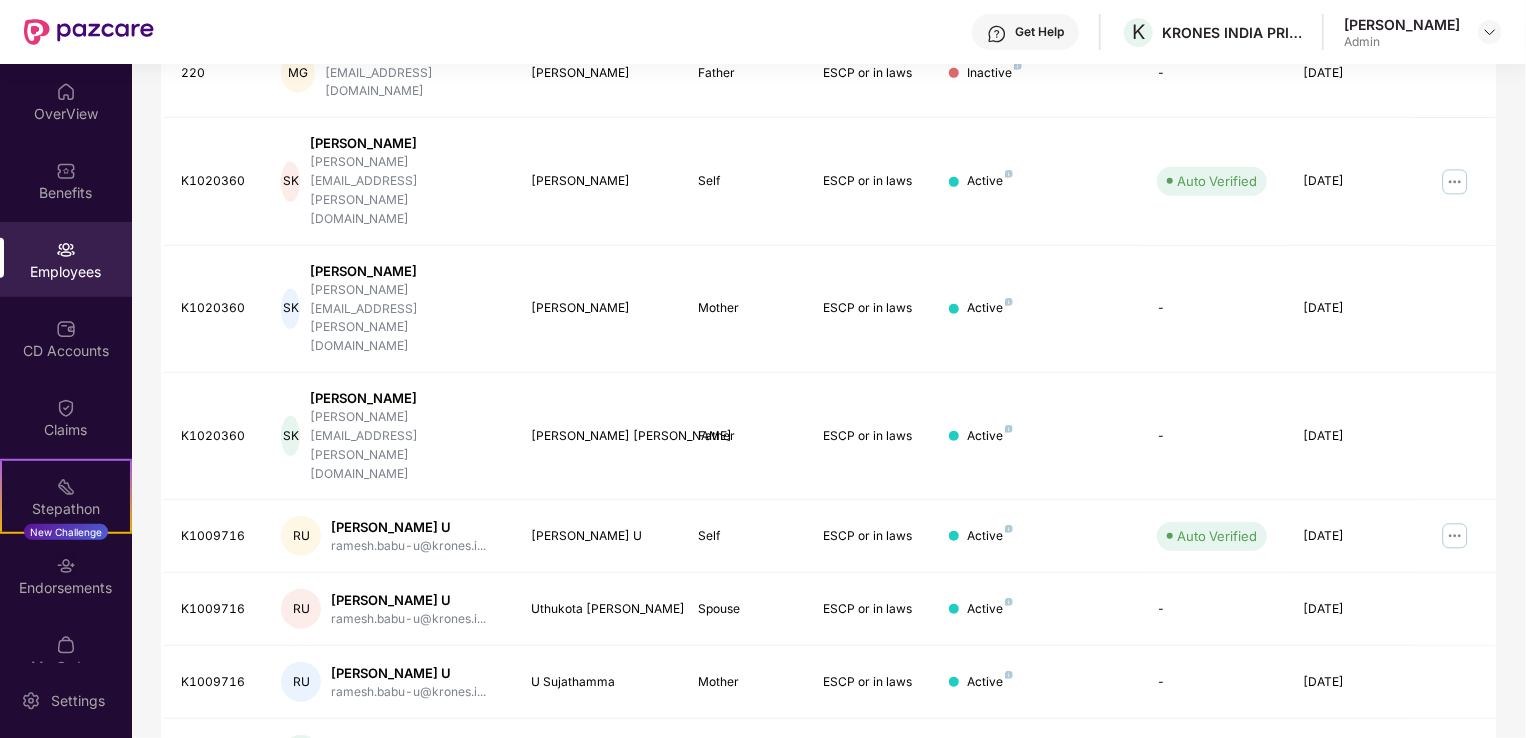 click on "4" at bounding box center [1344, 900] 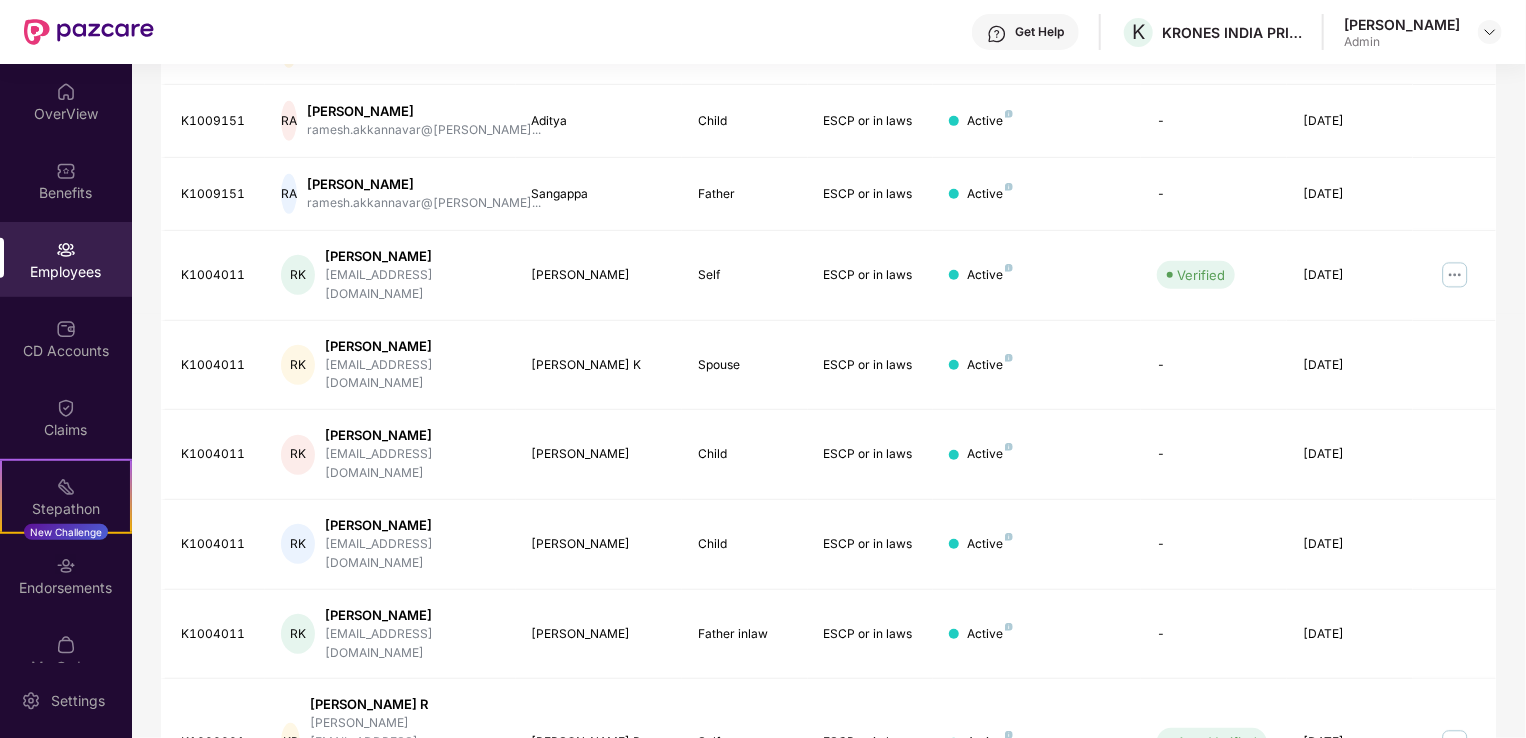 click on "5" at bounding box center (1344, 842) 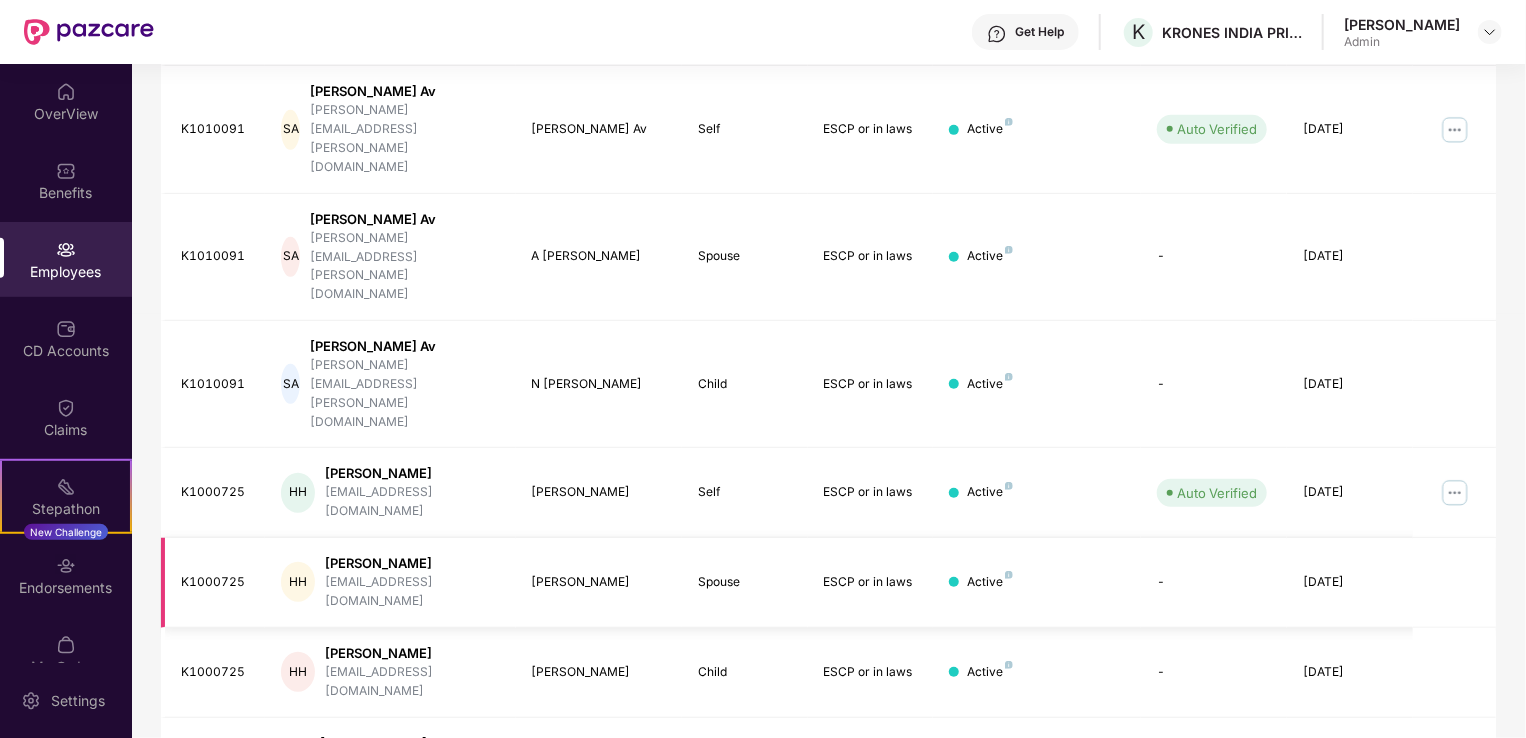 scroll, scrollTop: 288, scrollLeft: 0, axis: vertical 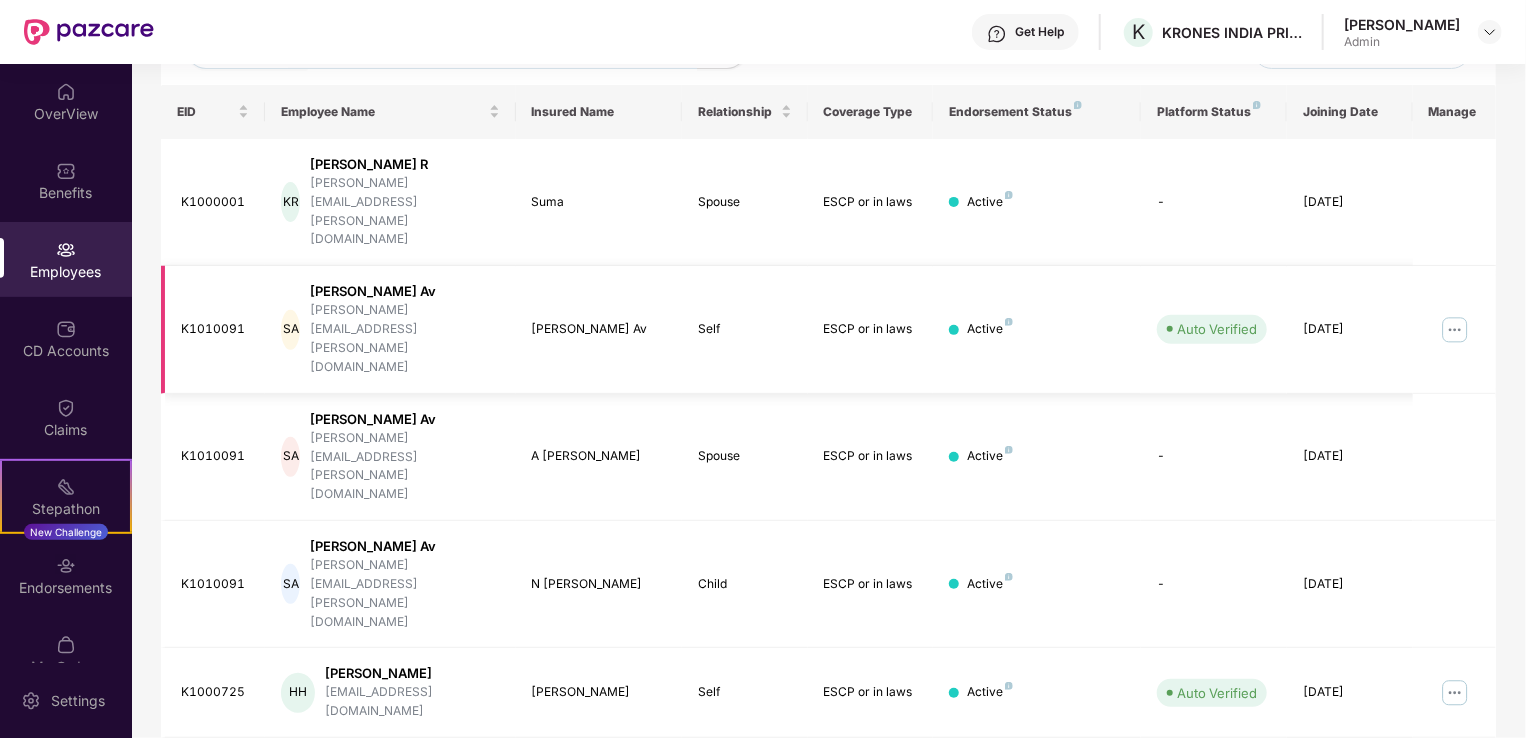 click at bounding box center [1455, 330] 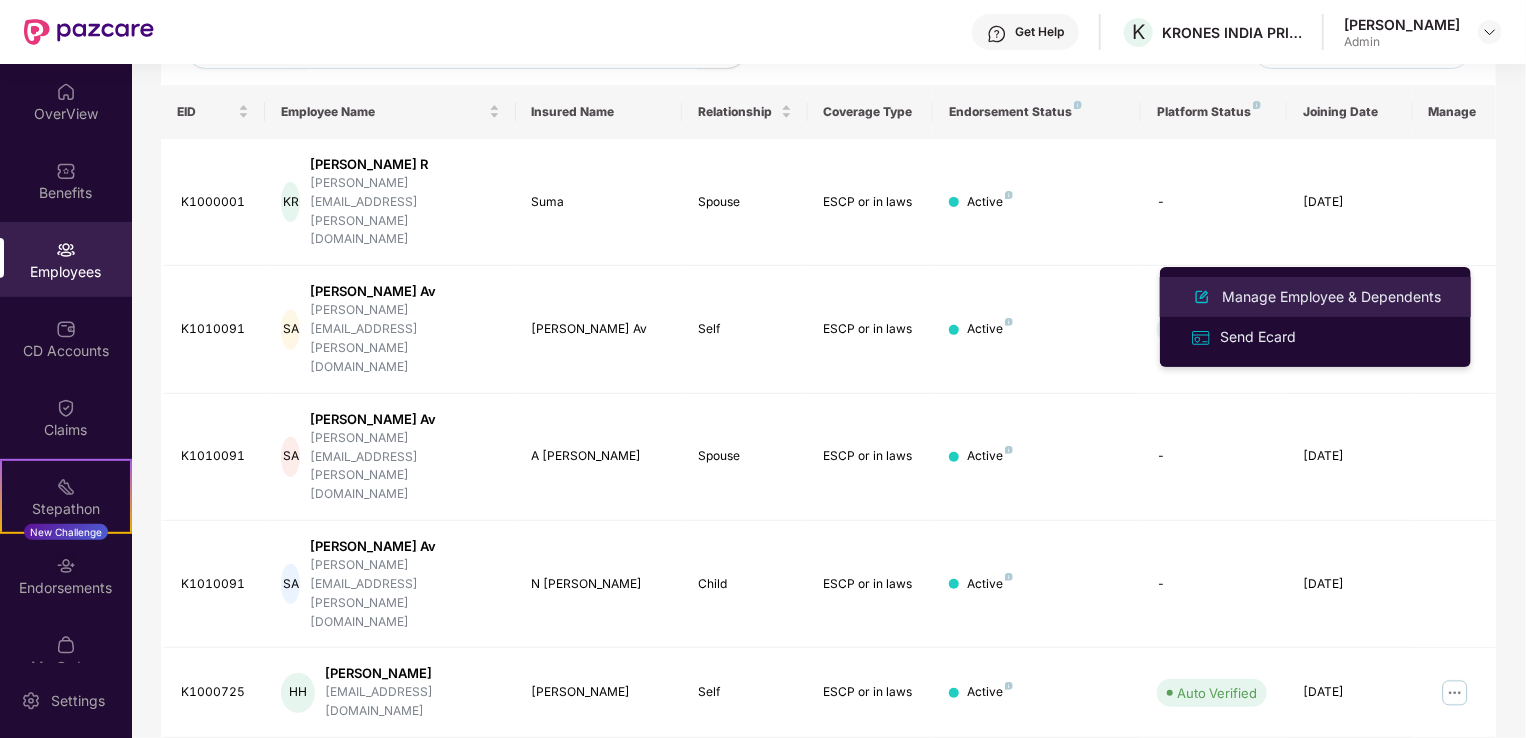 click on "Manage Employee & Dependents" at bounding box center (1331, 297) 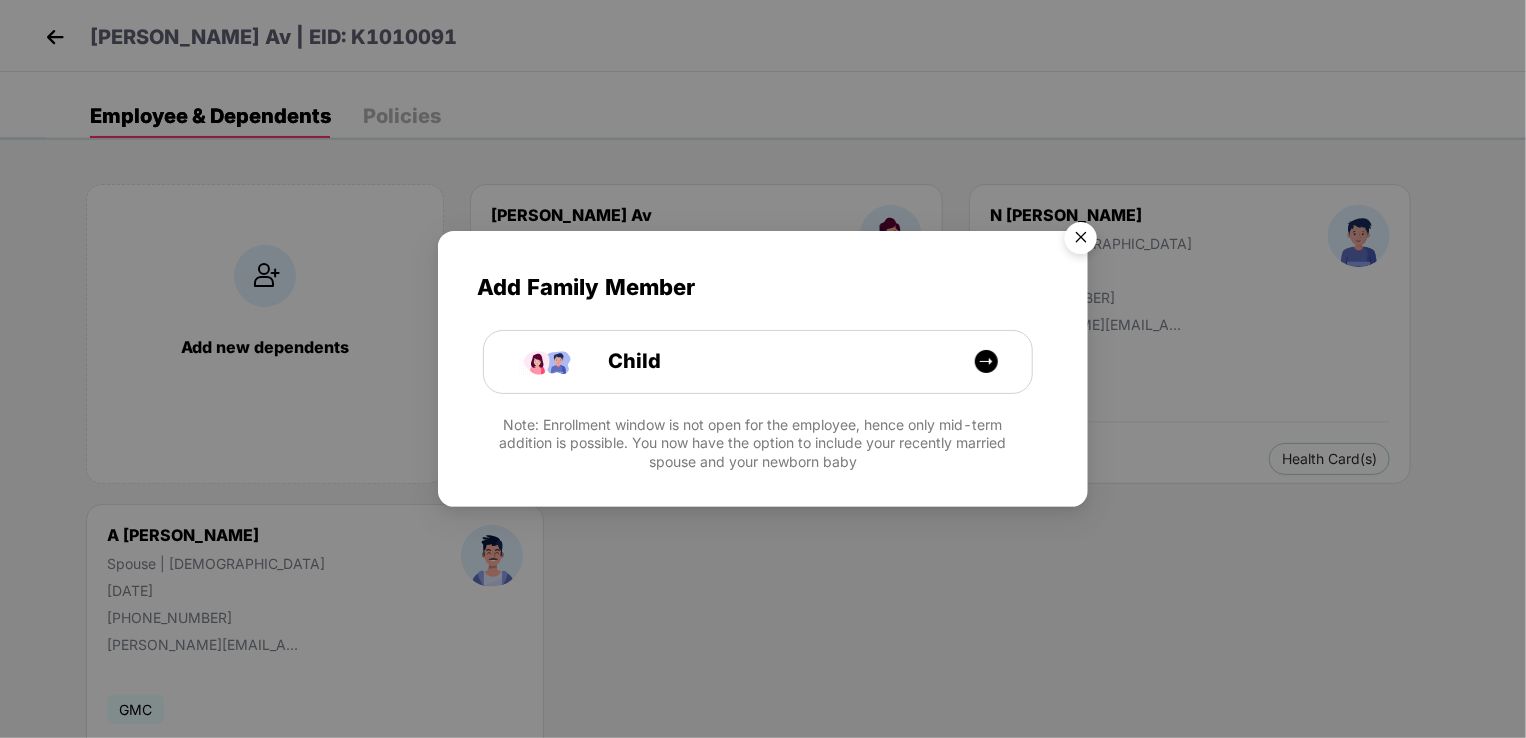 click at bounding box center (1081, 241) 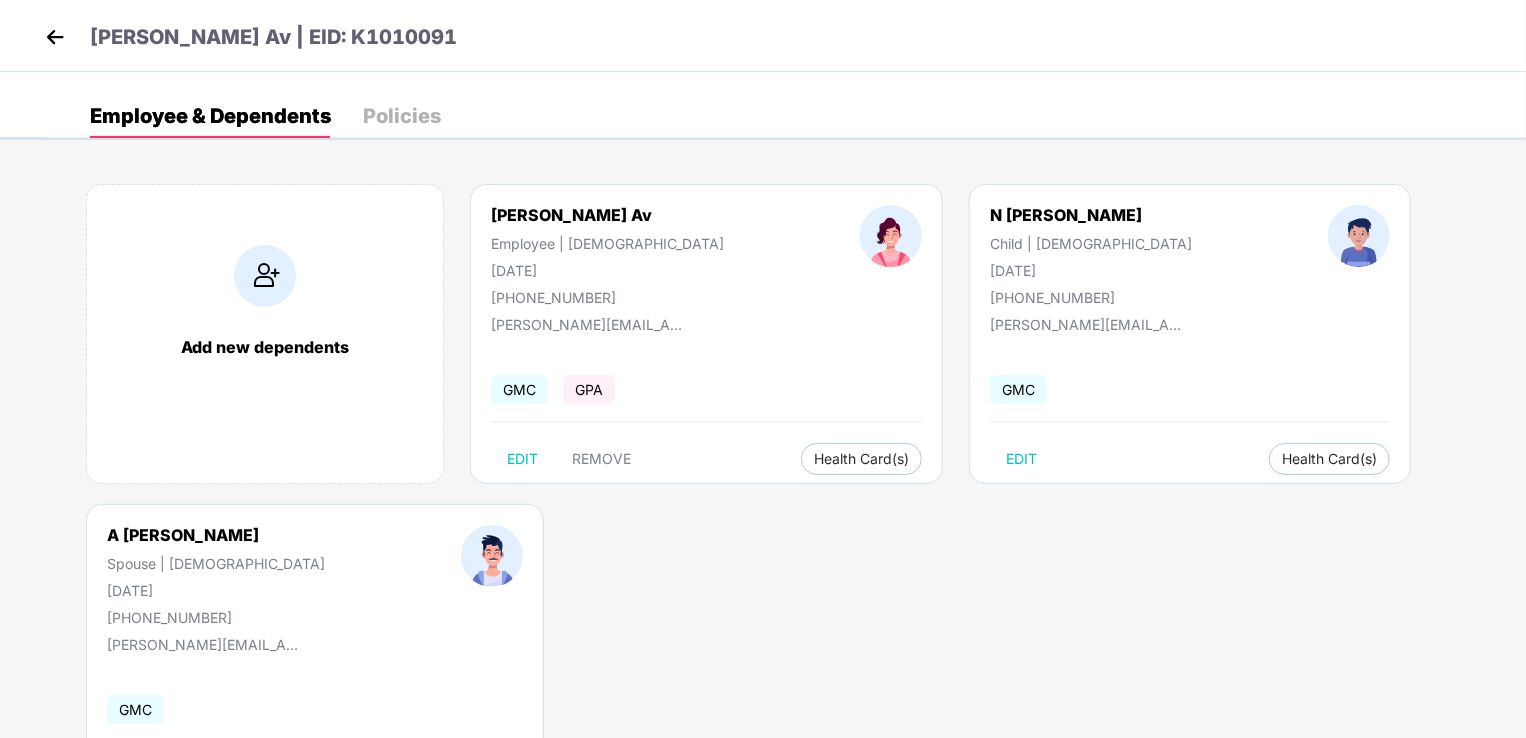 scroll, scrollTop: 116, scrollLeft: 0, axis: vertical 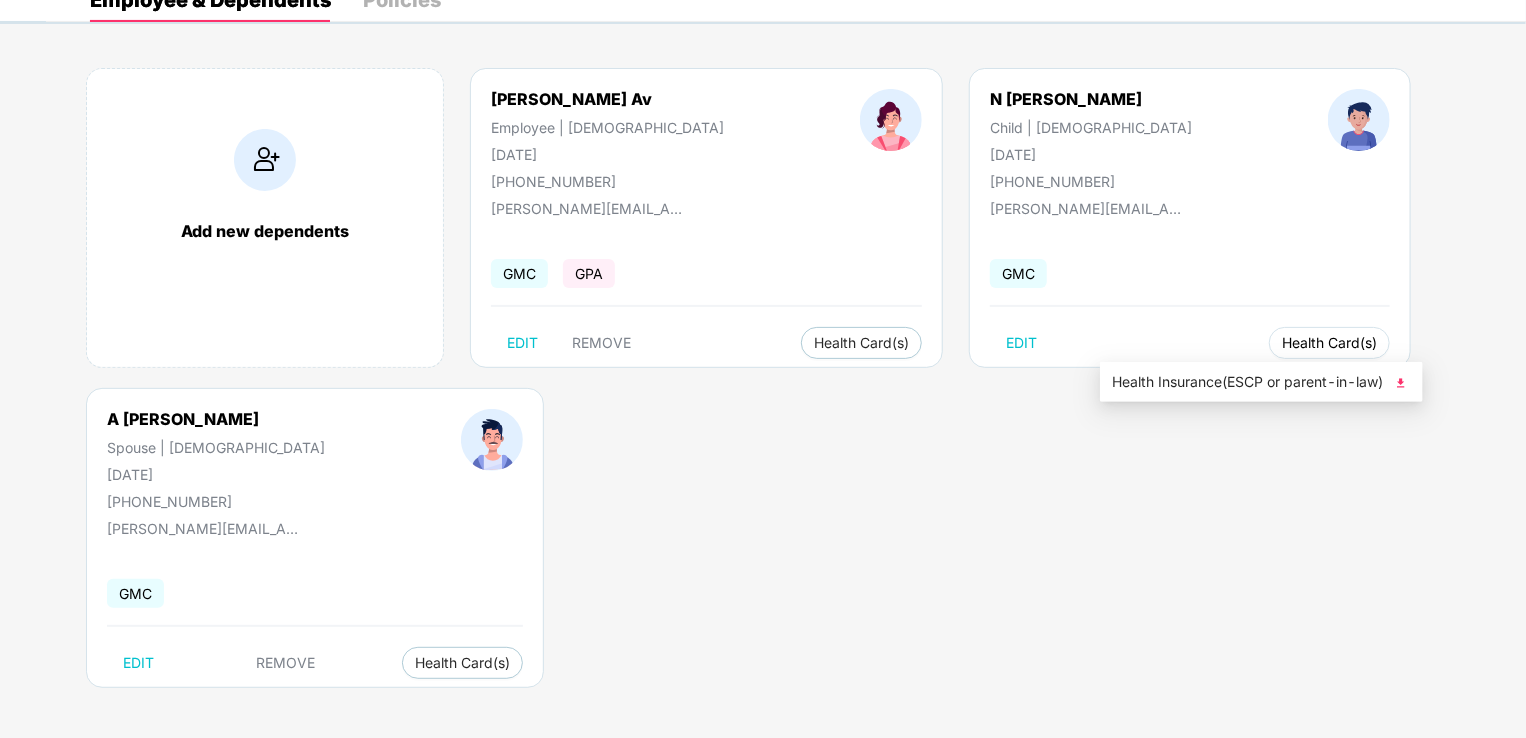 click on "Health Card(s)" at bounding box center (1329, 343) 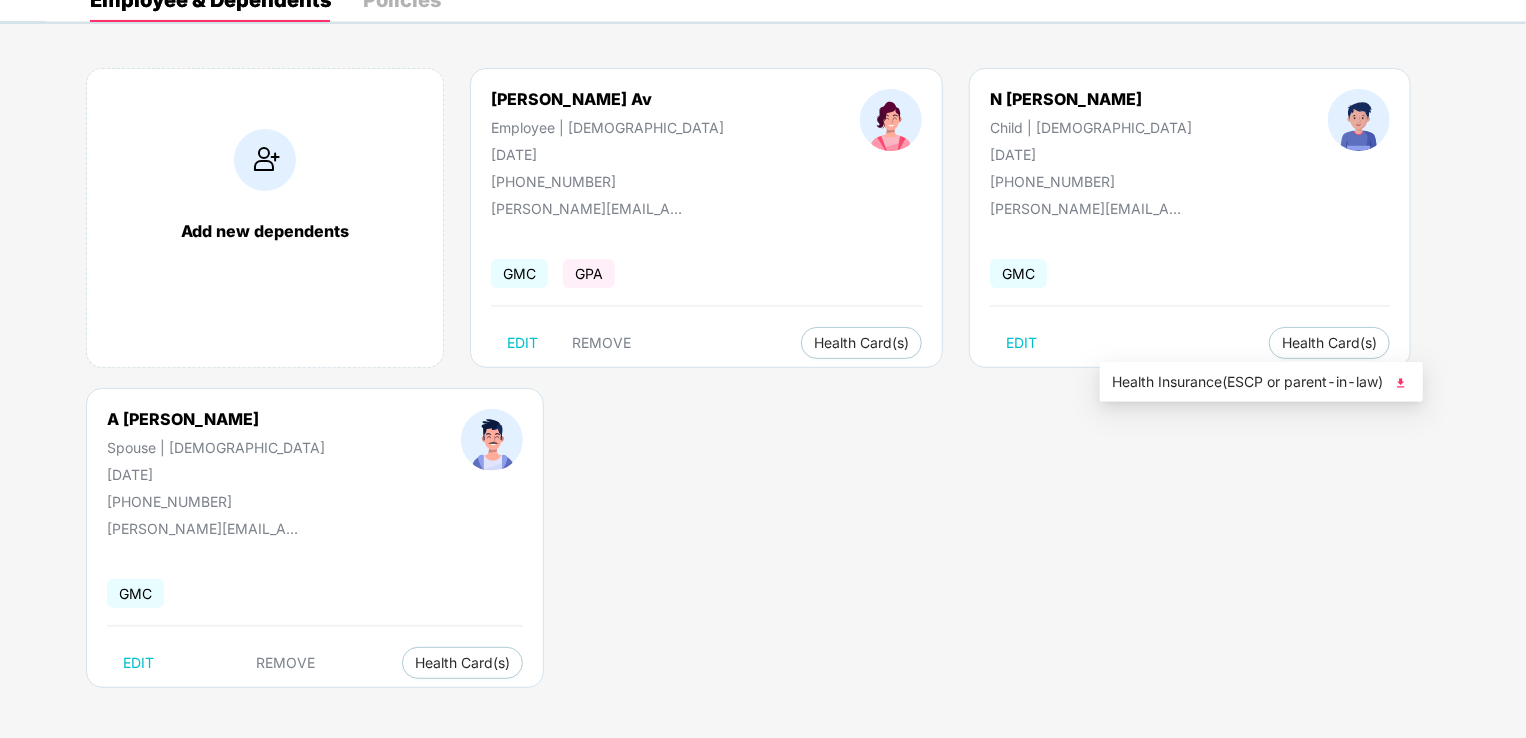 click at bounding box center (1401, 383) 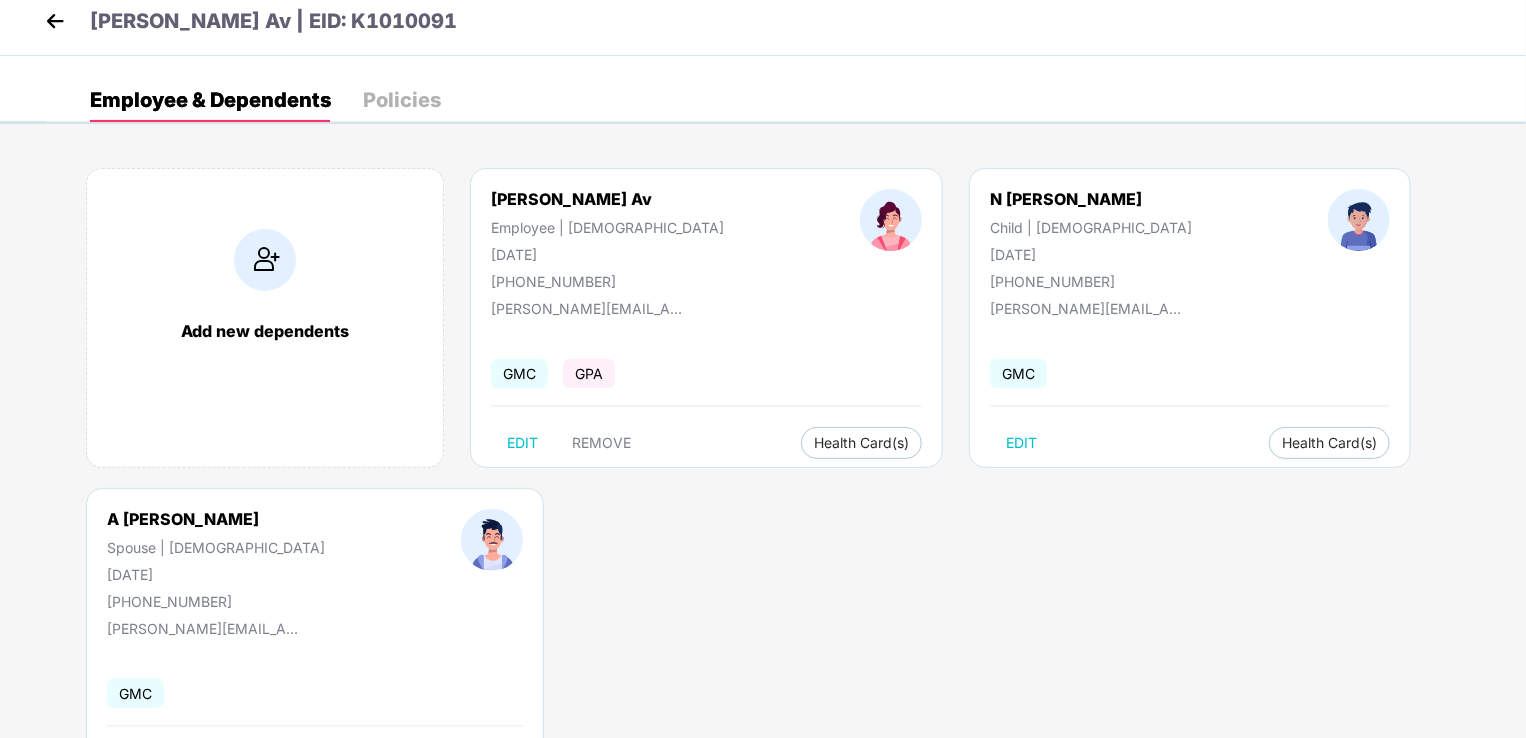 scroll, scrollTop: 0, scrollLeft: 0, axis: both 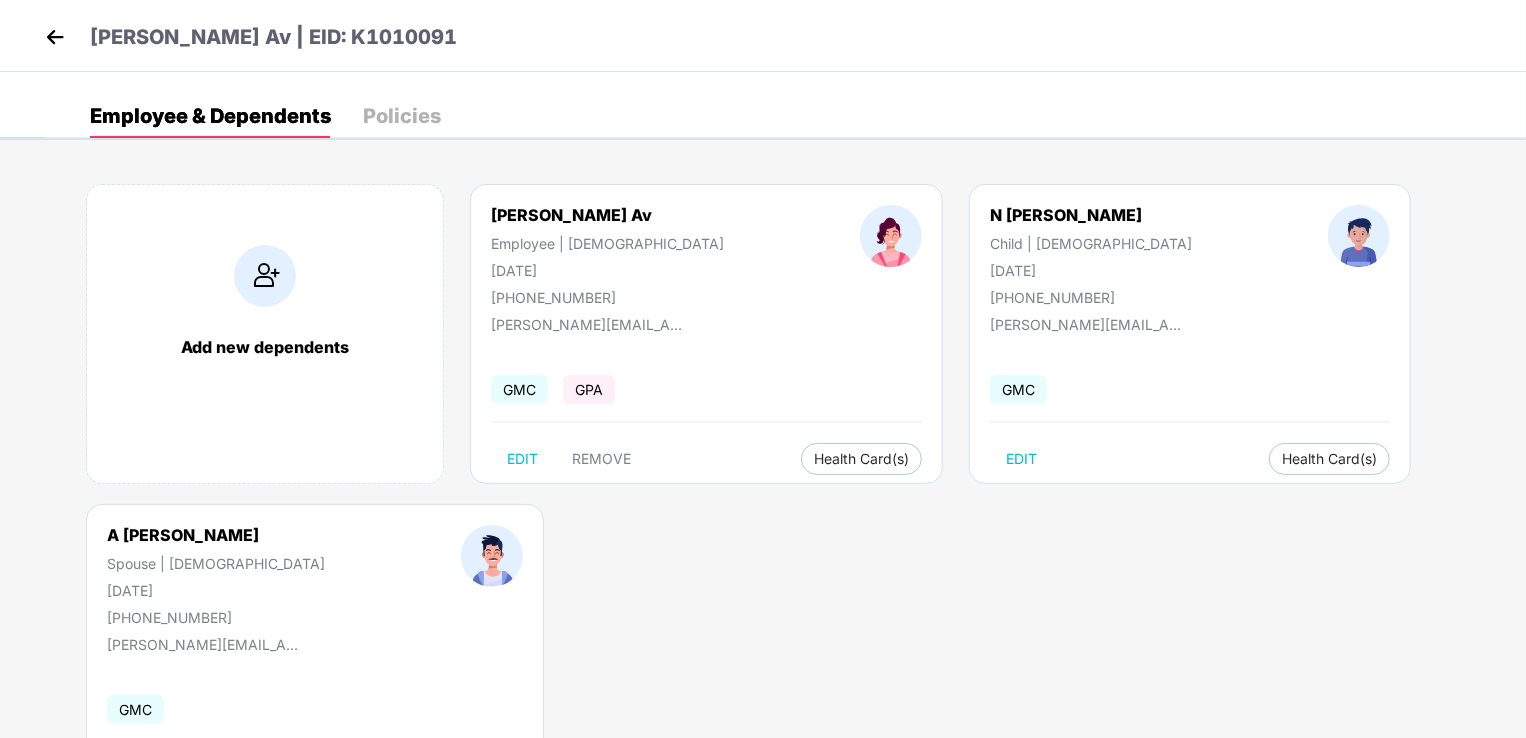 click at bounding box center (55, 37) 